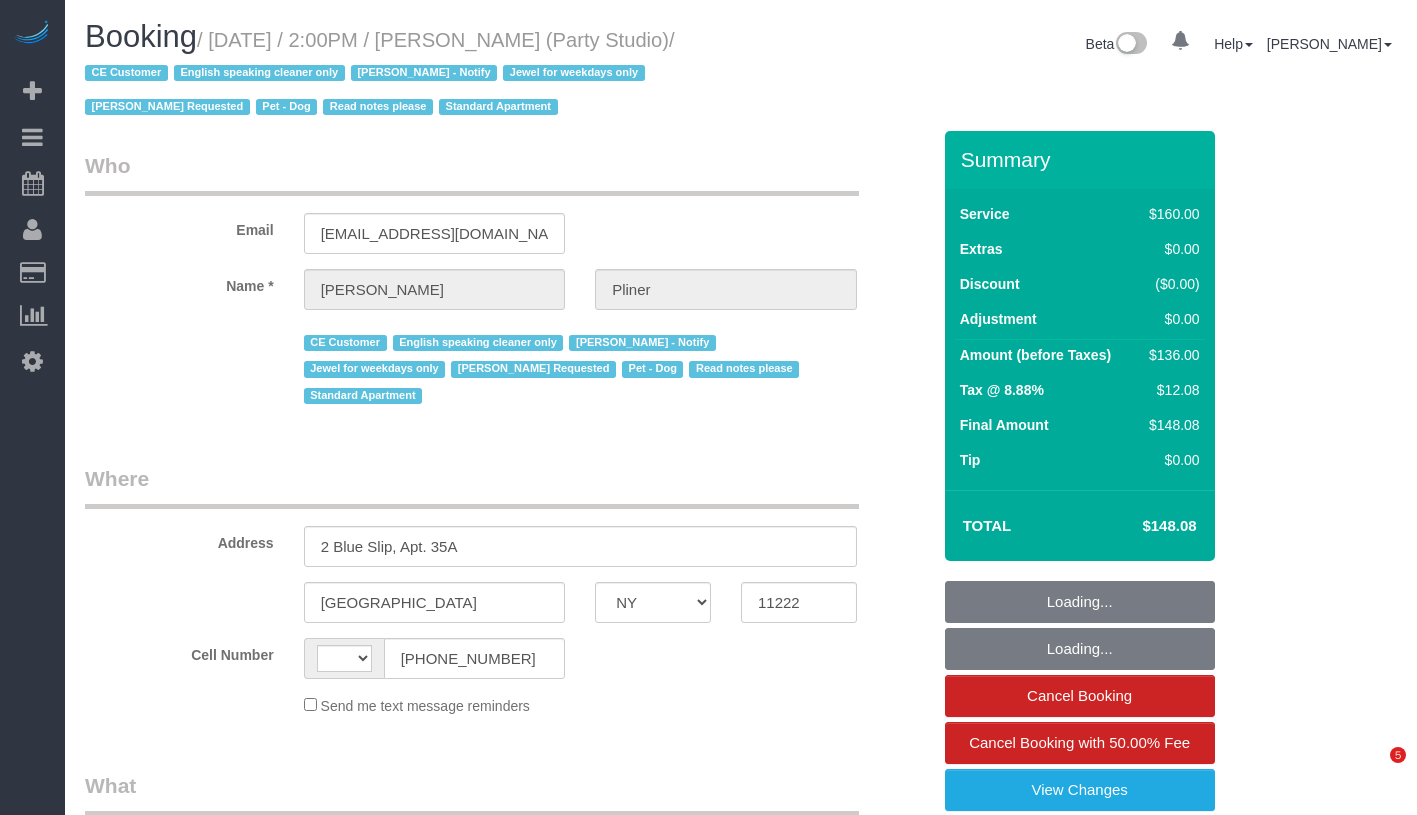 select on "NY" 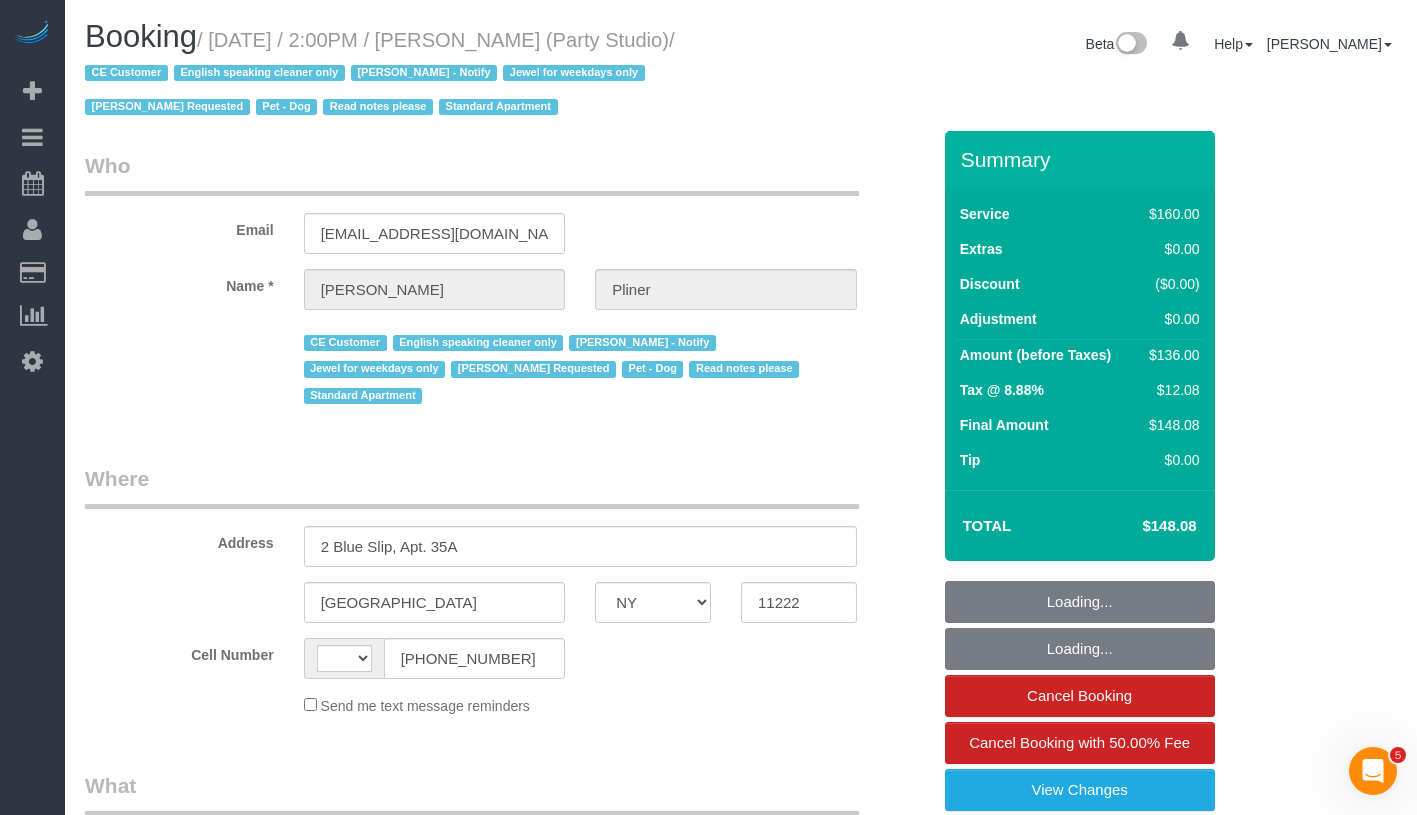 scroll, scrollTop: 0, scrollLeft: 0, axis: both 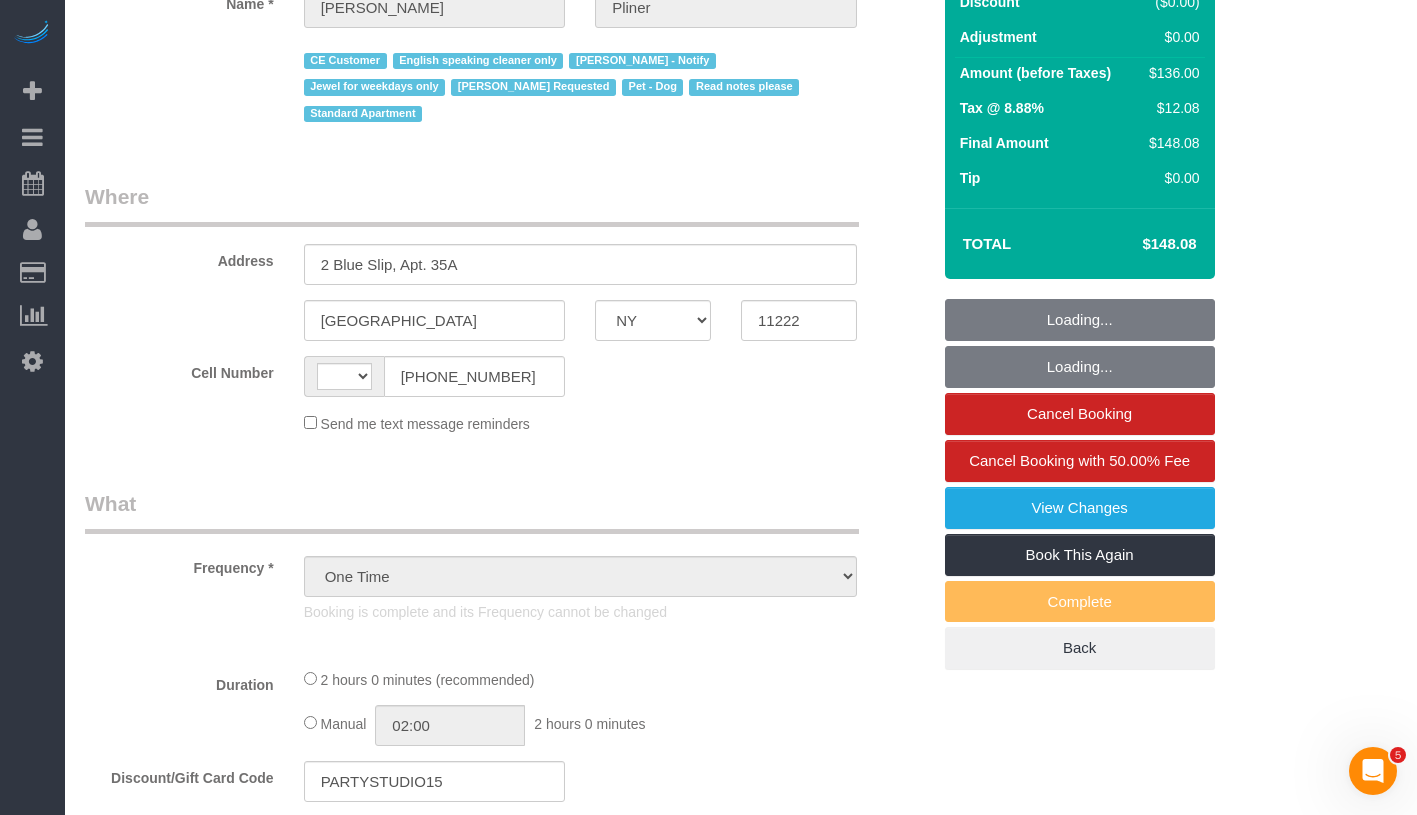 select on "string:[GEOGRAPHIC_DATA]" 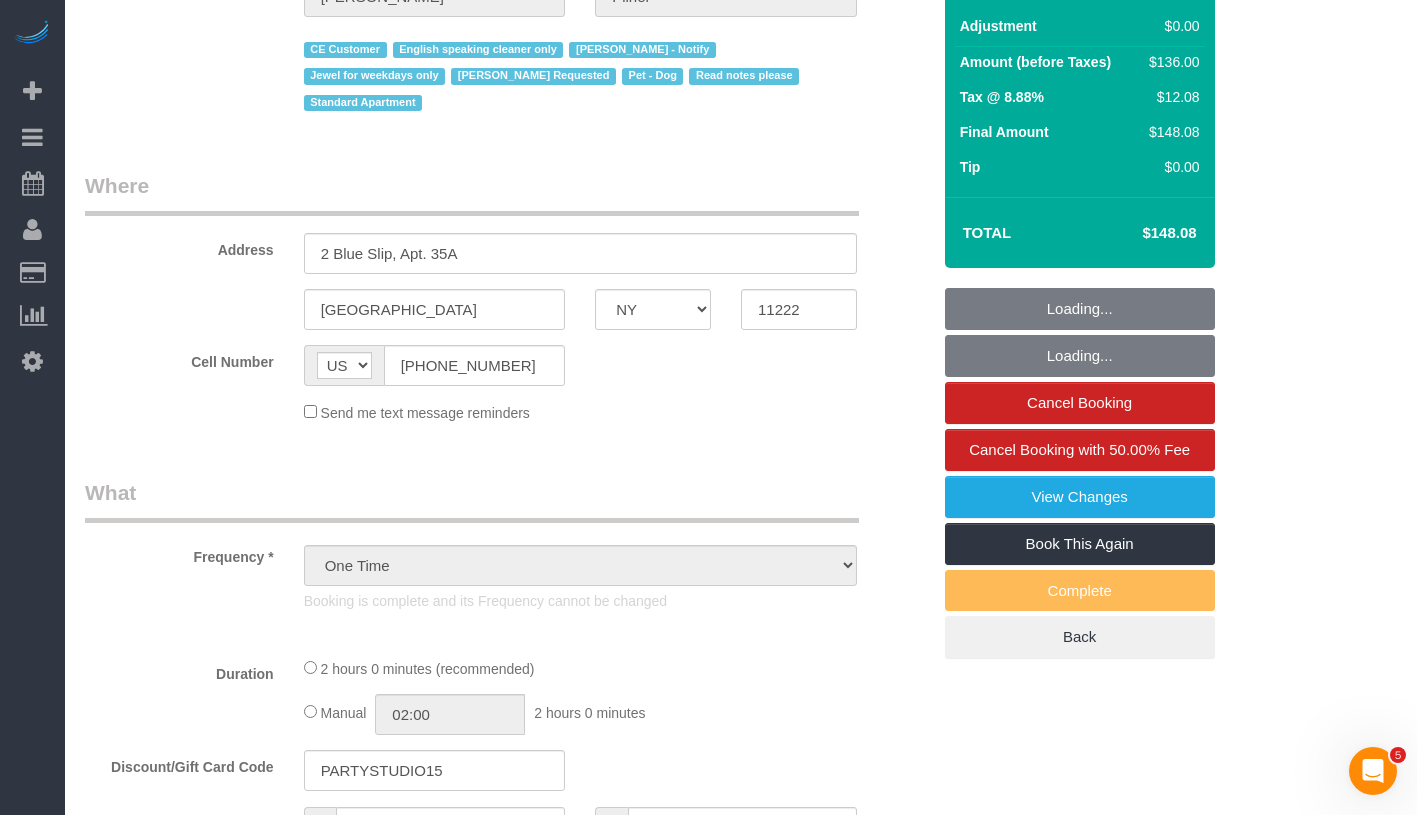 select on "spot1" 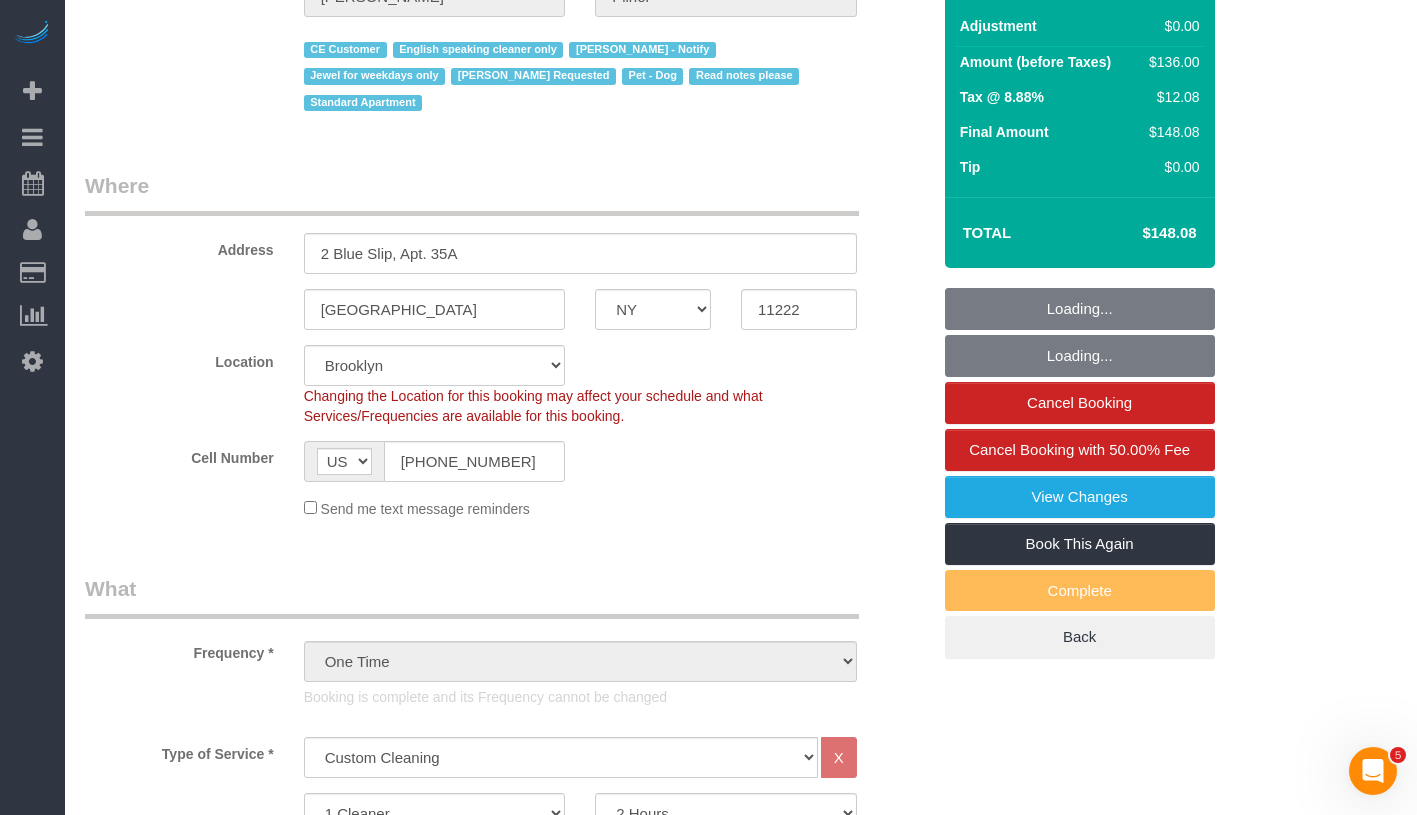 select on "object:1472" 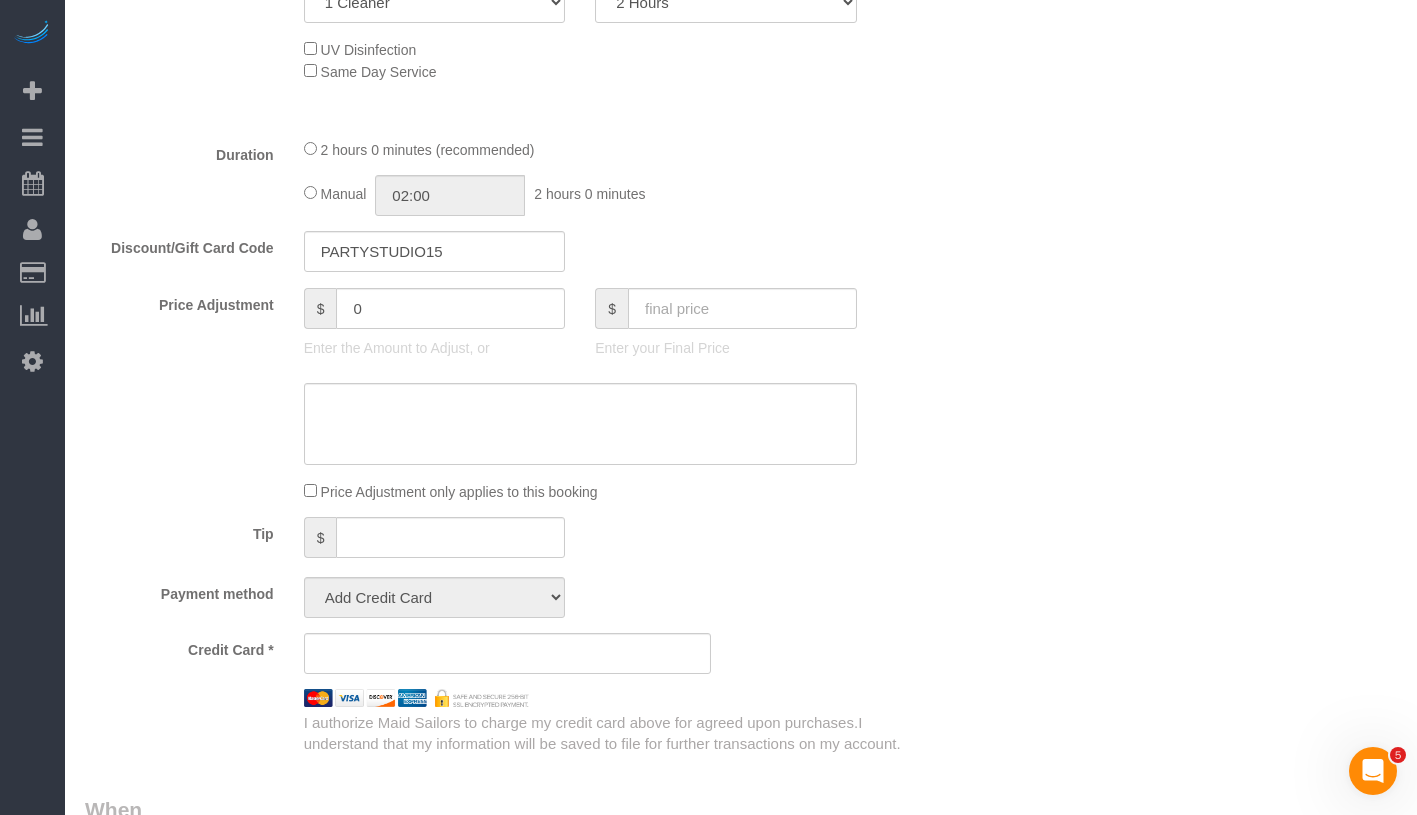 select on "string:stripe-pm_1Ra3TY4VGloSiKo7j3jCiqJ4" 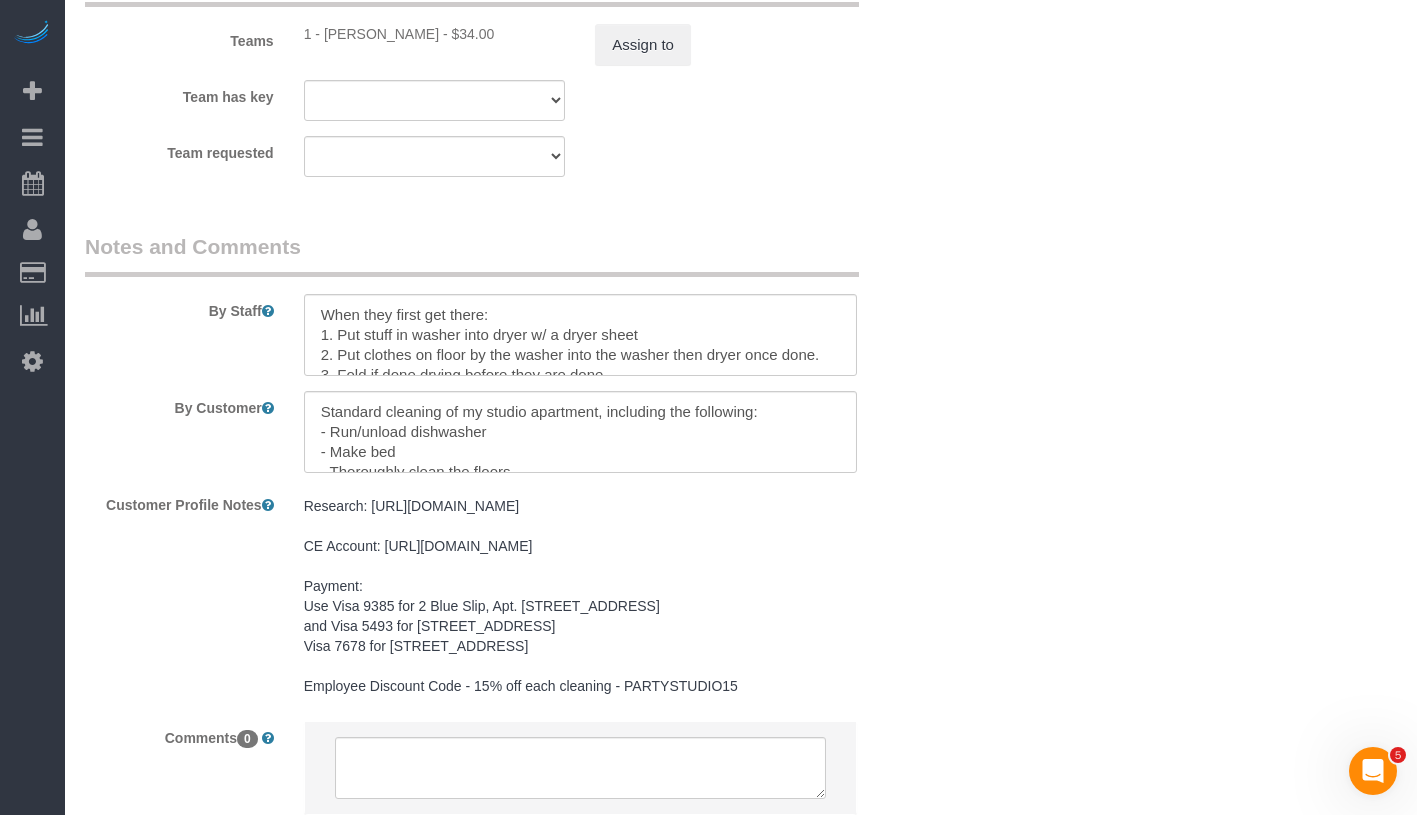 scroll, scrollTop: 2678, scrollLeft: 0, axis: vertical 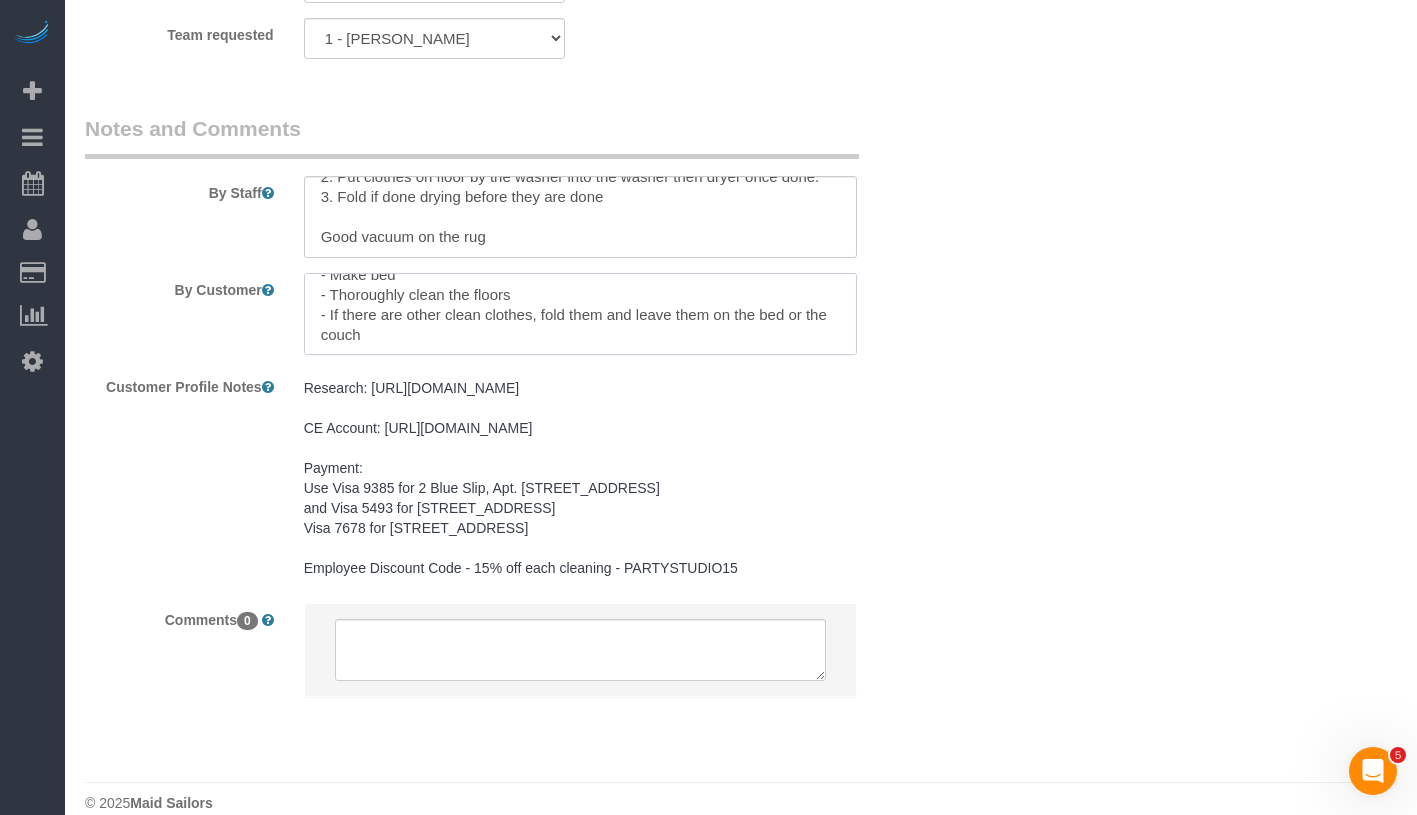 drag, startPoint x: 312, startPoint y: 266, endPoint x: 604, endPoint y: 336, distance: 300.27322 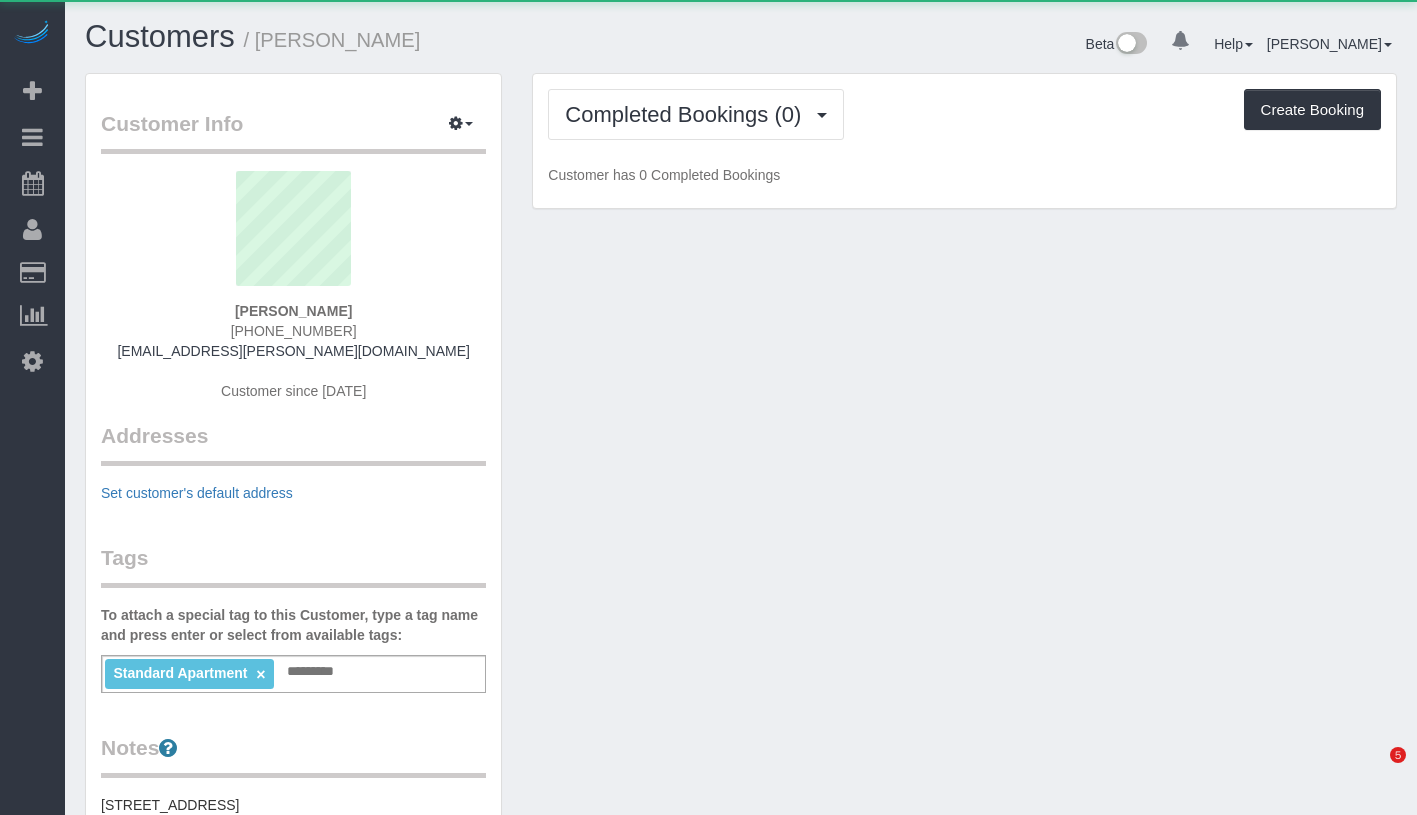 scroll, scrollTop: 0, scrollLeft: 0, axis: both 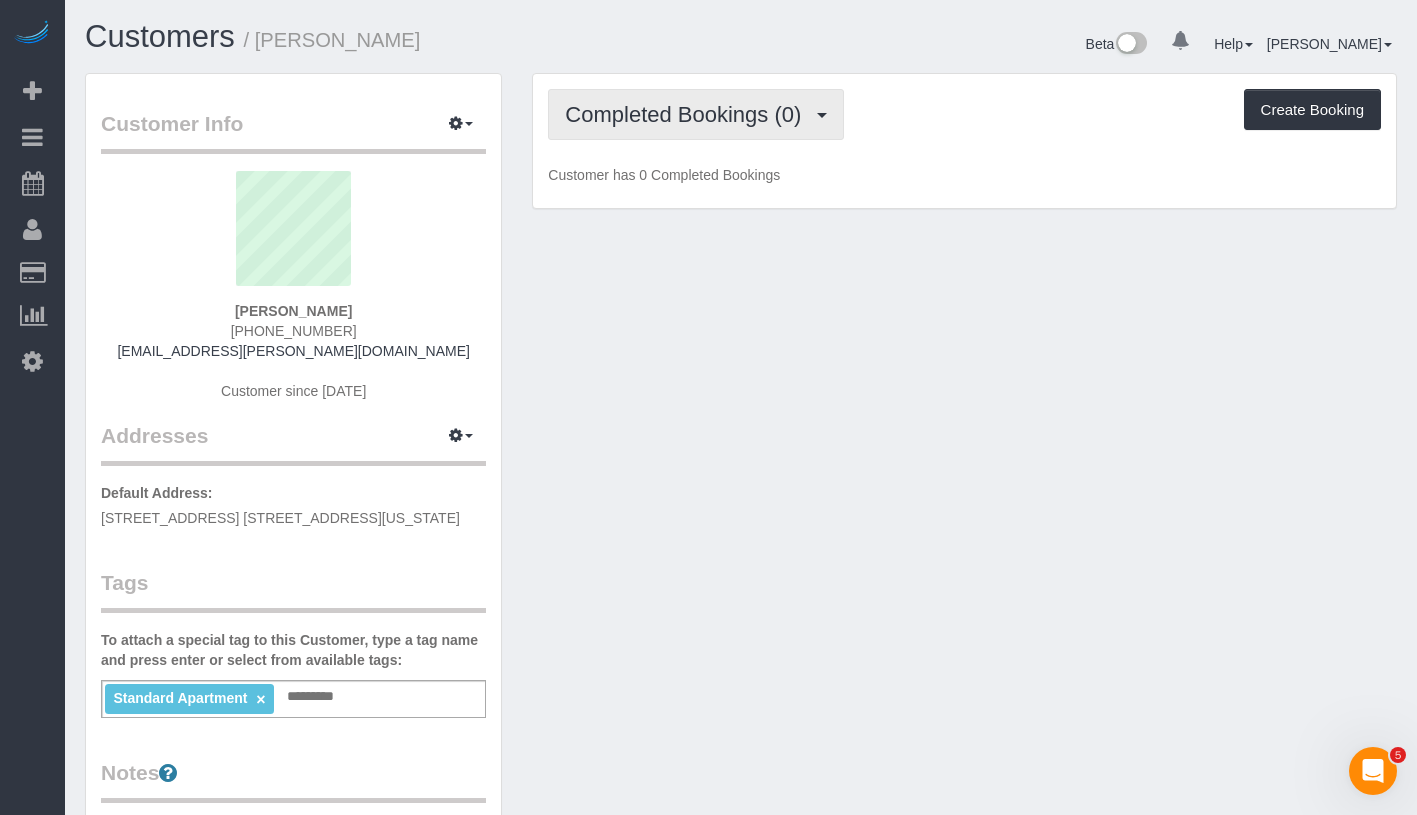 click on "Completed Bookings (0)" at bounding box center [688, 114] 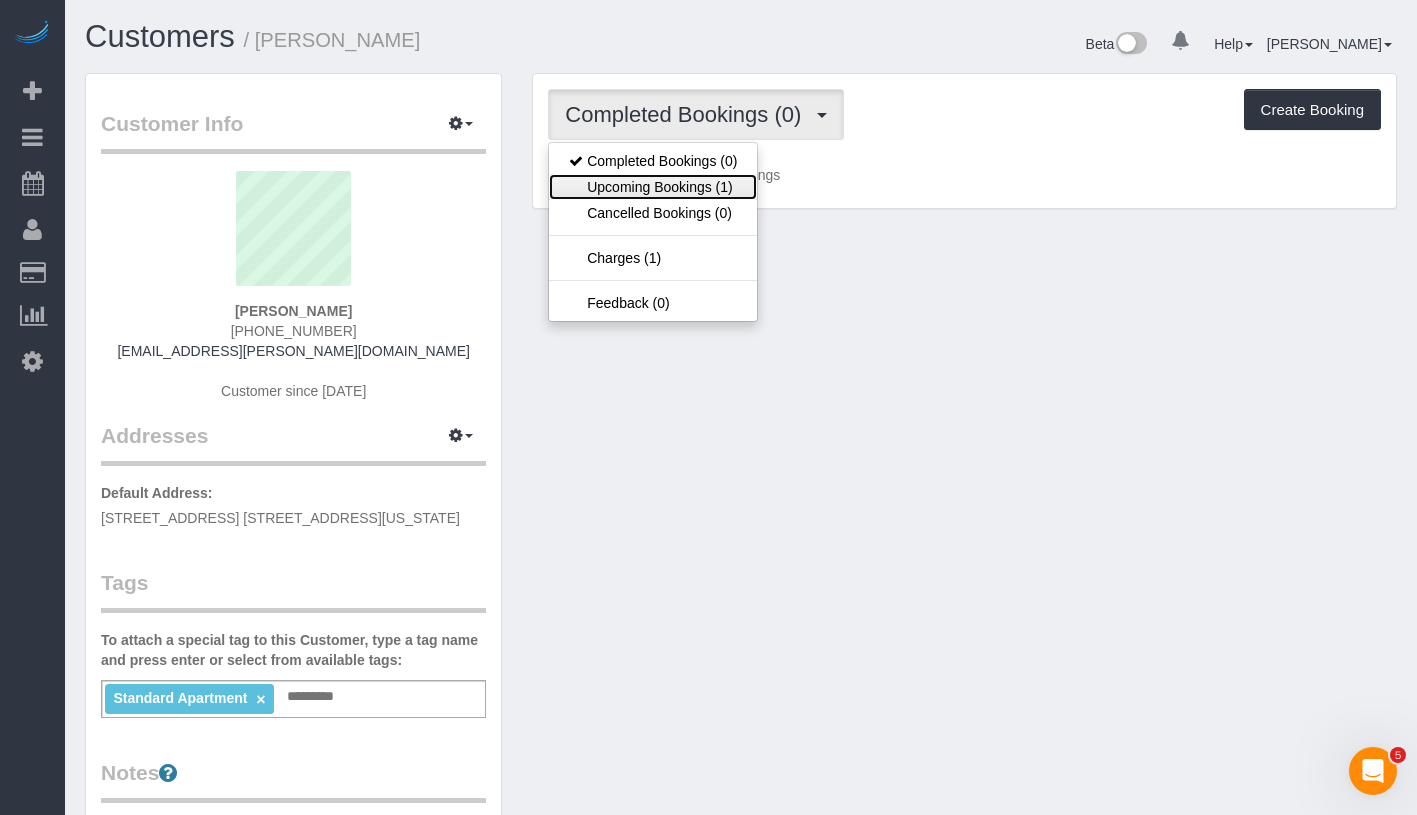 click on "Upcoming Bookings (1)" at bounding box center (653, 187) 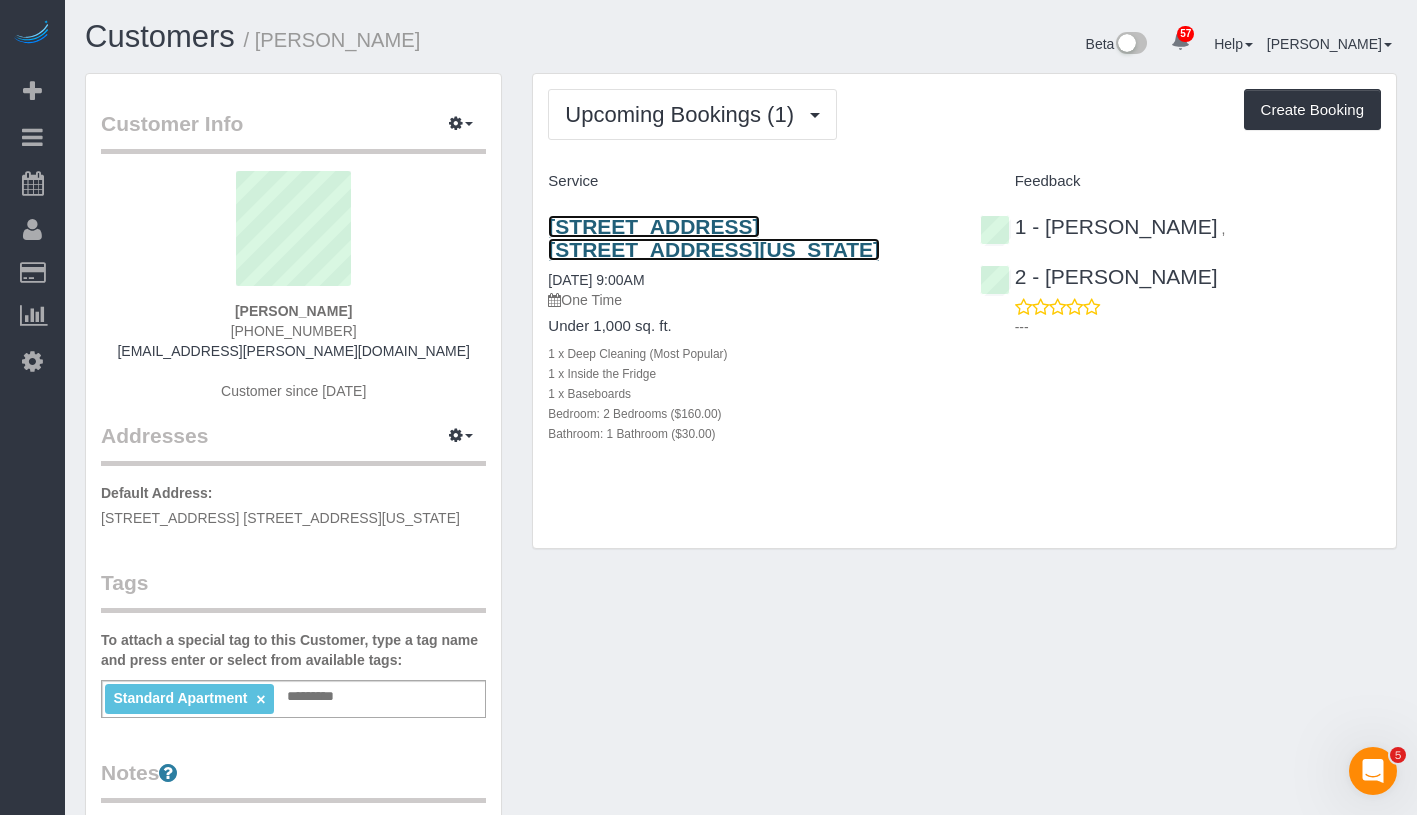 click on "400 East 14th Street, Apt. 5a, New York, NY 10009" at bounding box center (714, 238) 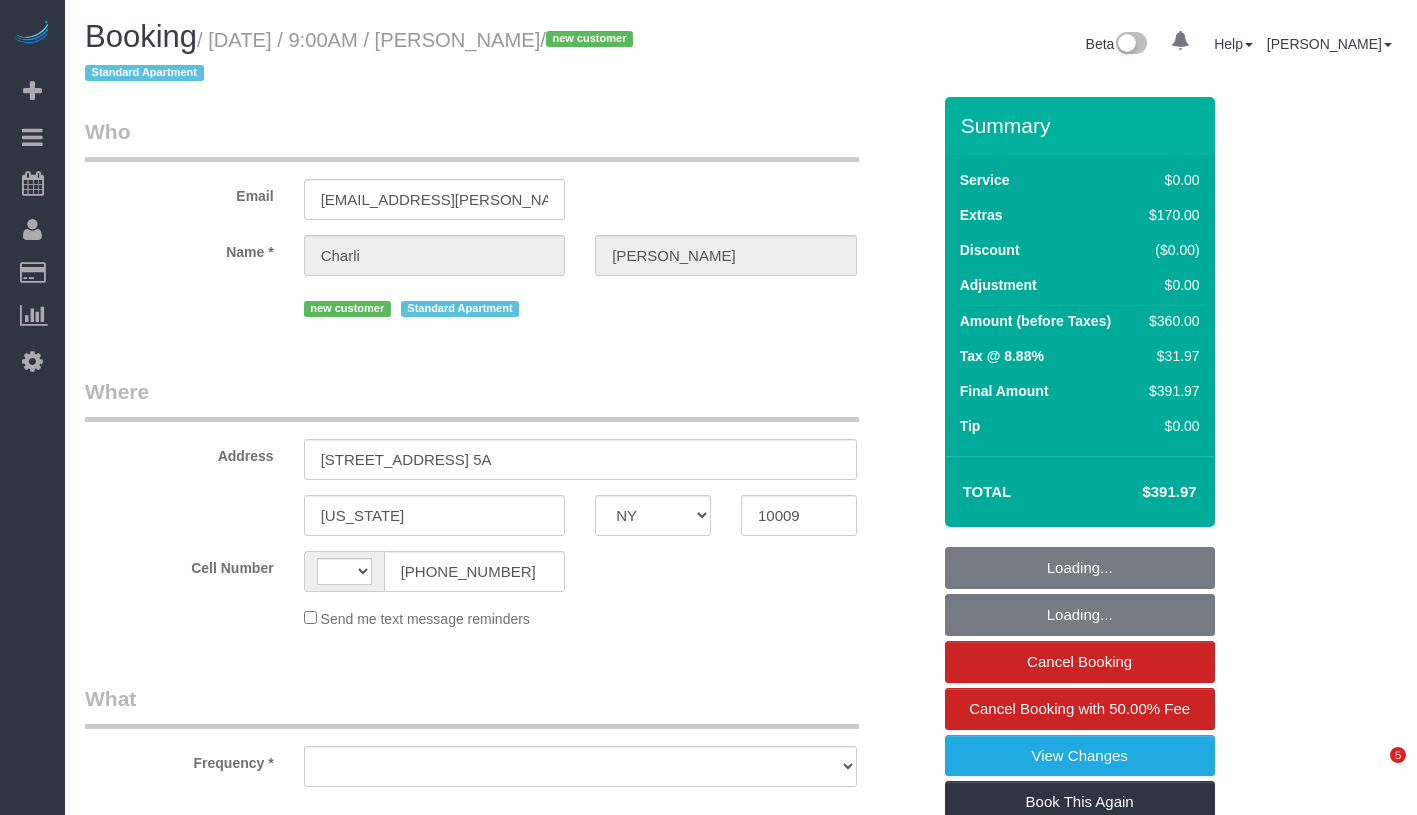select on "NY" 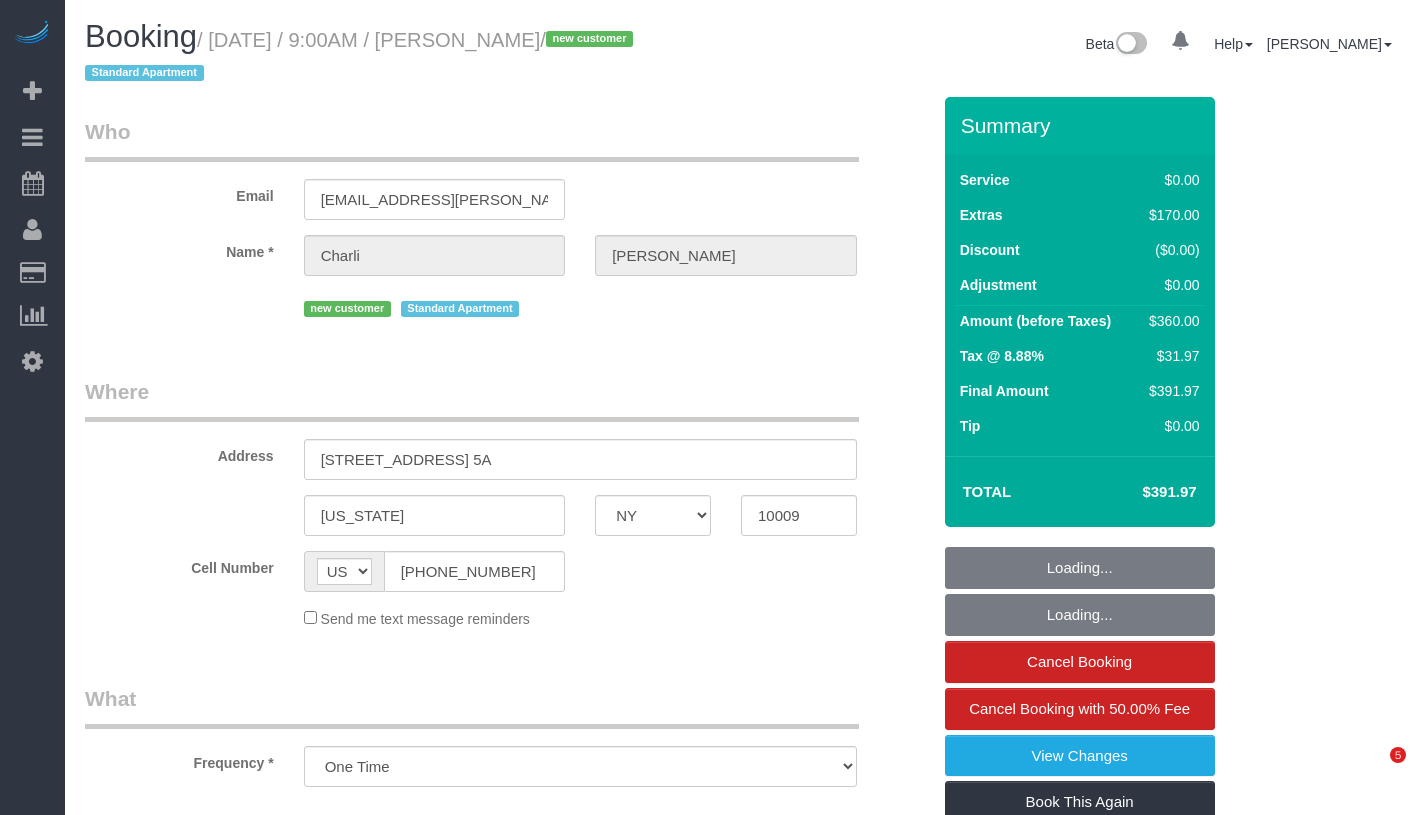 select on "object:1086" 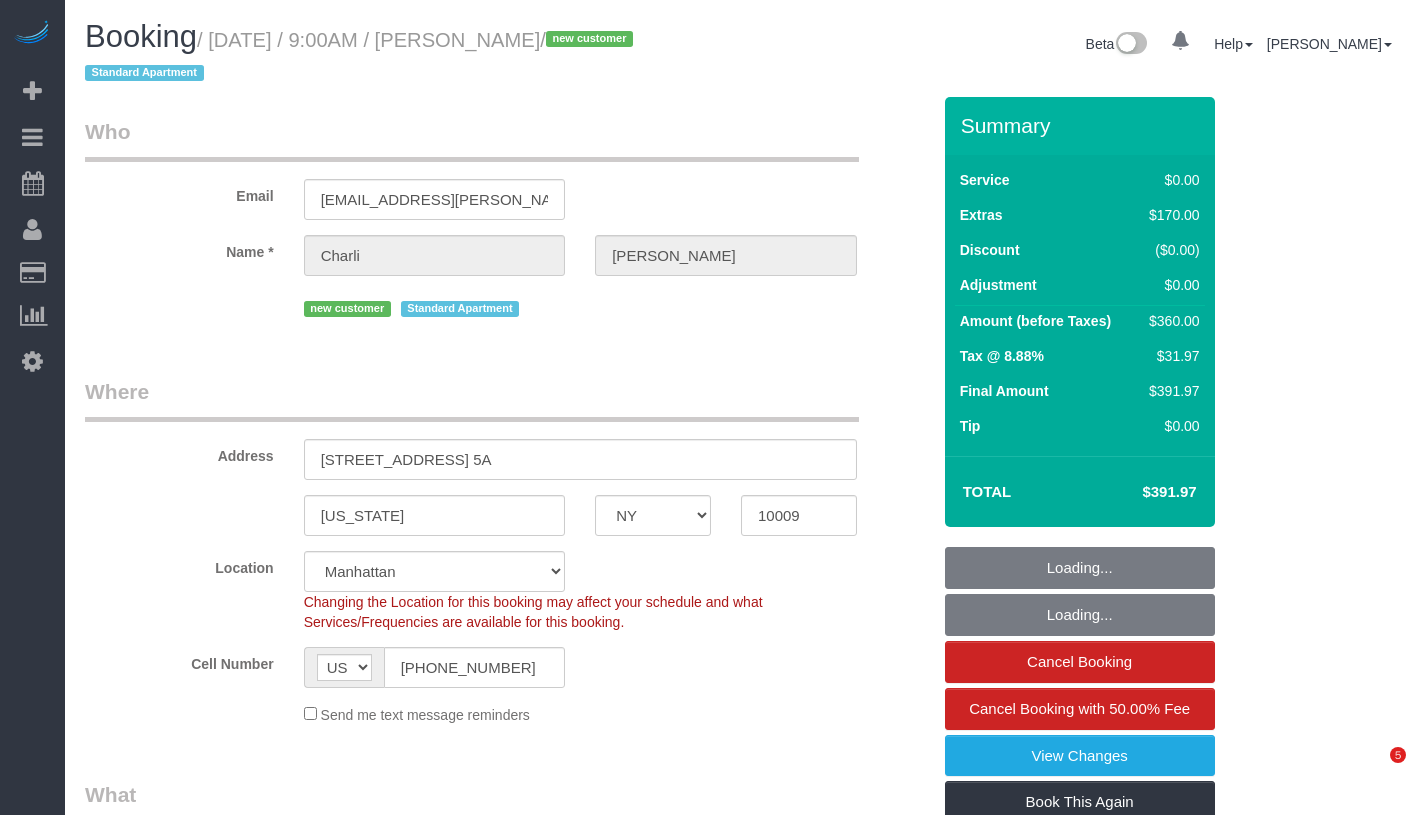 select on "spot1" 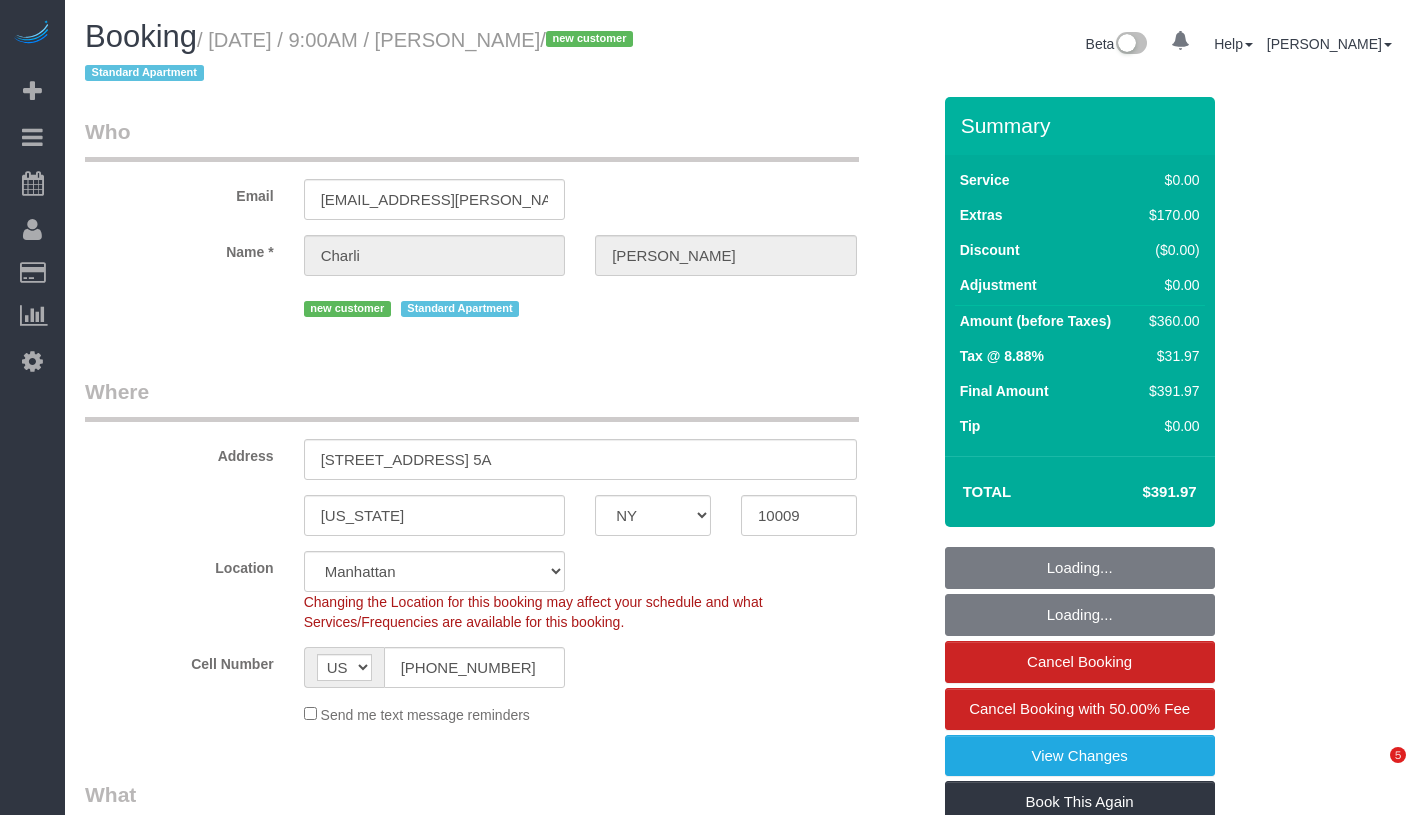 select on "2" 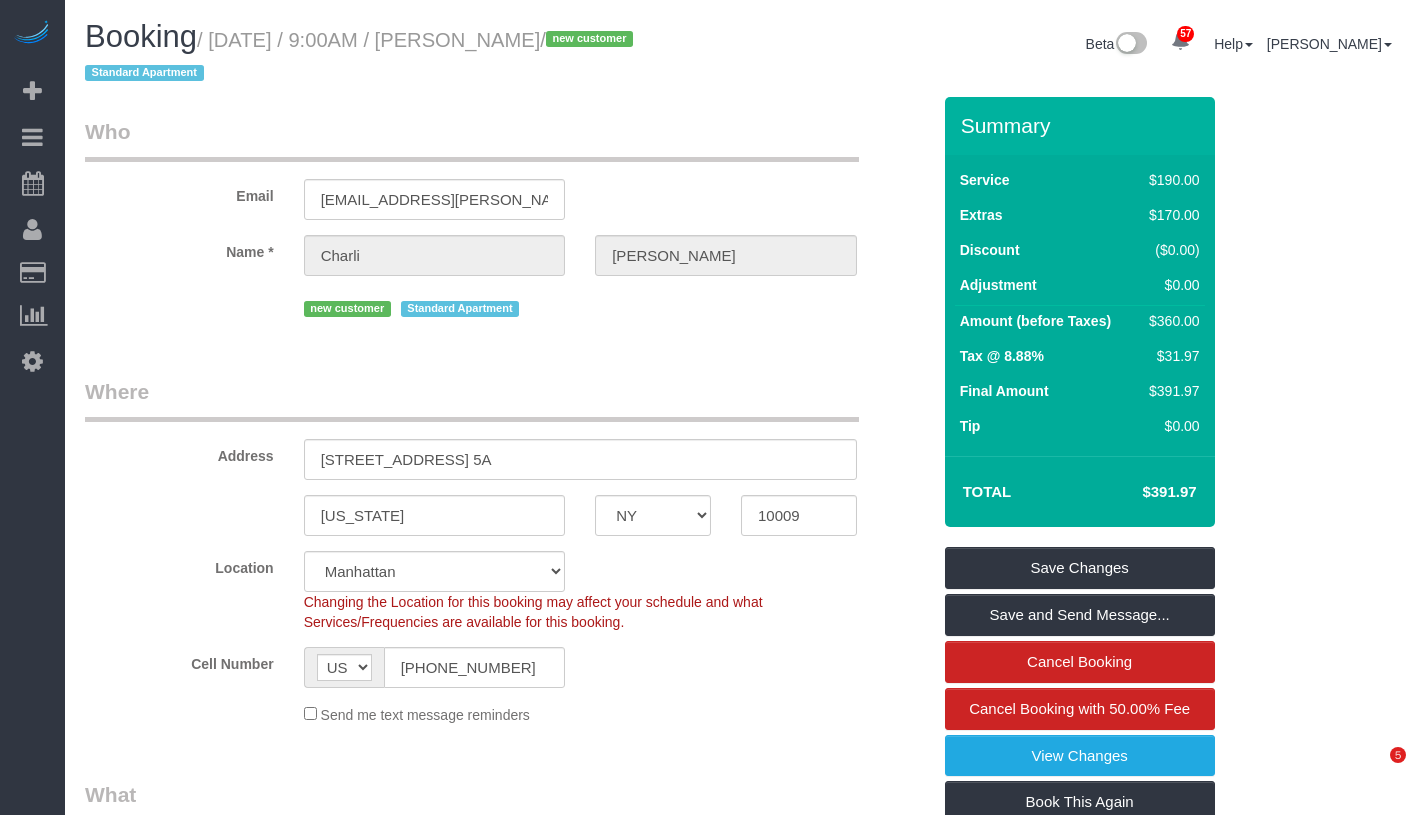 scroll, scrollTop: 0, scrollLeft: 0, axis: both 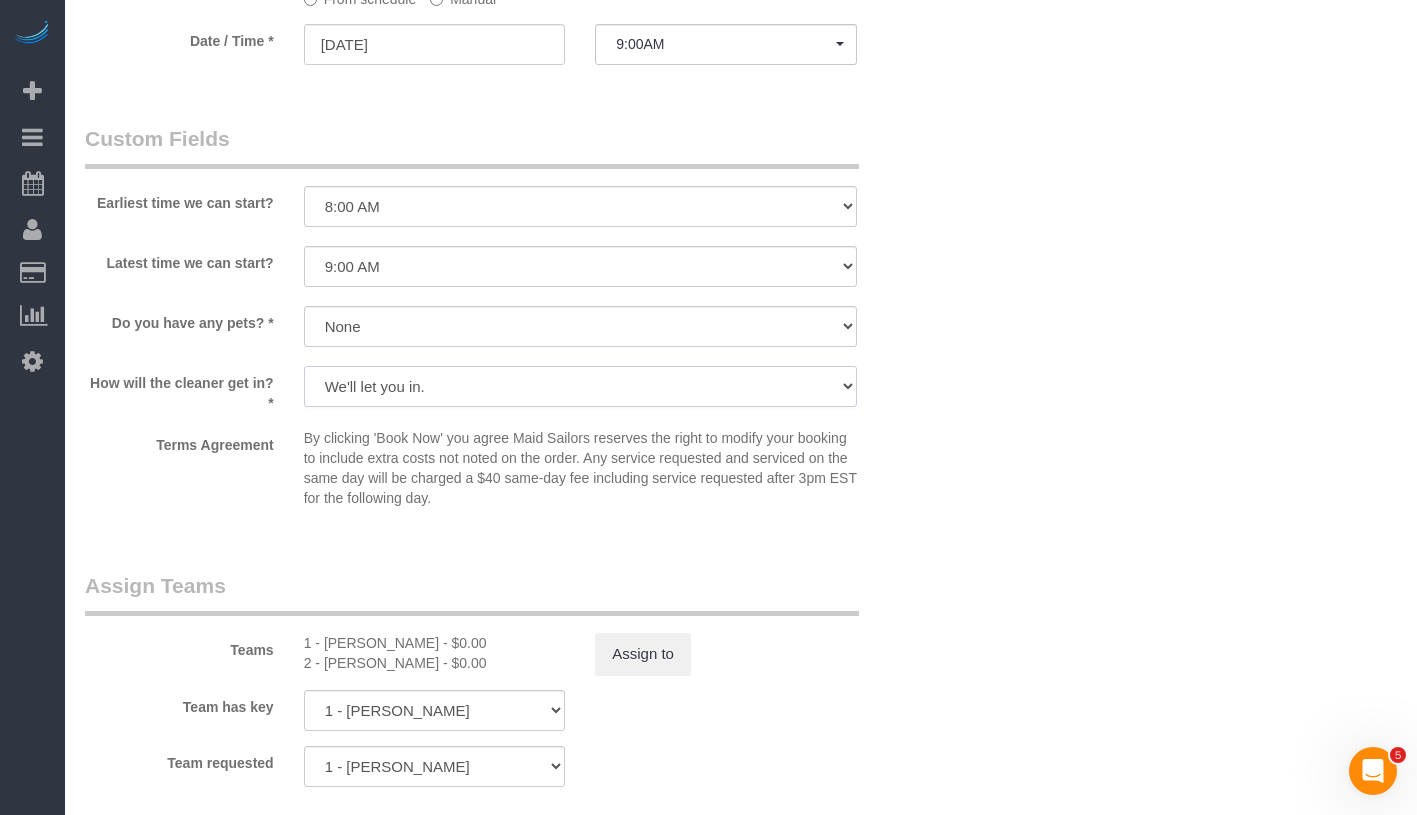 click on "We'll let you in. Doorman/Front Desk has the key. Other (Provide details)" at bounding box center [580, 386] 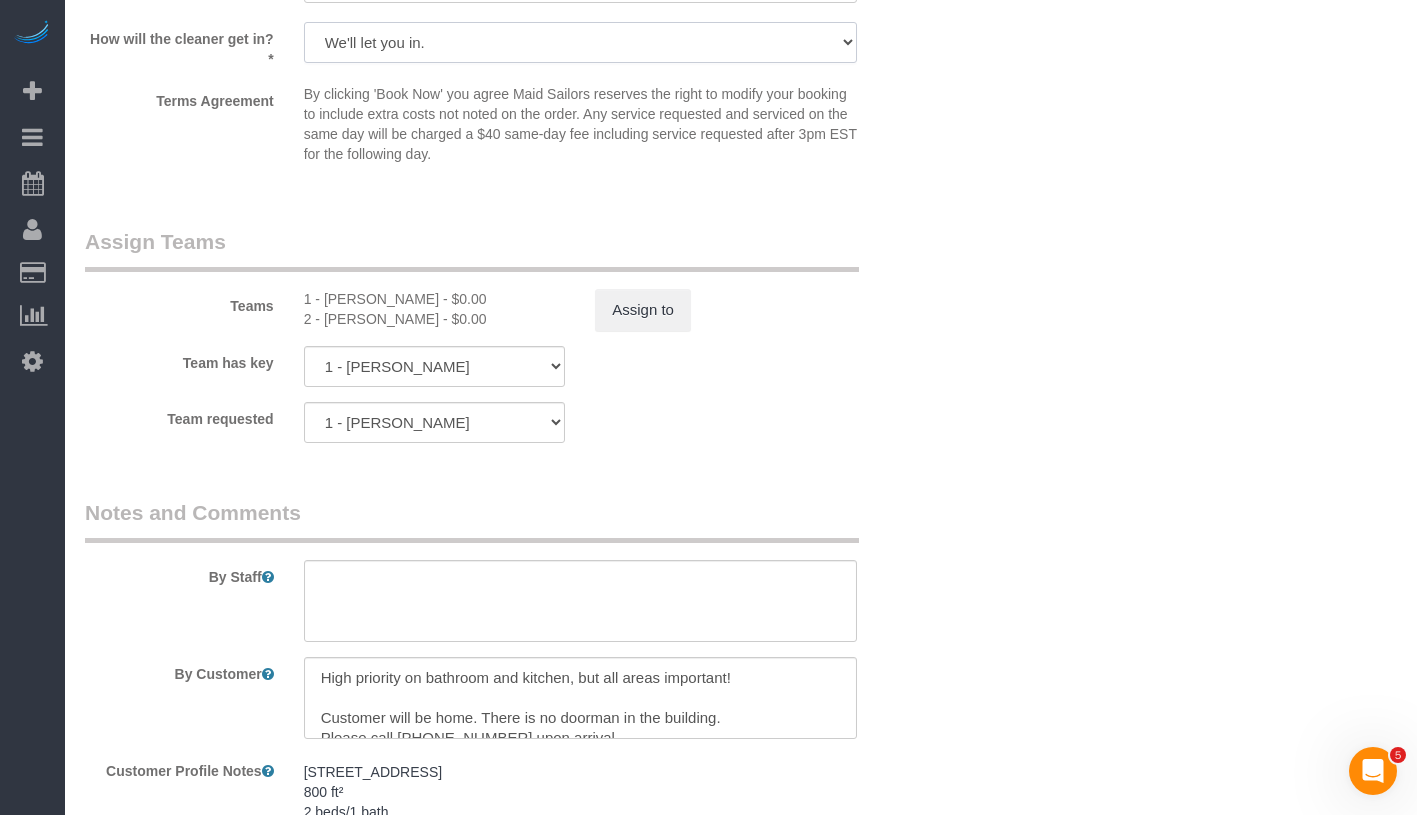scroll, scrollTop: 2650, scrollLeft: 0, axis: vertical 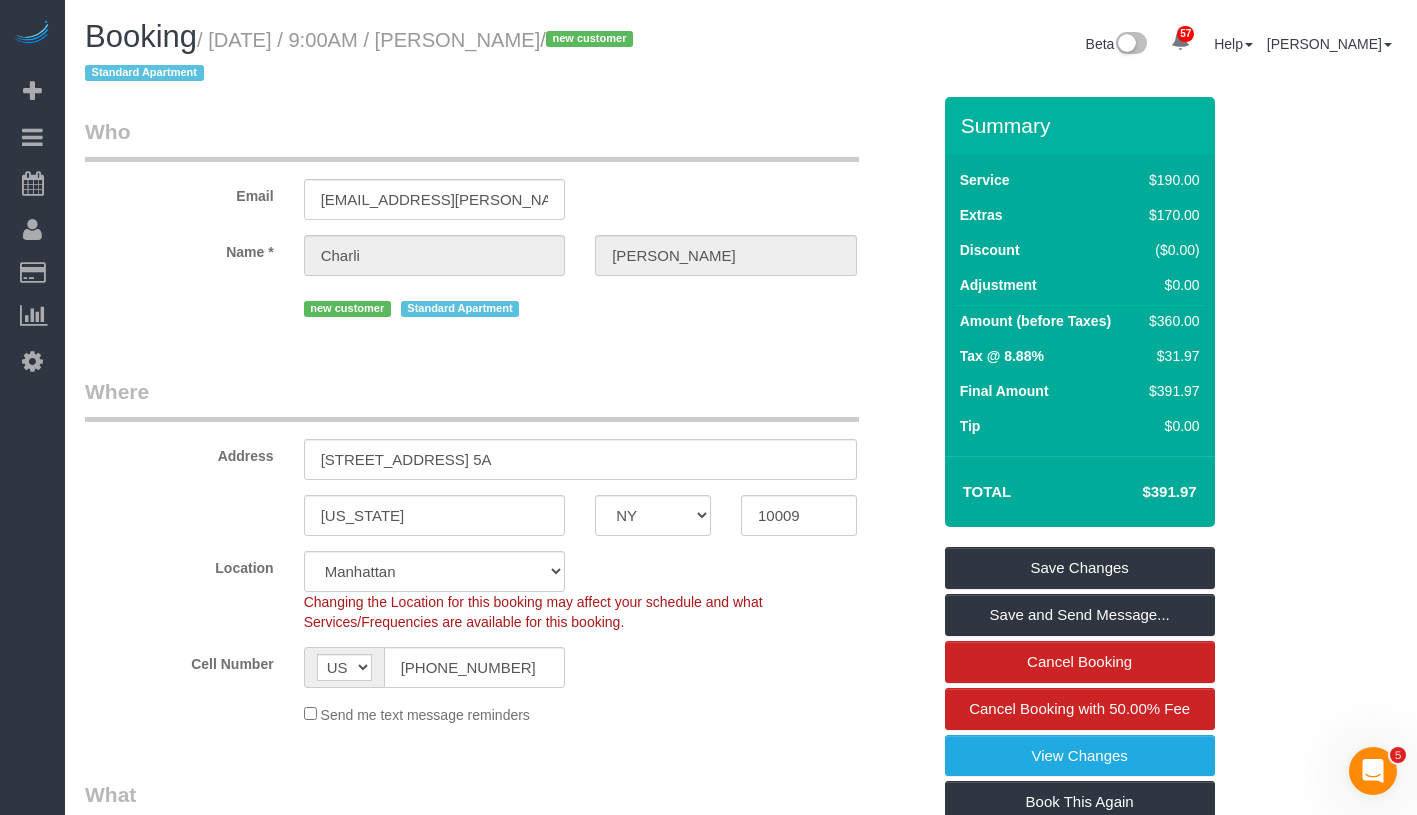 drag, startPoint x: 225, startPoint y: 43, endPoint x: 604, endPoint y: 40, distance: 379.01187 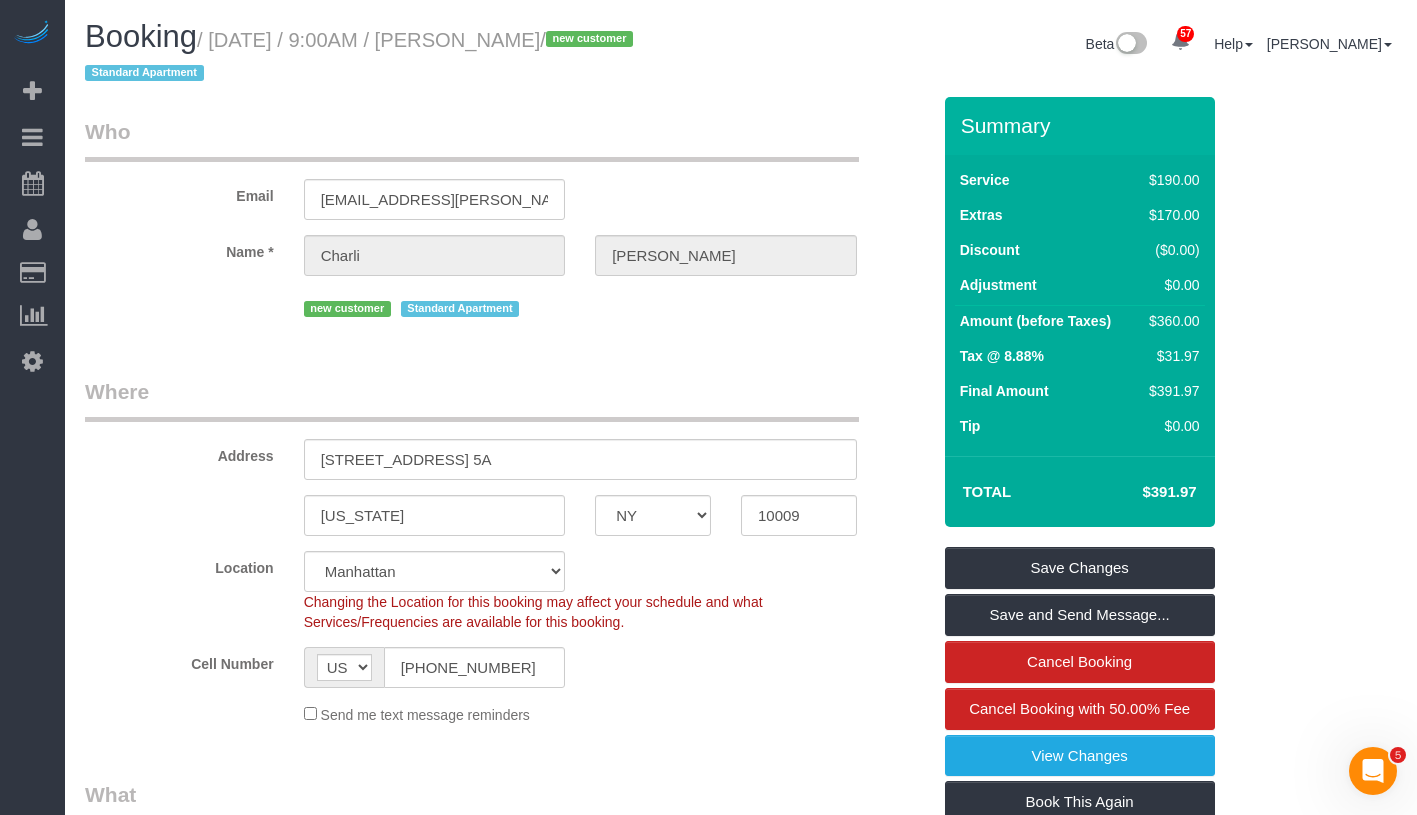 click on "/ July 02, 2025 / 9:00AM / Charli Hendler
/
new customer
Standard Apartment" at bounding box center (362, 57) 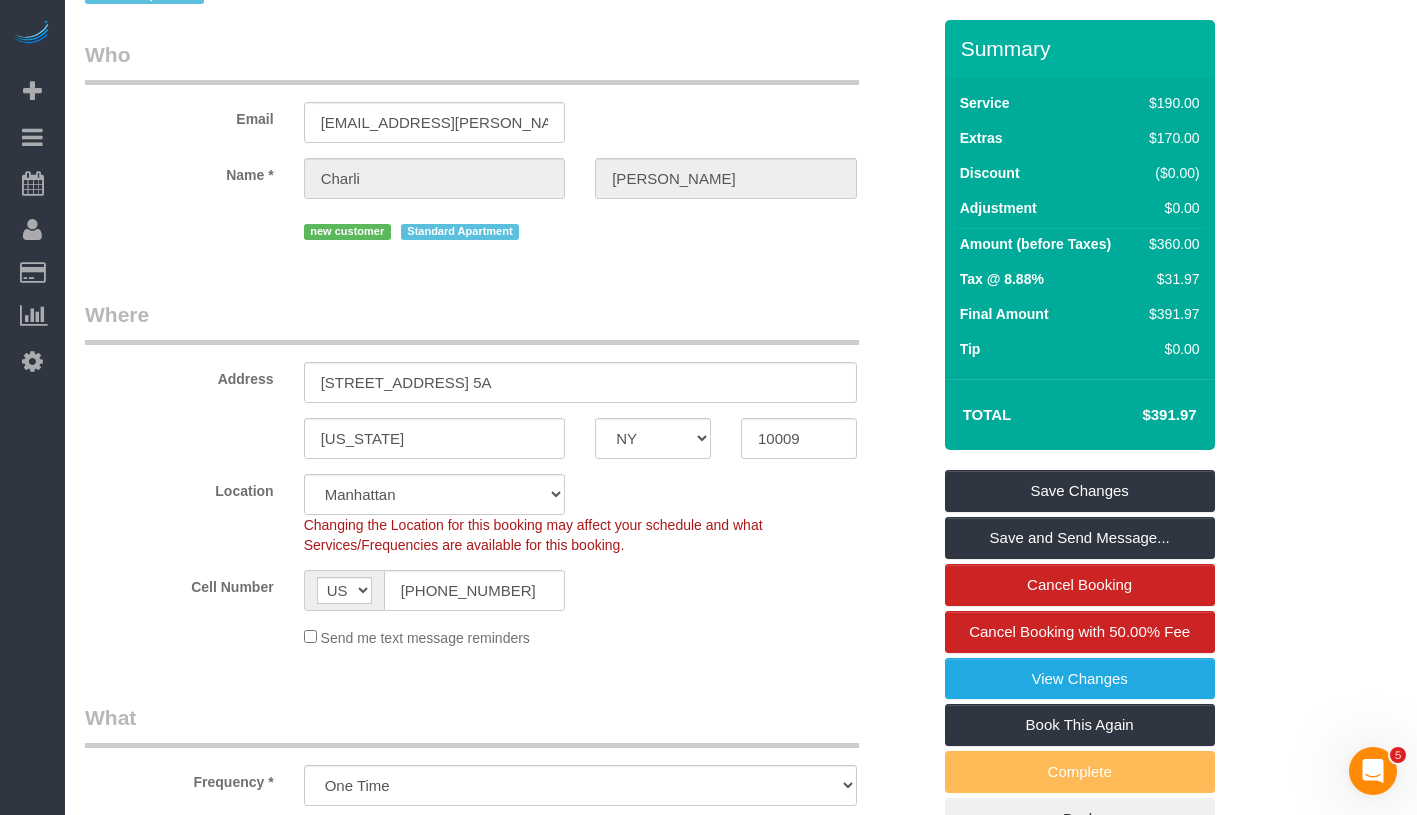 scroll, scrollTop: 0, scrollLeft: 0, axis: both 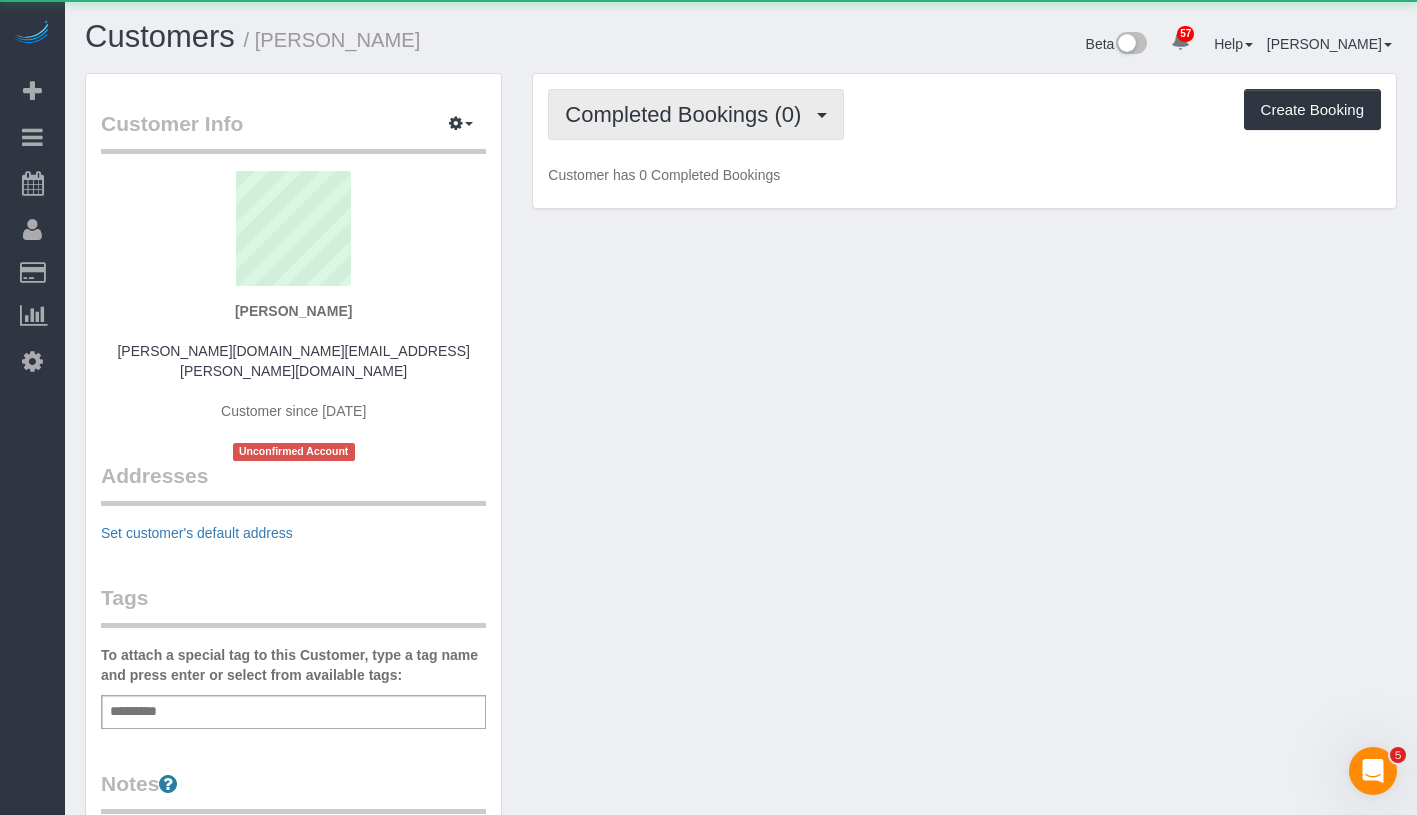 click on "Completed Bookings (0)" at bounding box center (688, 114) 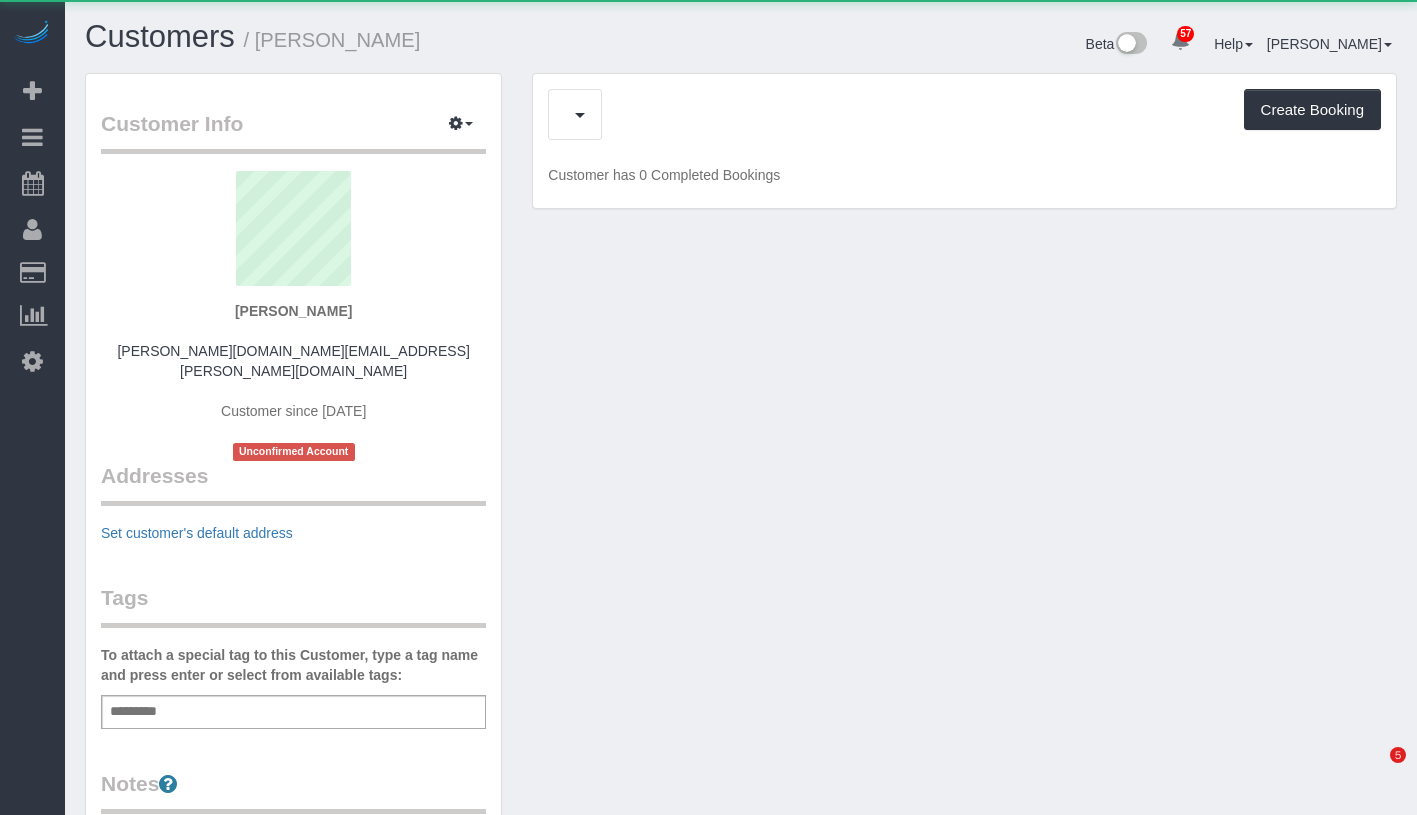 scroll, scrollTop: 0, scrollLeft: 0, axis: both 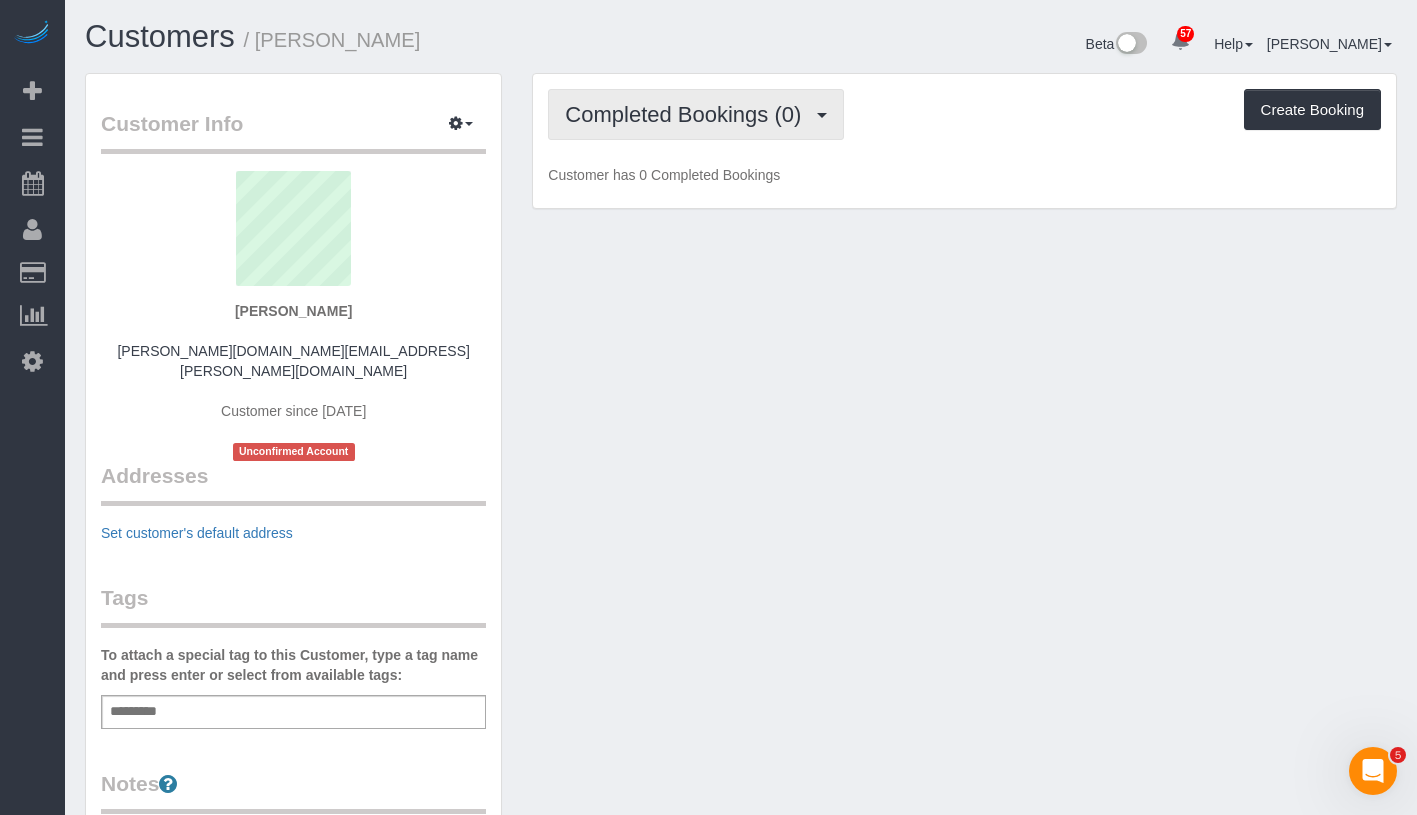 click on "Completed Bookings (0)" at bounding box center [688, 114] 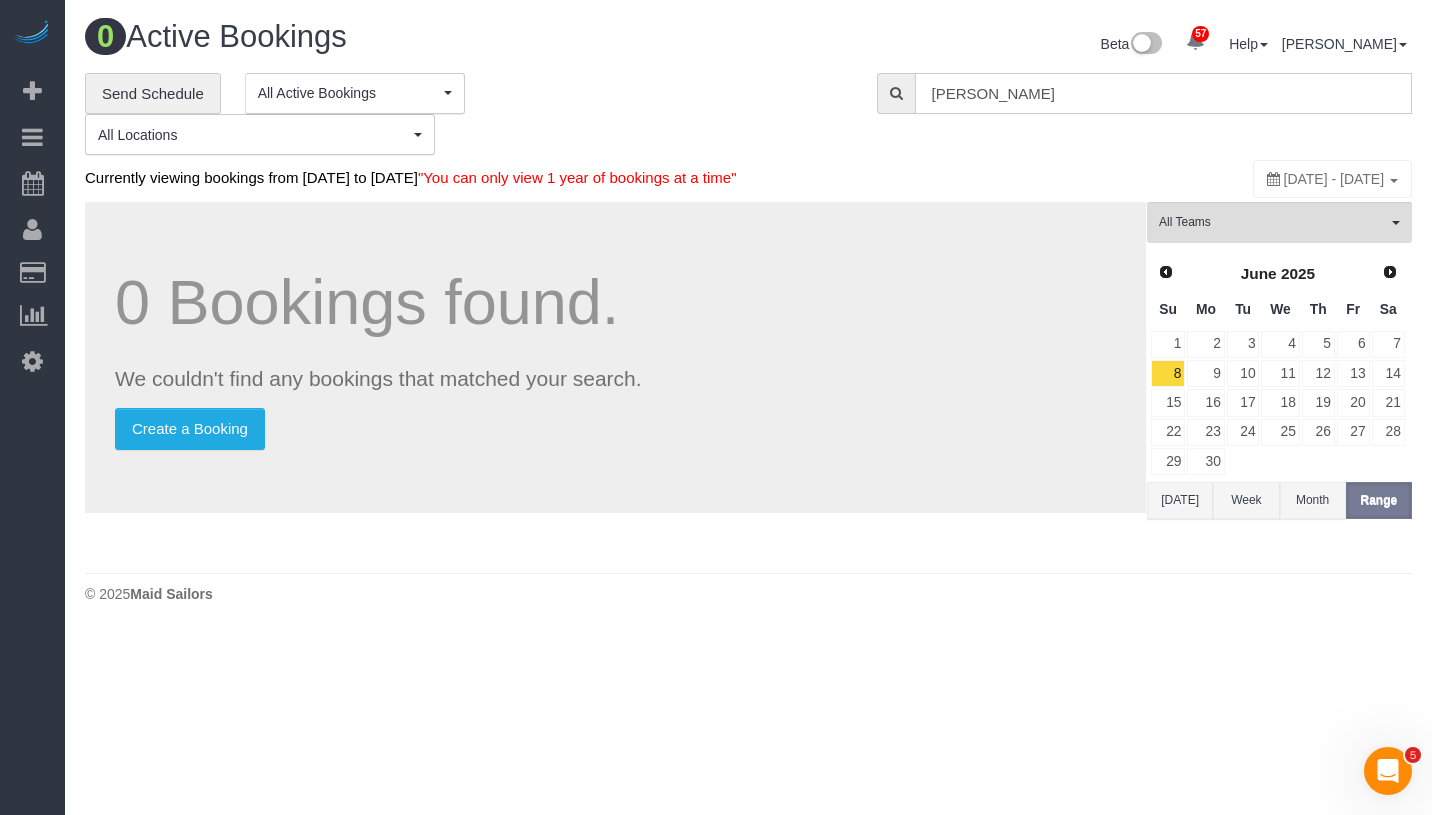 click on "Benjamin Green" at bounding box center (1163, 93) 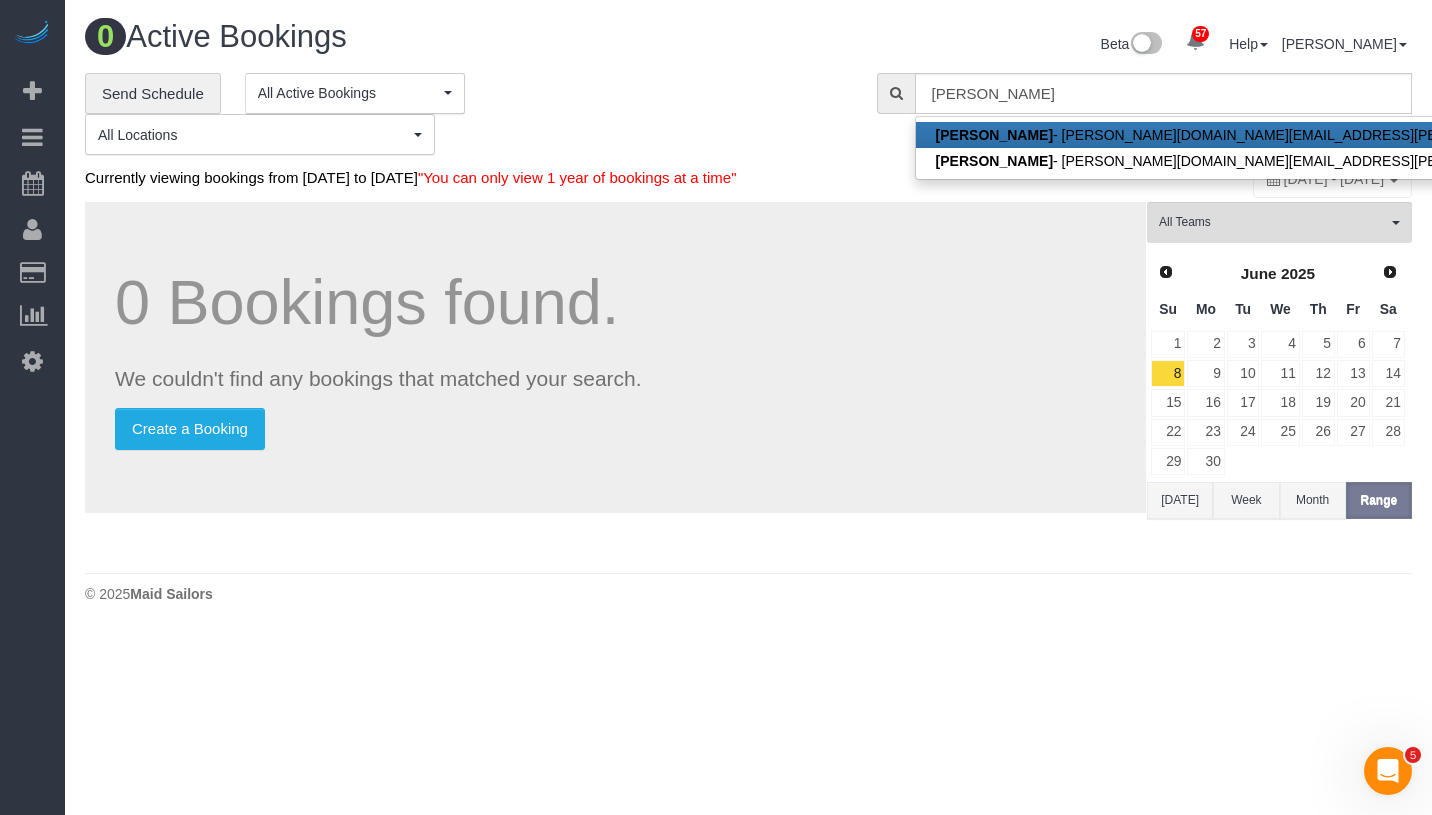 click on "Benjamin Green  - benjamin.andrew.green@gmail.com" at bounding box center [1289, 135] 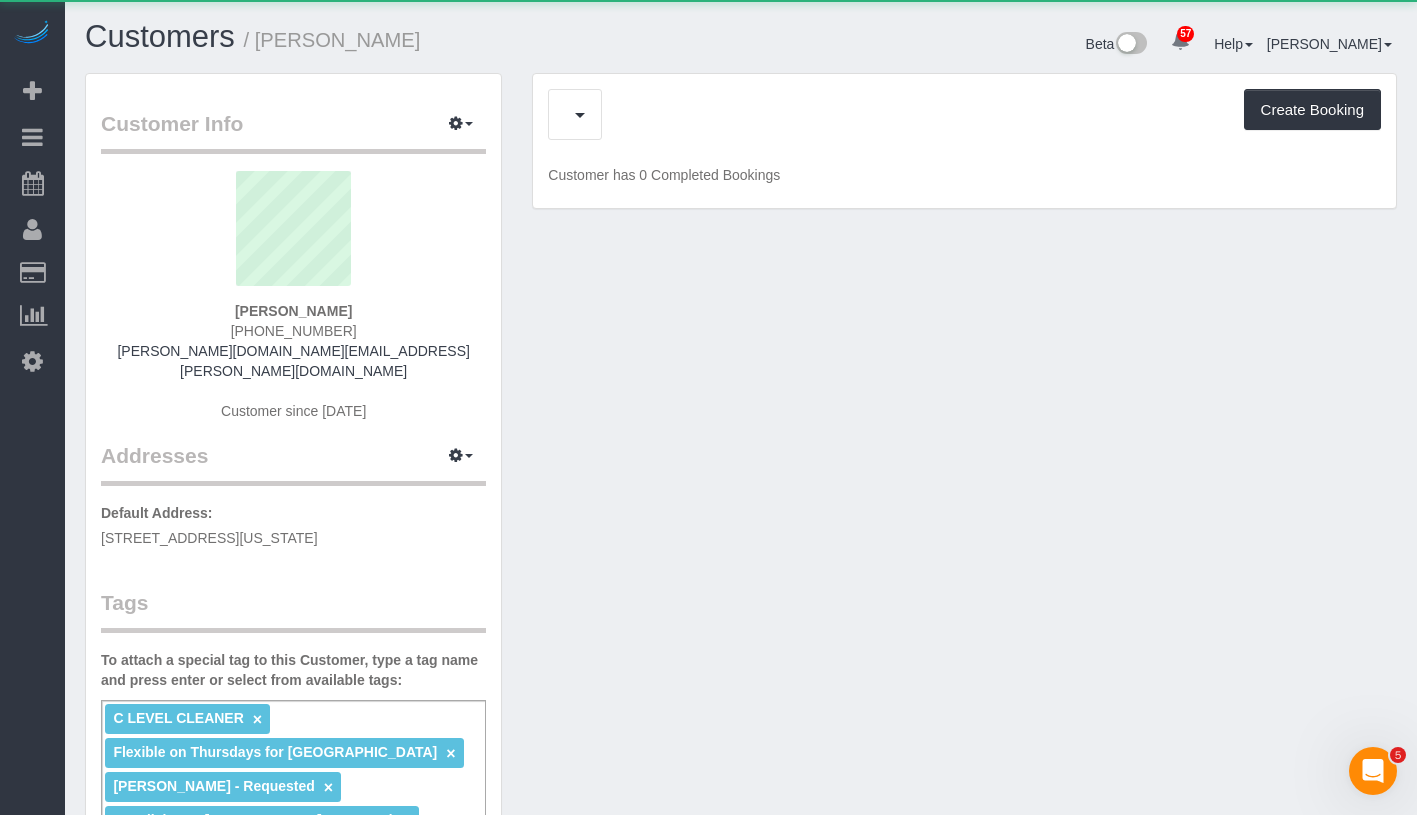 click on "Feedback (4)
Create Booking" at bounding box center [964, 114] 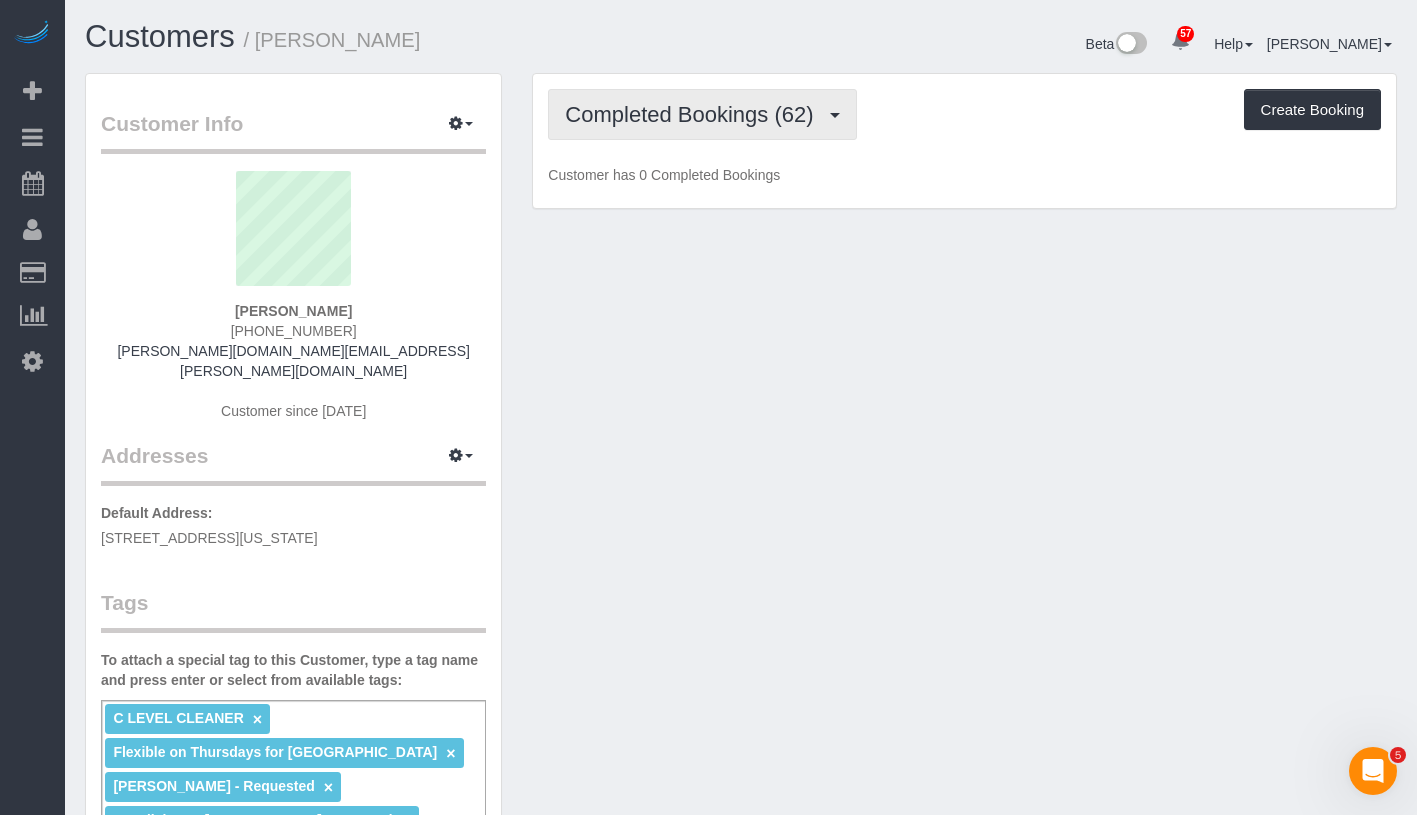 click on "Completed Bookings (62)" at bounding box center (694, 114) 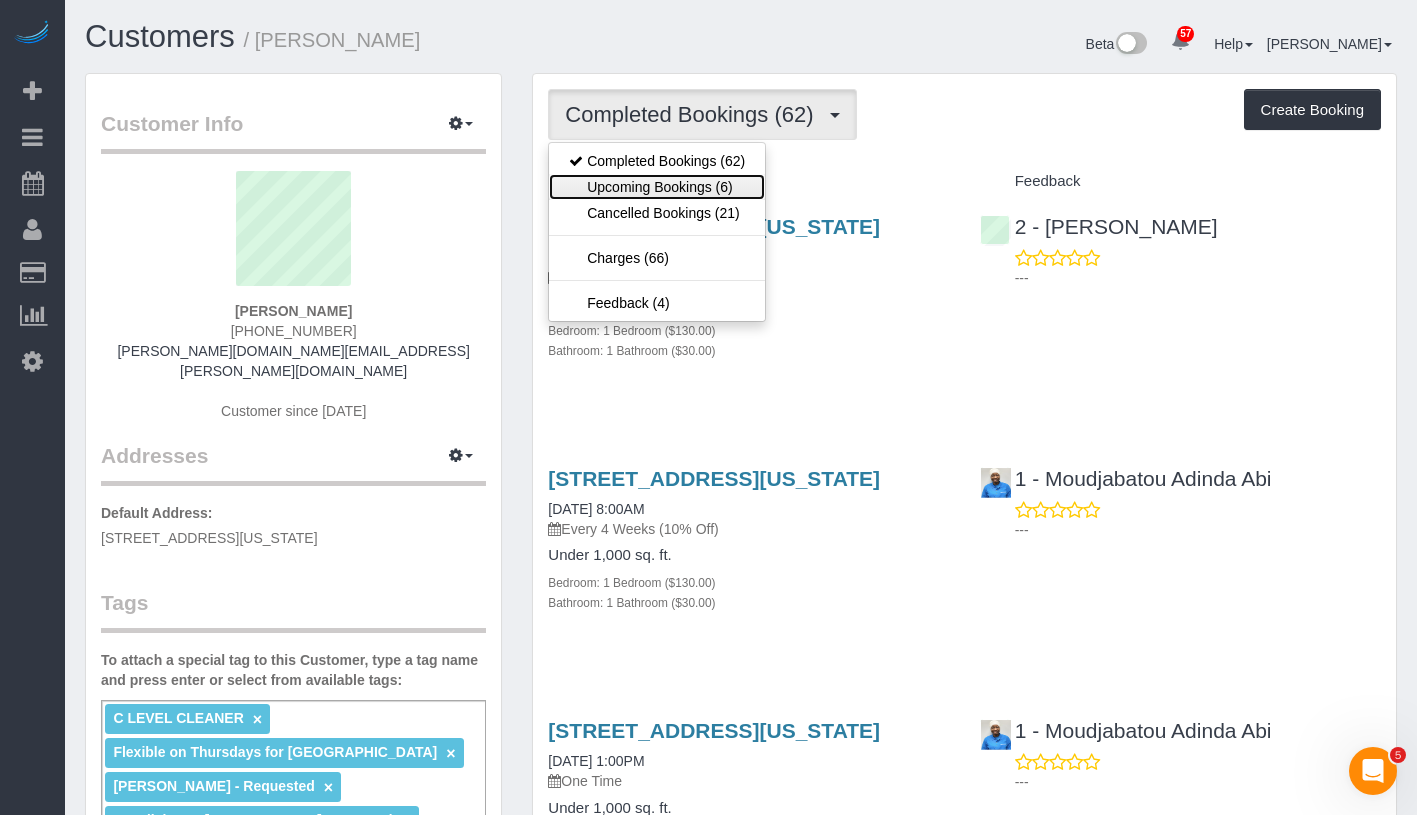 click on "Upcoming Bookings (6)" at bounding box center [657, 187] 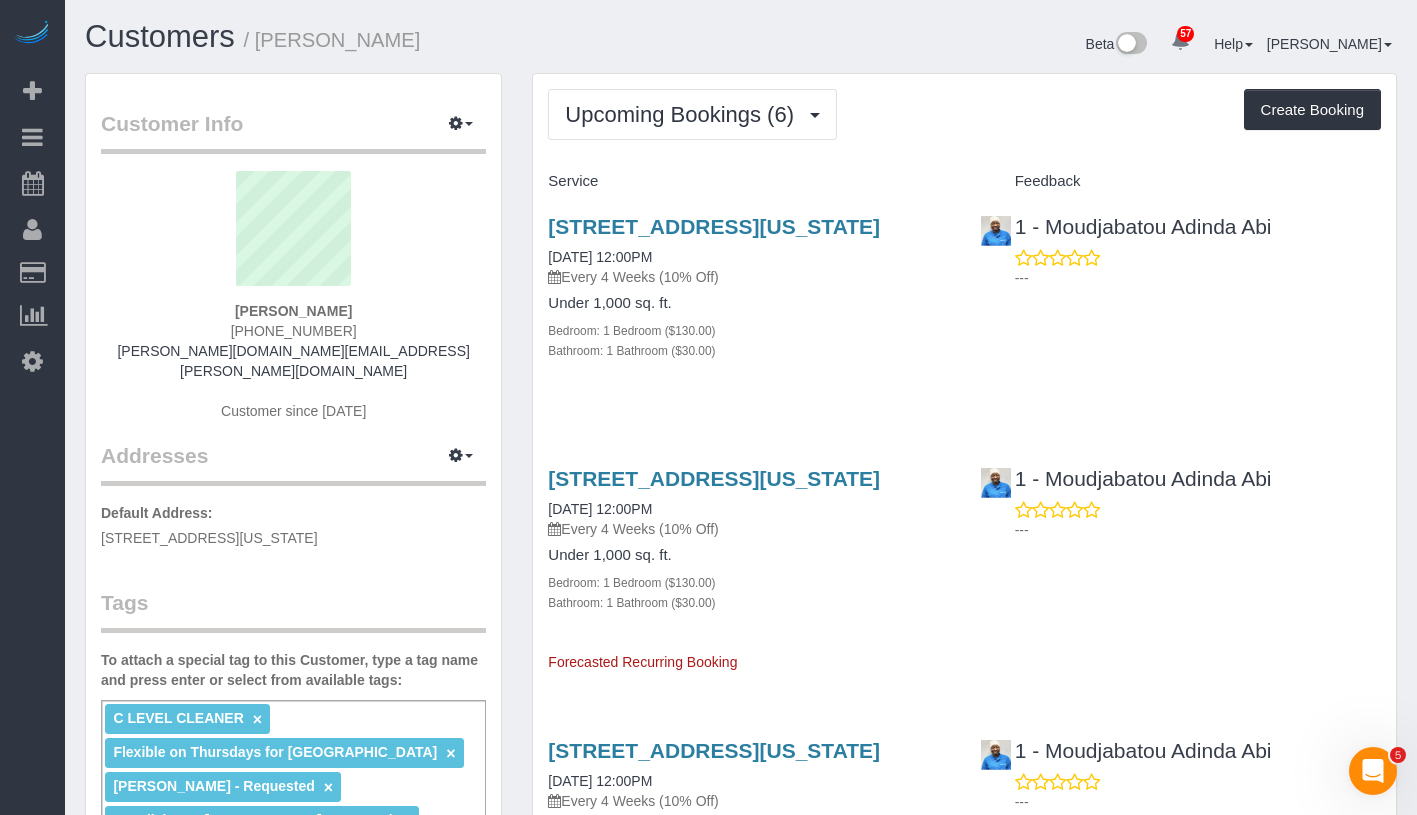 drag, startPoint x: 212, startPoint y: 315, endPoint x: 402, endPoint y: 310, distance: 190.06578 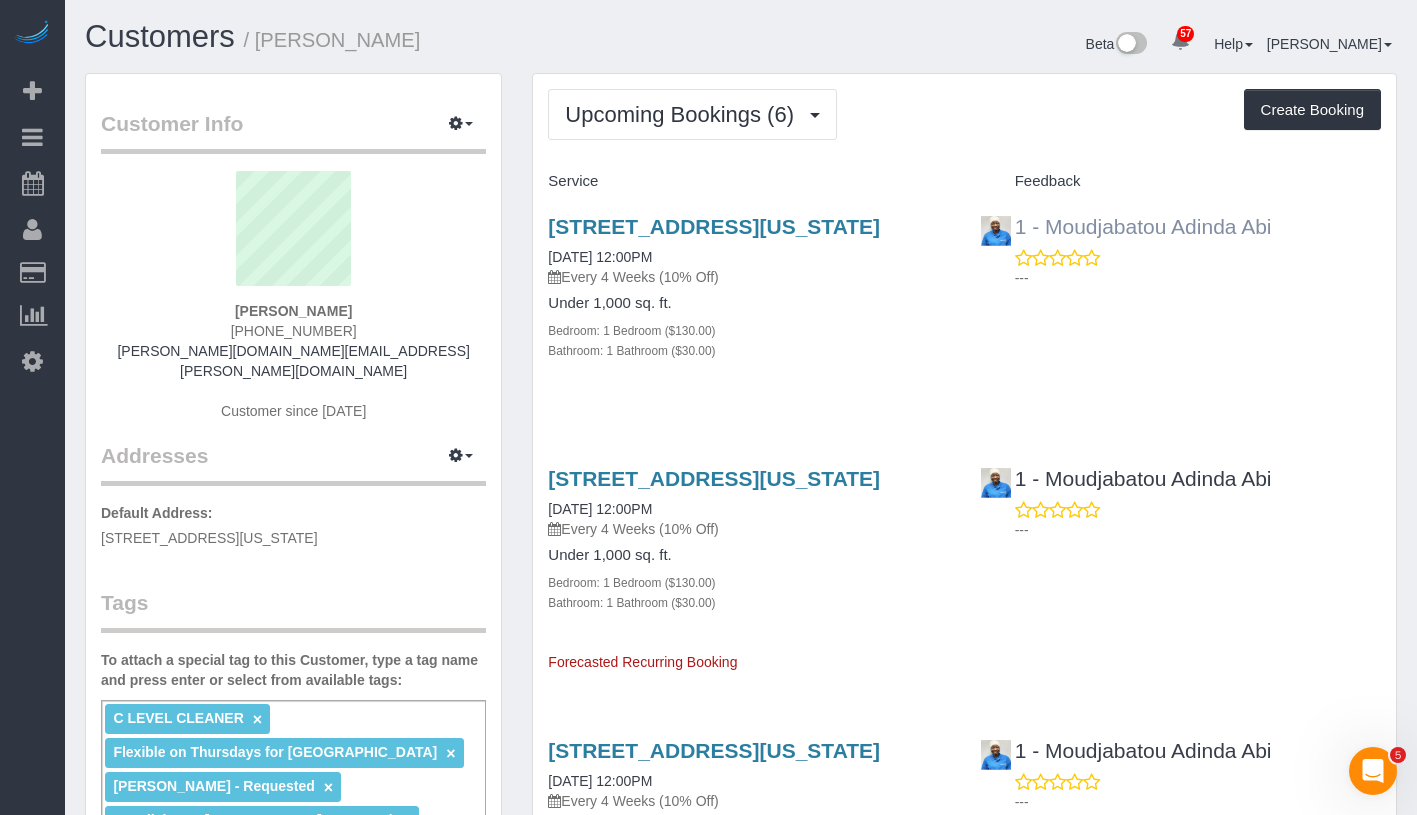 drag, startPoint x: 1316, startPoint y: 226, endPoint x: 1050, endPoint y: 232, distance: 266.06766 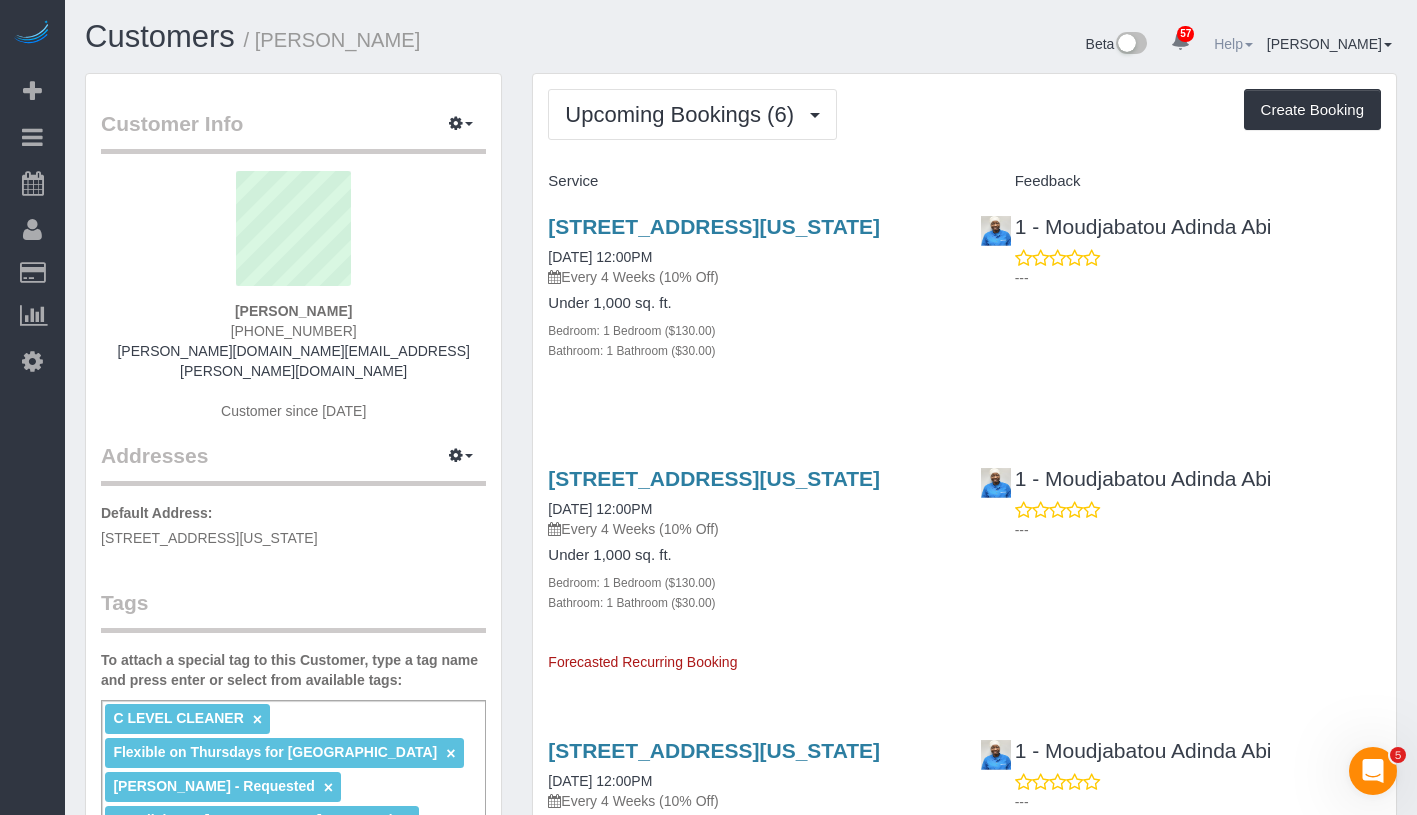 copy on "Moudjabatou Adinda Abi" 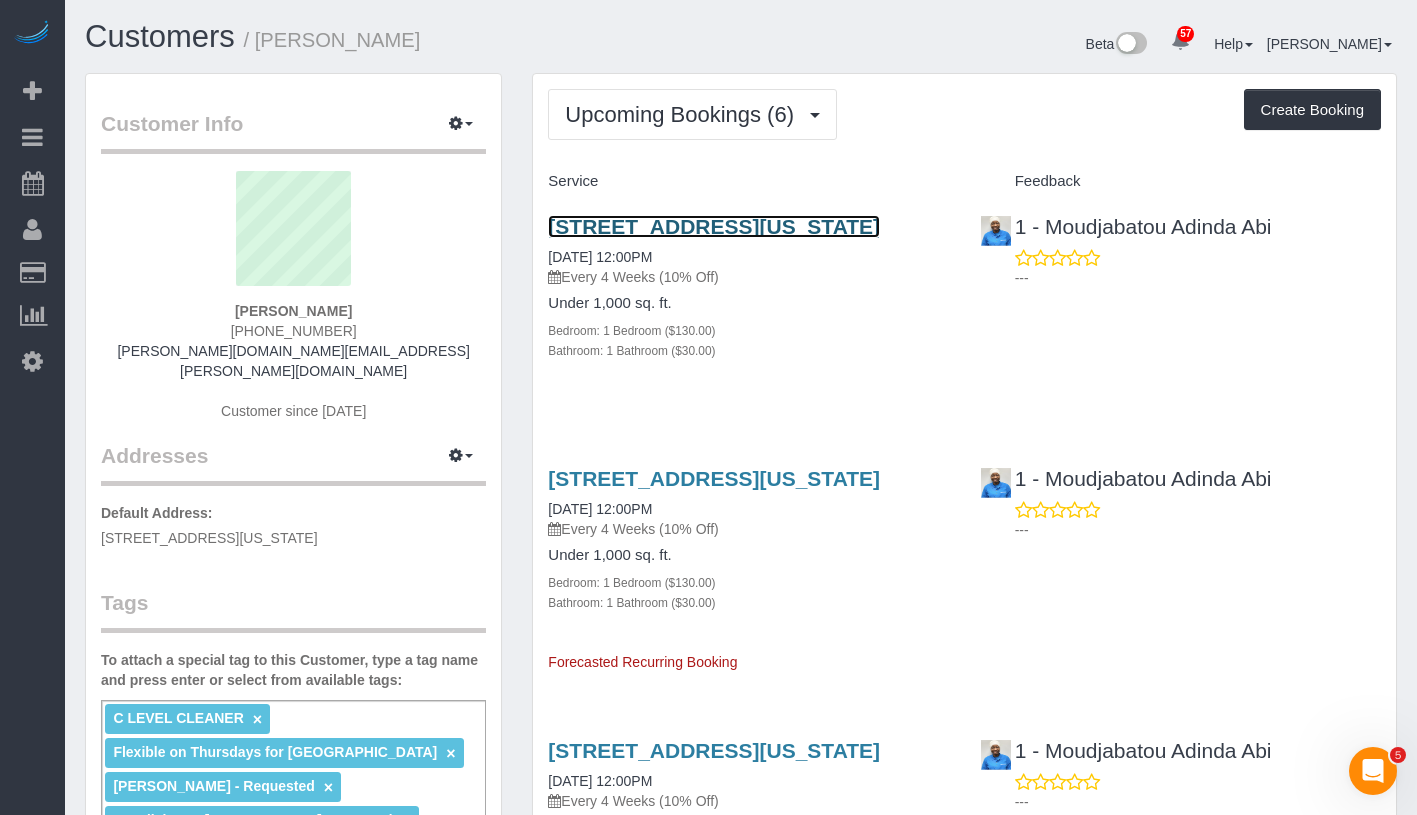 click on "401 East 74th Street Apt 14s, New York, NY 10021" at bounding box center (714, 226) 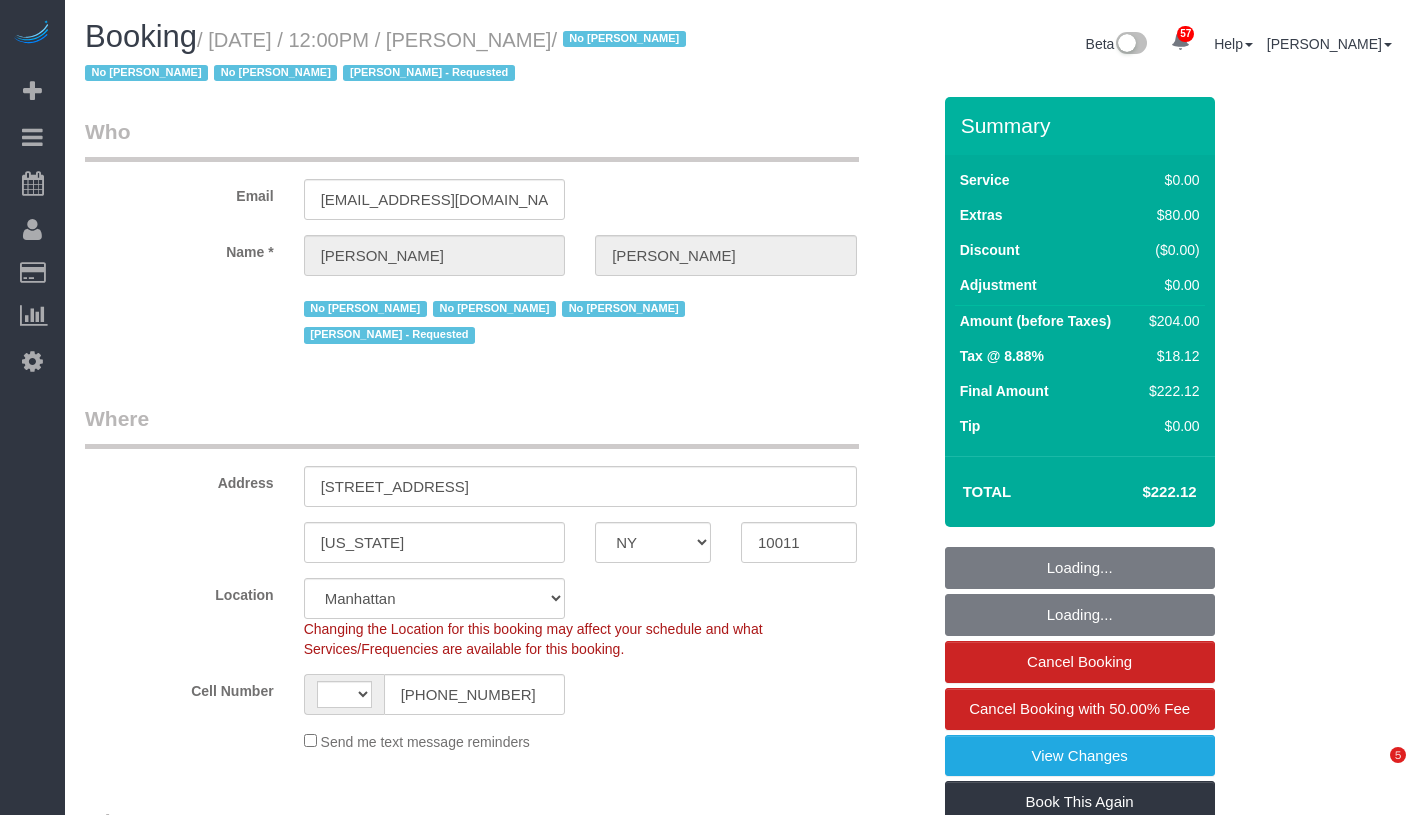 select on "NY" 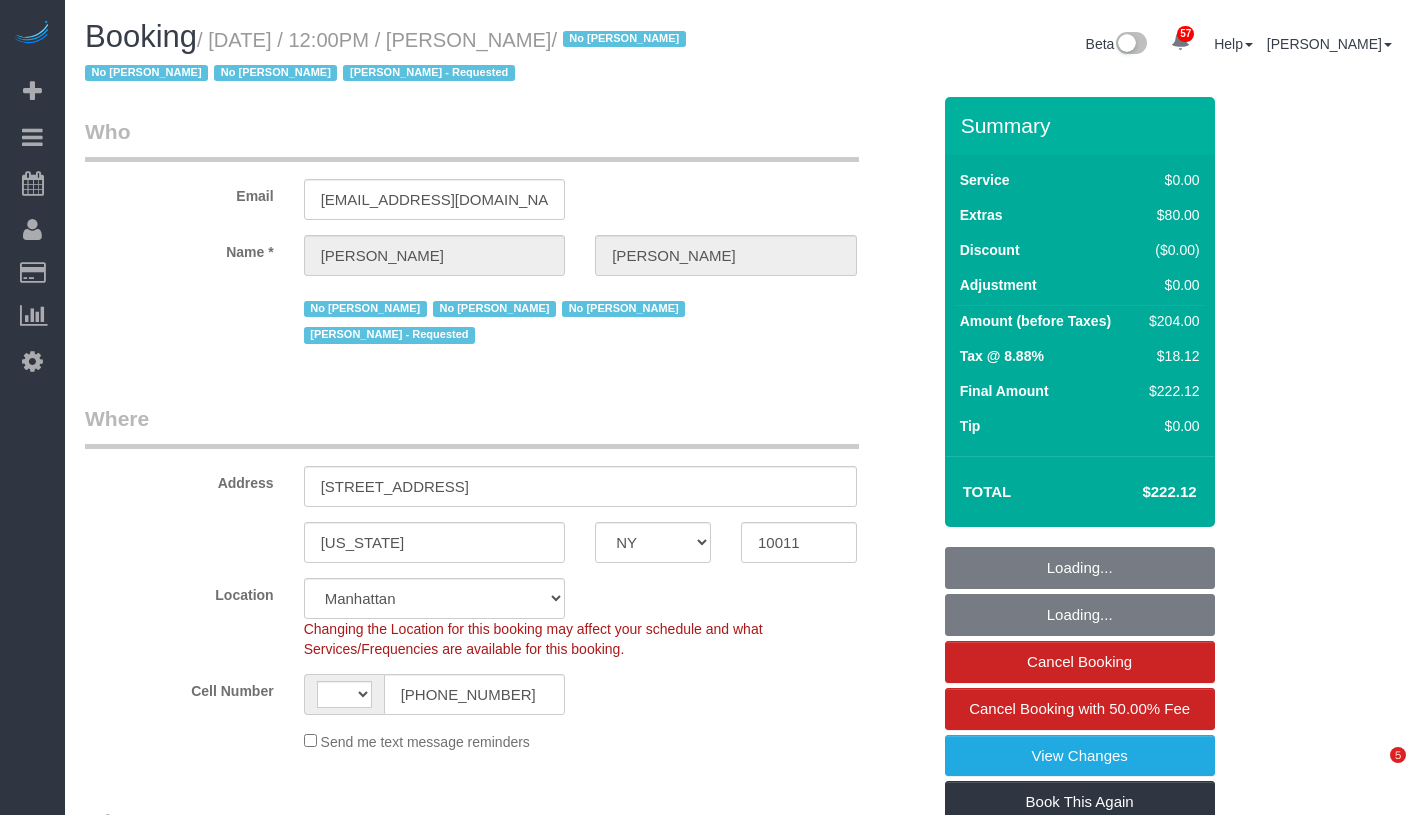 select on "string:[GEOGRAPHIC_DATA]" 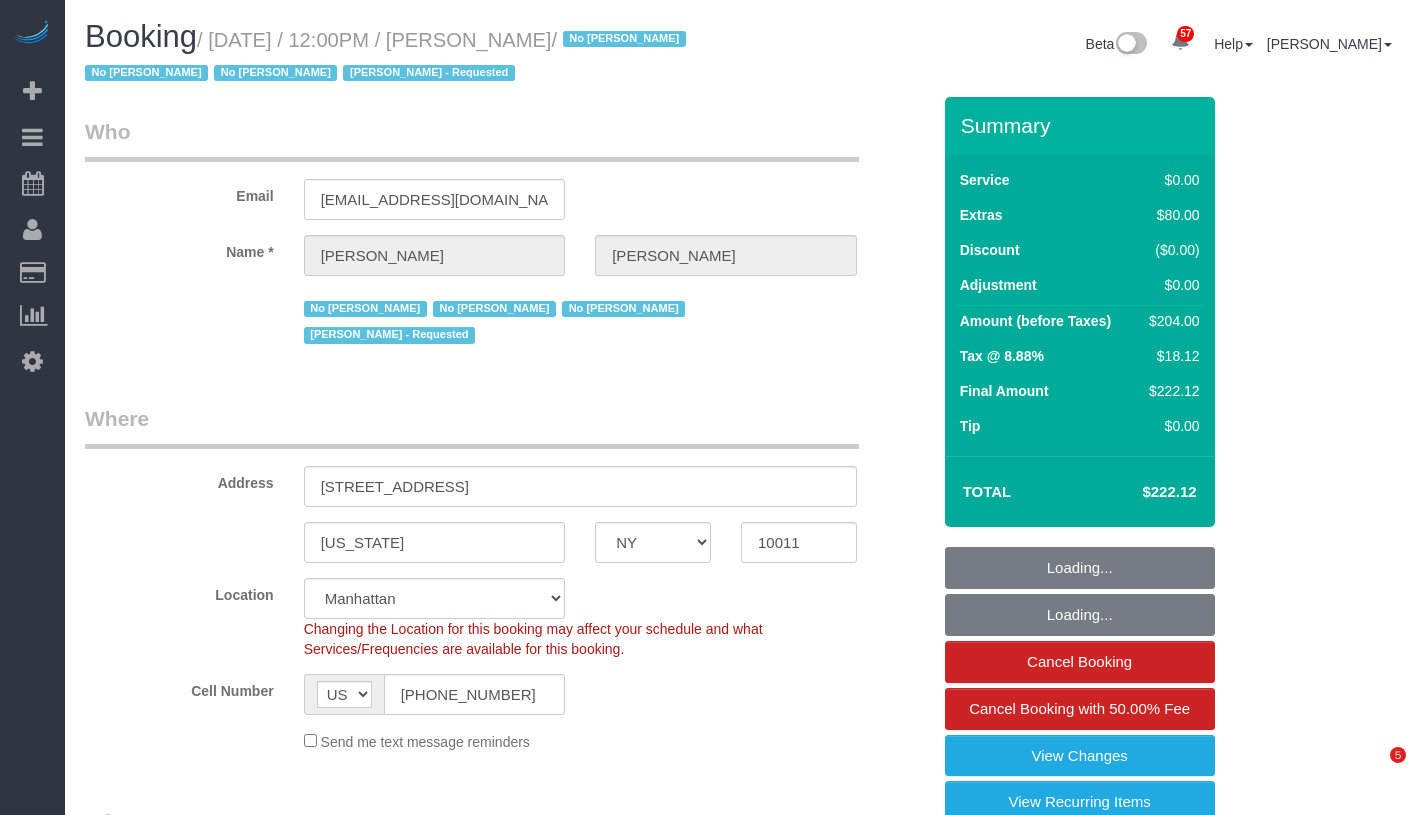 select on "spot1" 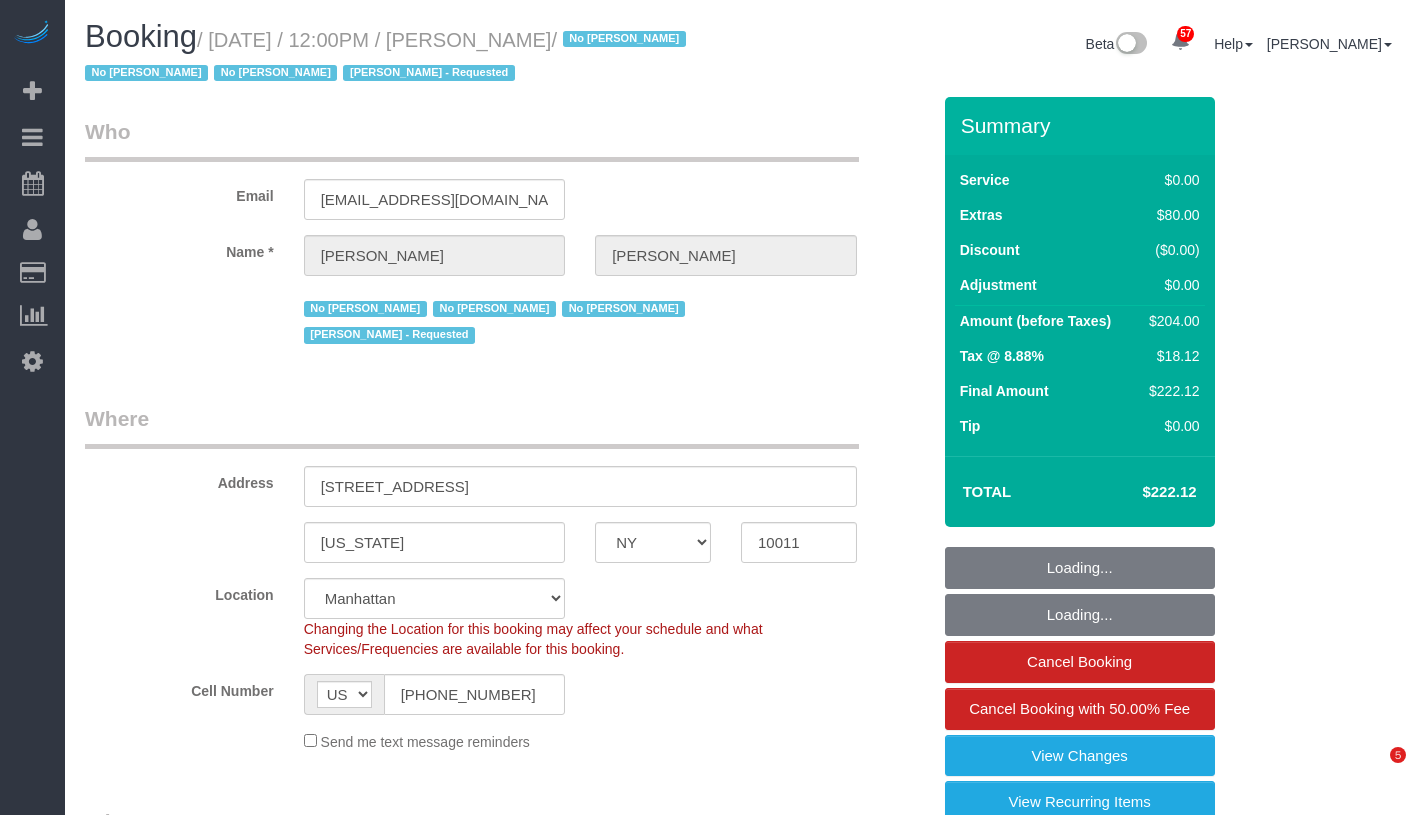 select on "1" 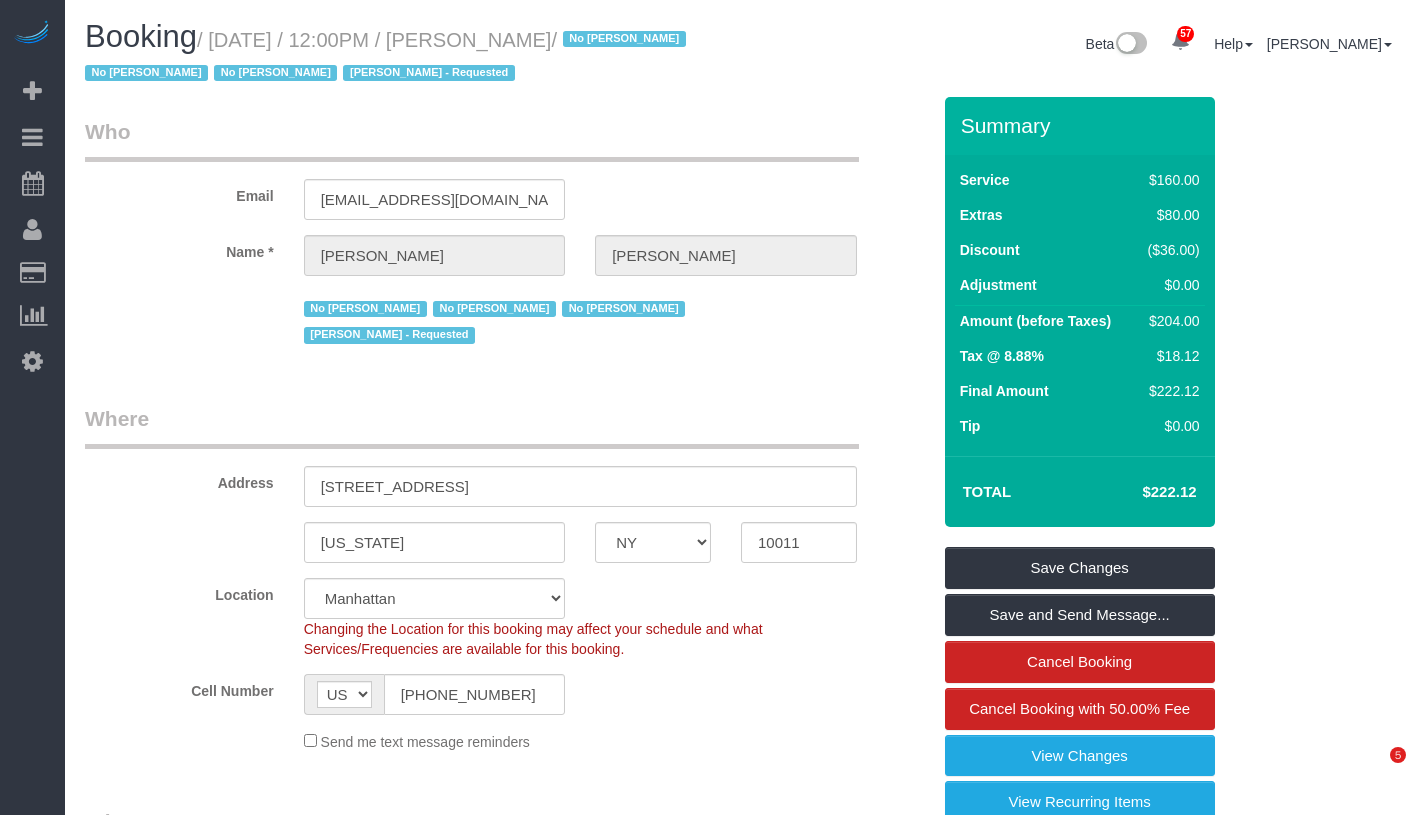 scroll, scrollTop: 0, scrollLeft: 0, axis: both 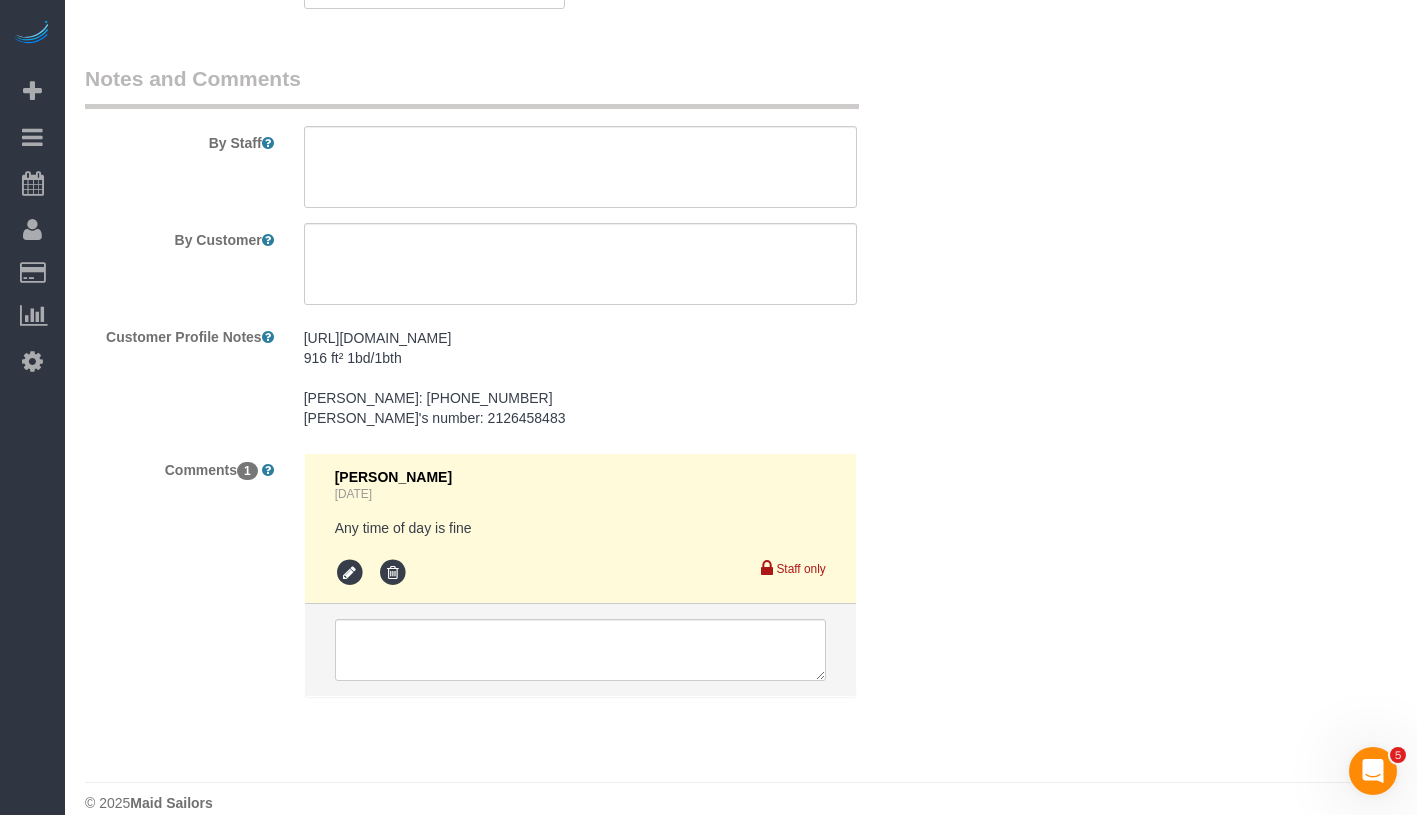 drag, startPoint x: 393, startPoint y: 369, endPoint x: 517, endPoint y: 363, distance: 124.14507 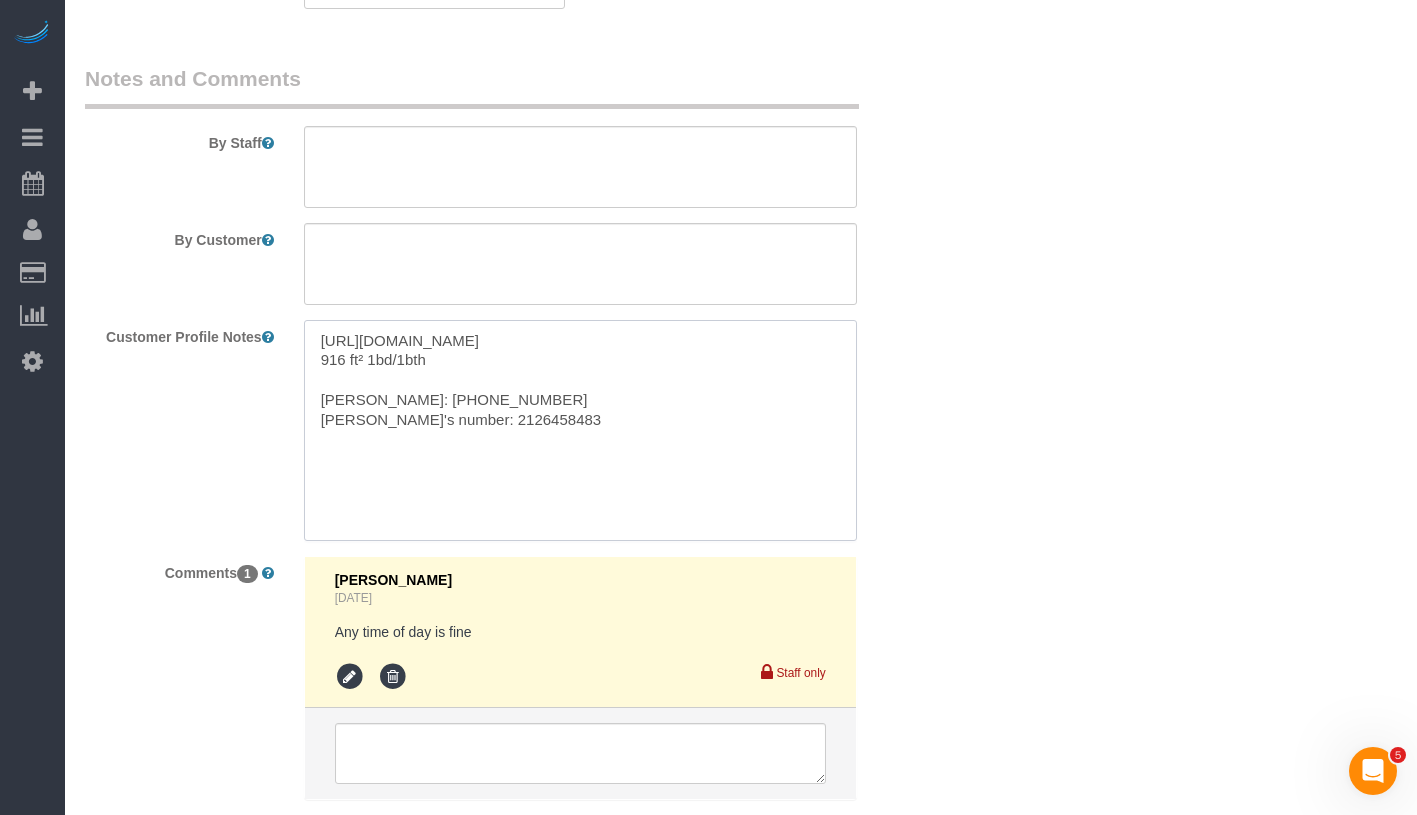drag, startPoint x: 412, startPoint y: 371, endPoint x: 523, endPoint y: 370, distance: 111.0045 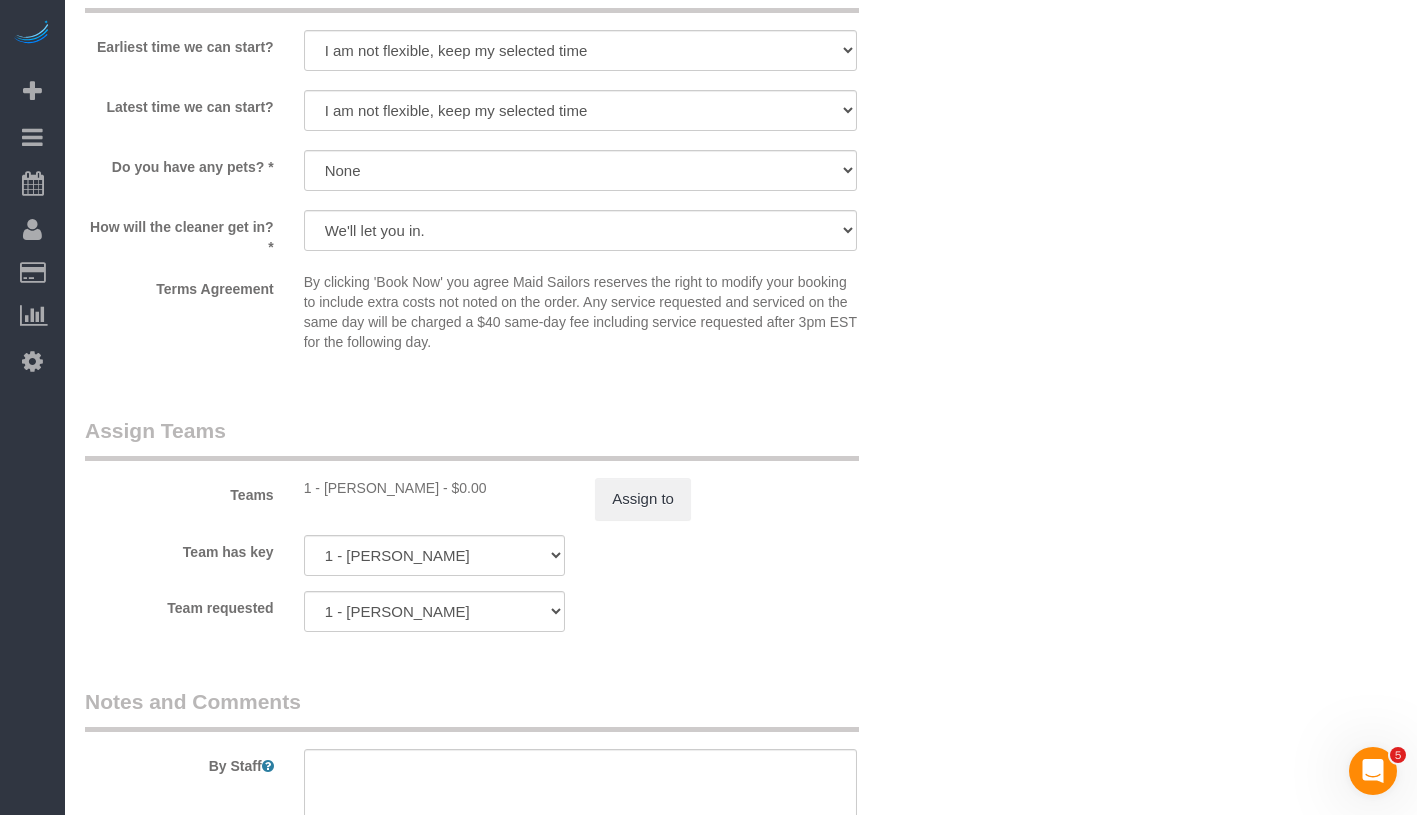 scroll, scrollTop: 2911, scrollLeft: 0, axis: vertical 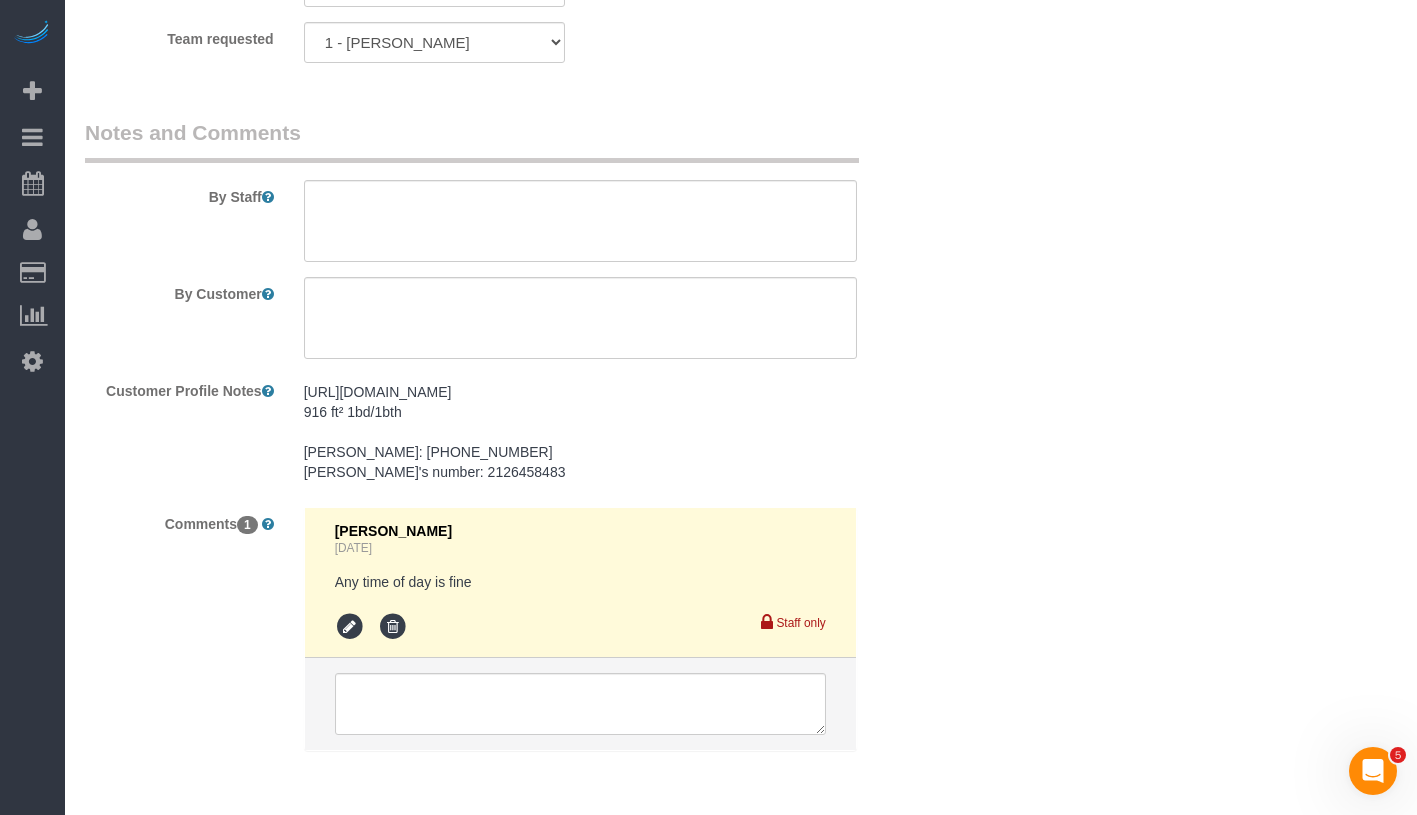 drag, startPoint x: 288, startPoint y: 430, endPoint x: 482, endPoint y: 422, distance: 194.16487 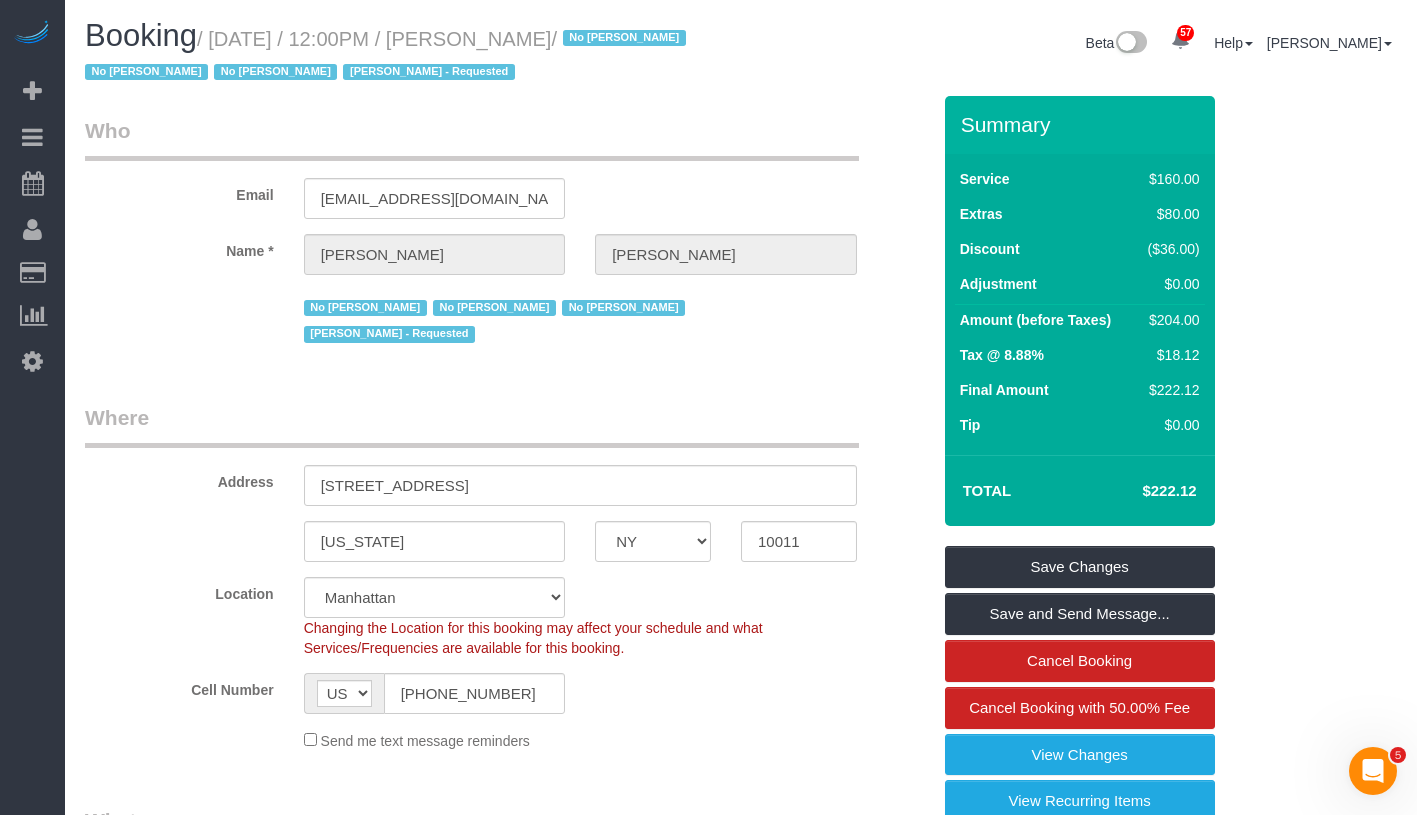 scroll, scrollTop: 0, scrollLeft: 0, axis: both 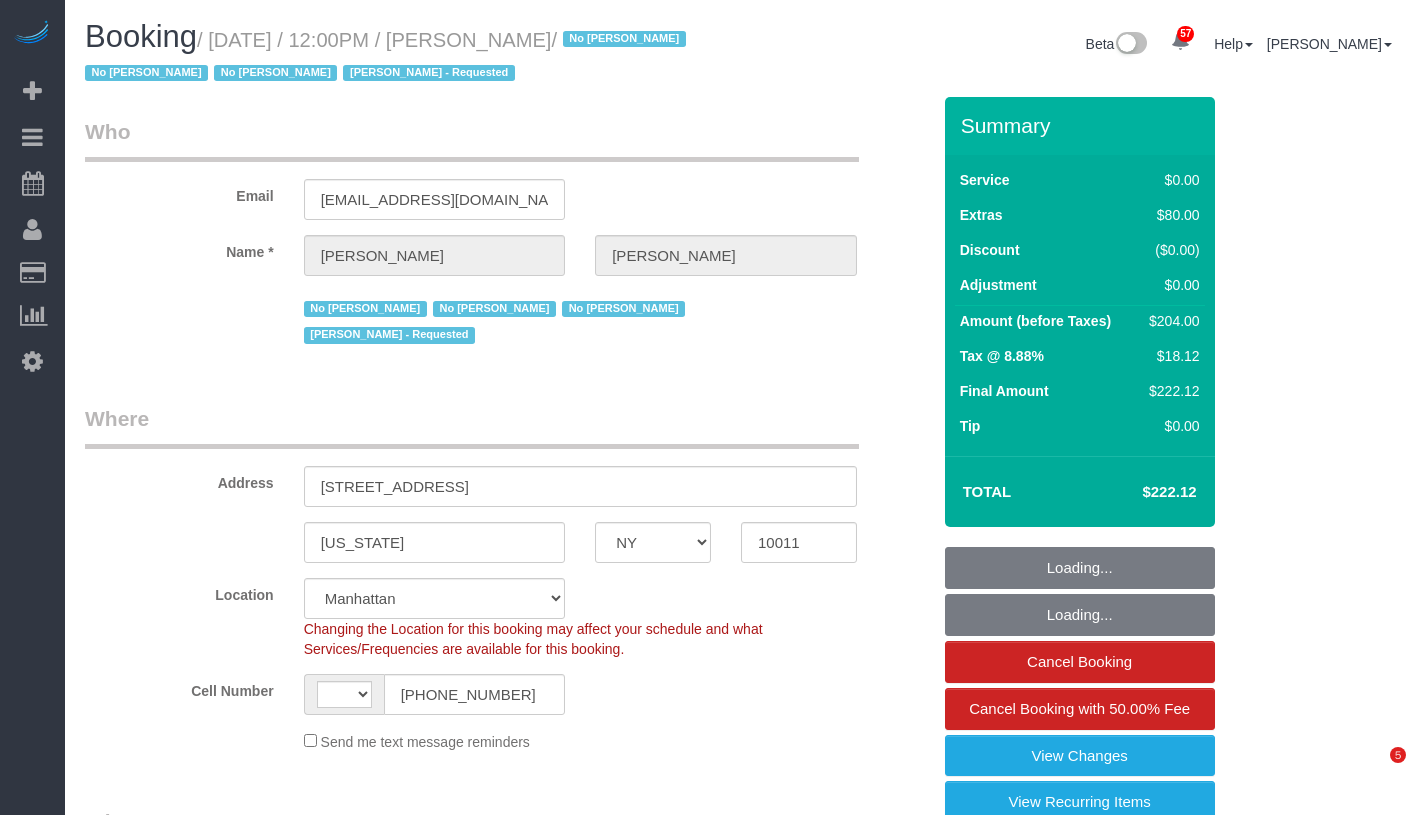 select on "NY" 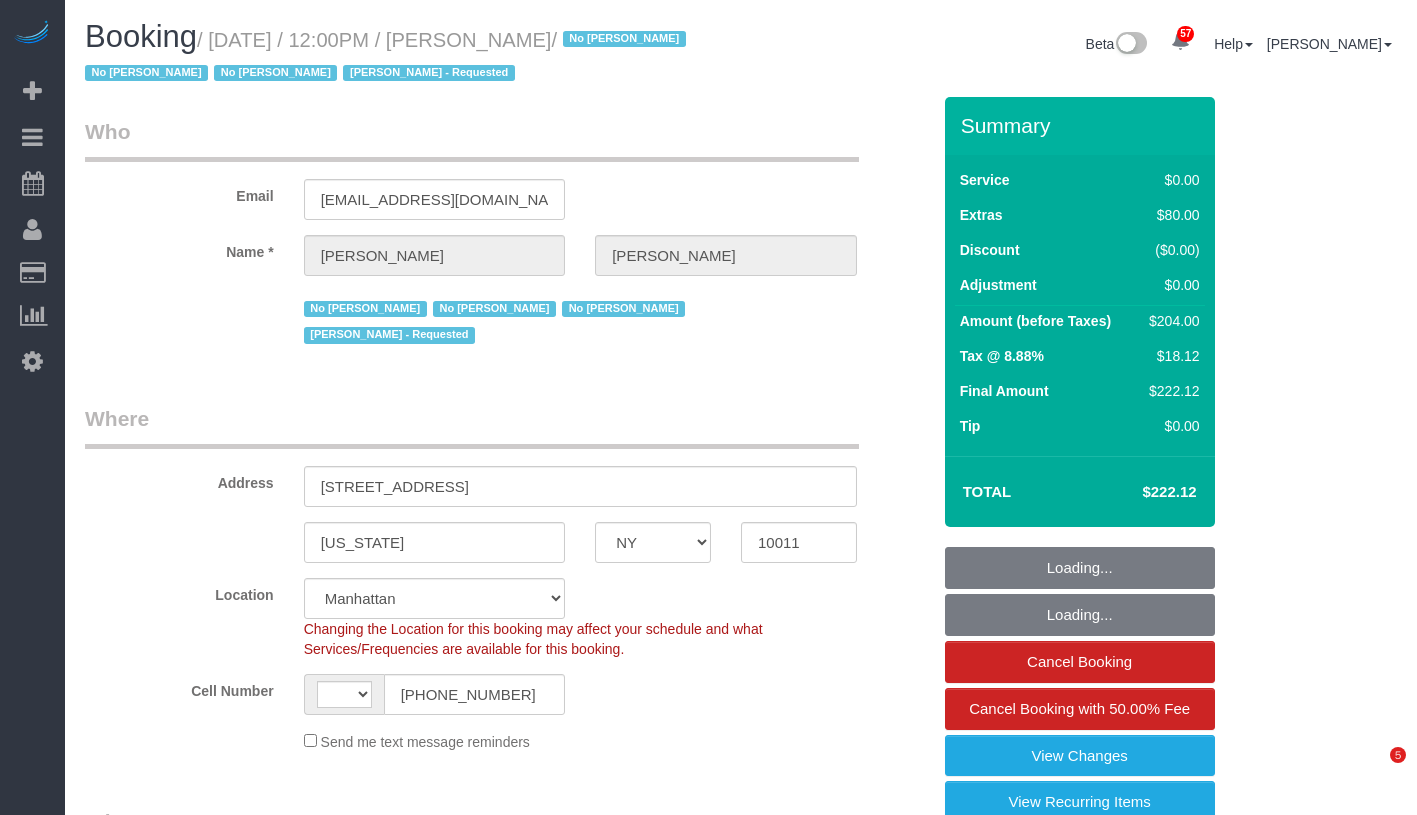 select on "number:89" 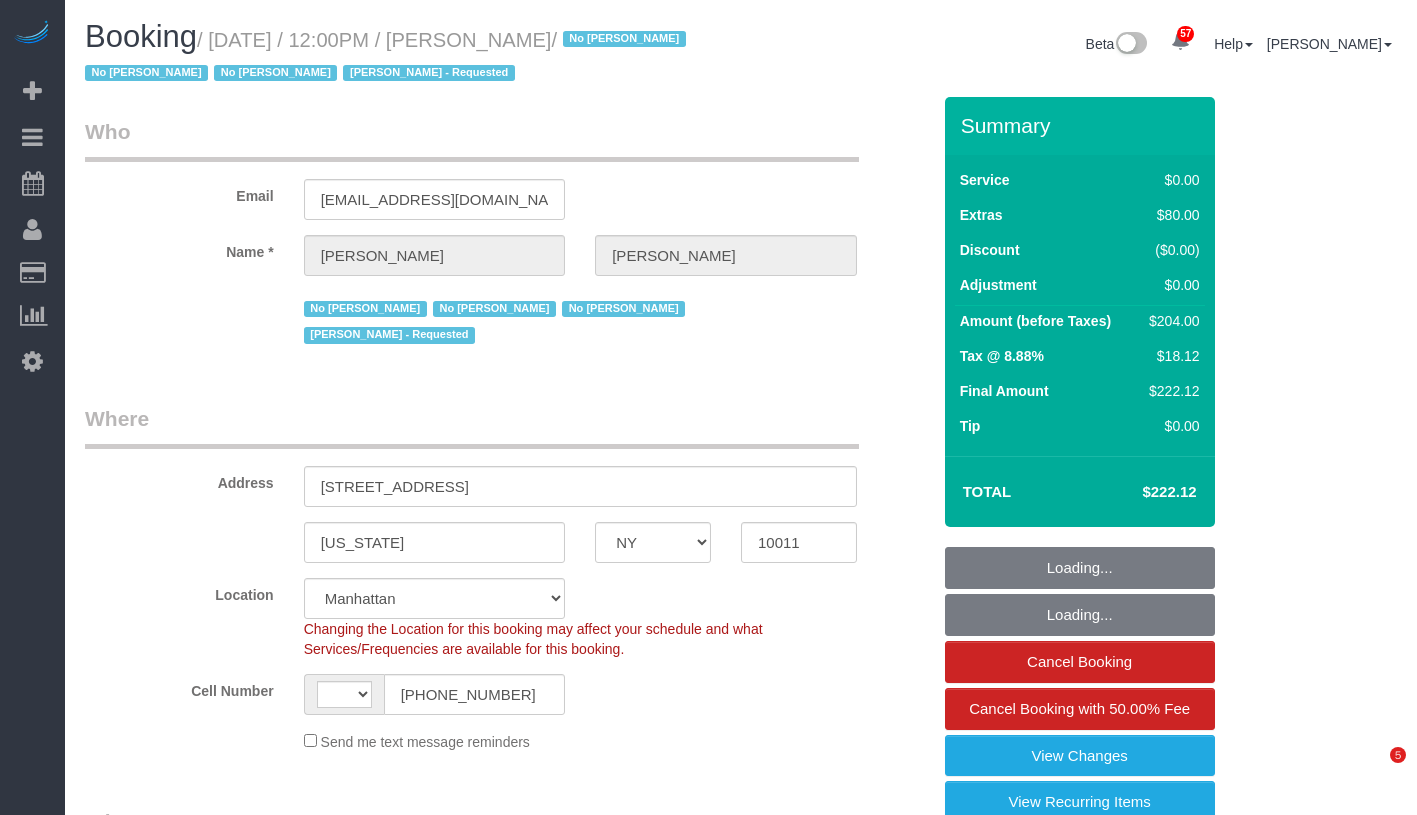select on "number:90" 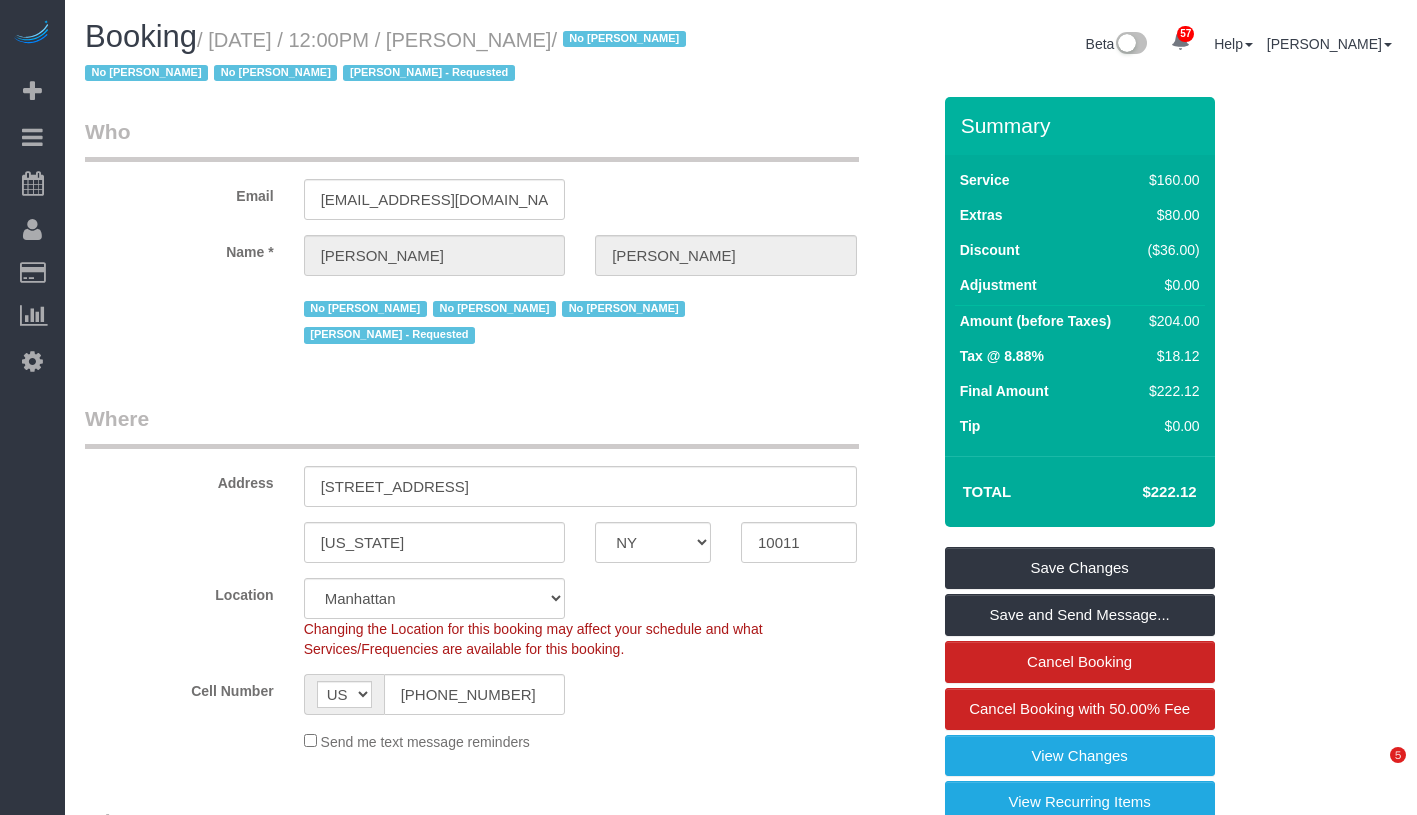 scroll, scrollTop: 0, scrollLeft: 0, axis: both 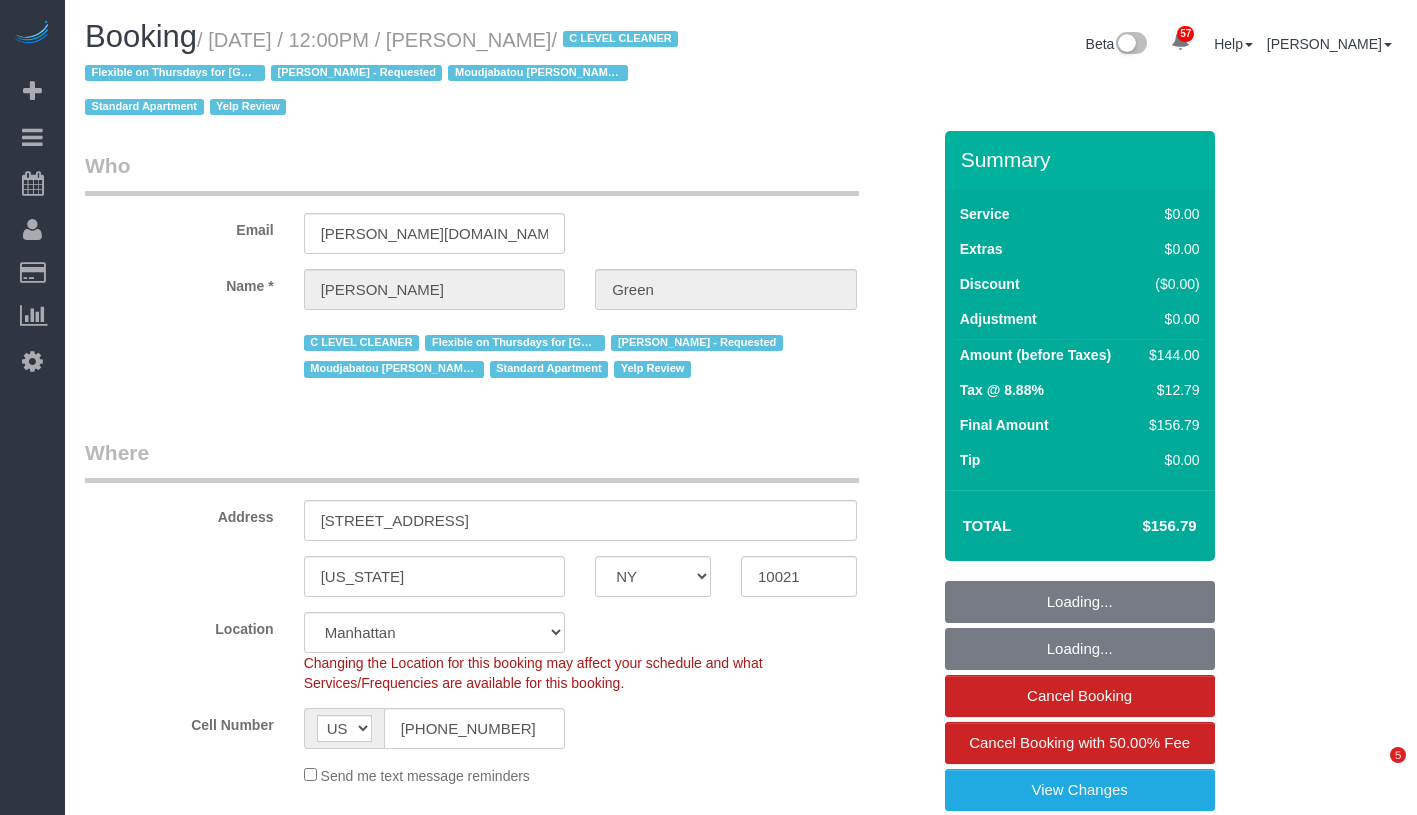 select on "NY" 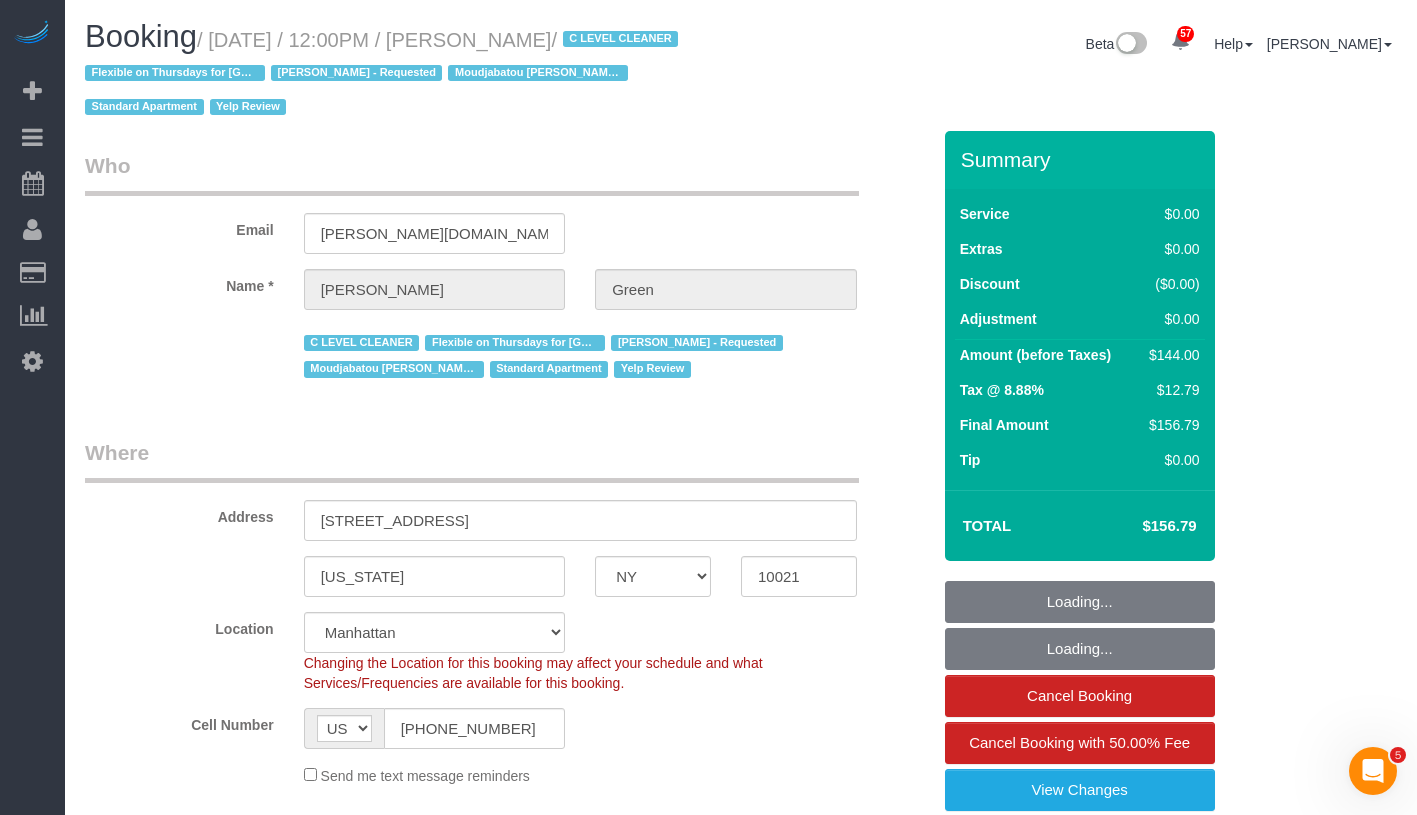 scroll, scrollTop: 0, scrollLeft: 0, axis: both 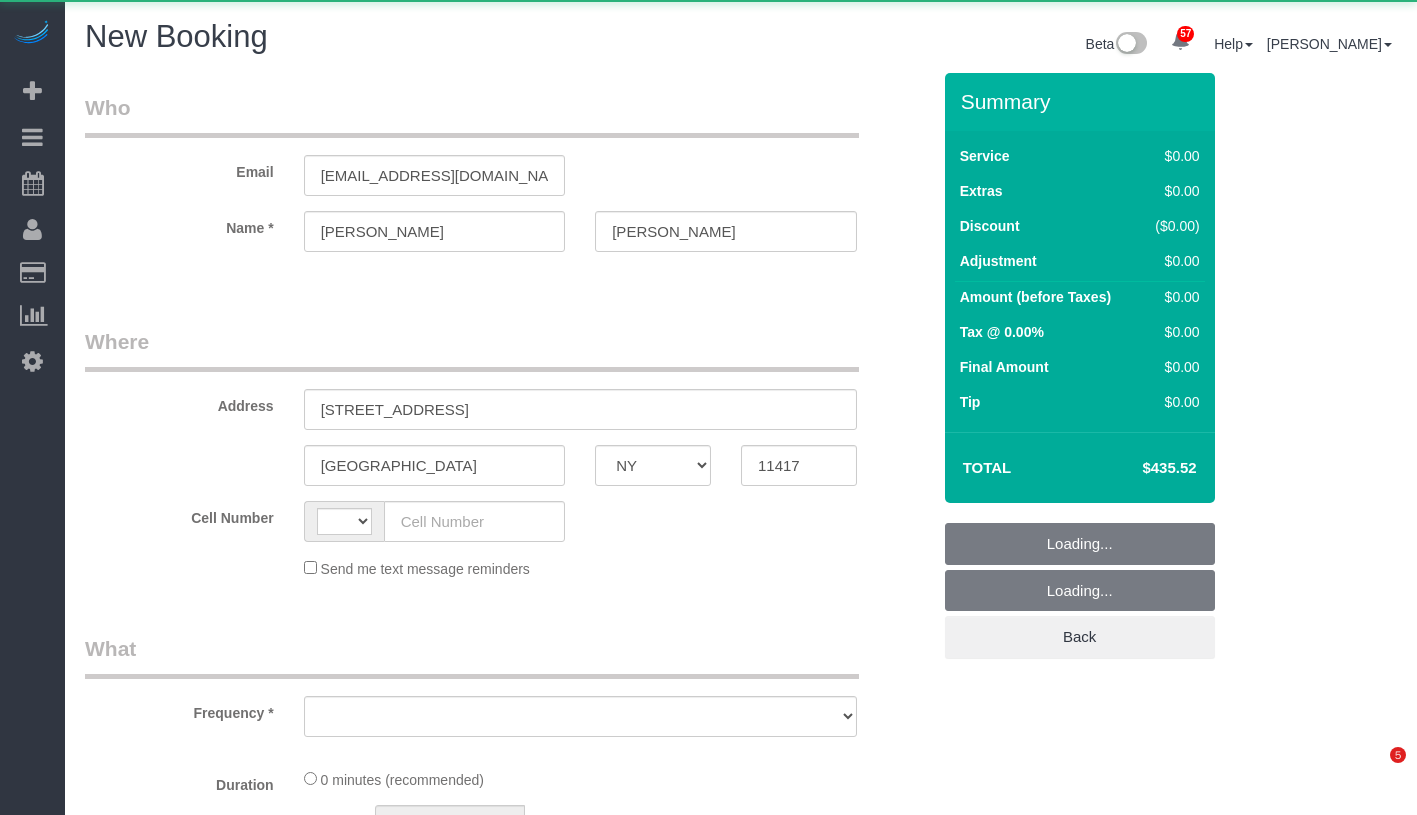 select on "NY" 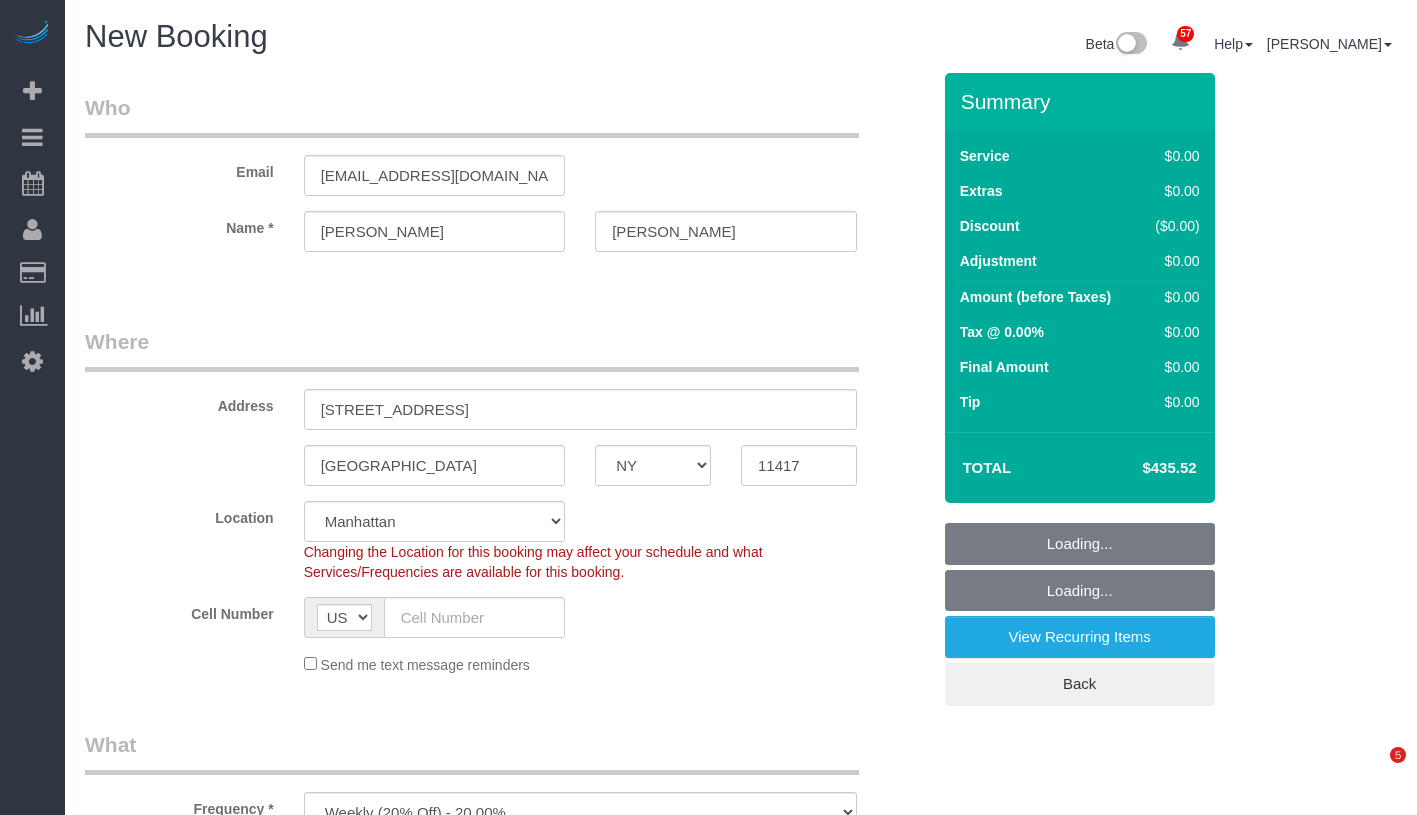 scroll, scrollTop: 0, scrollLeft: 0, axis: both 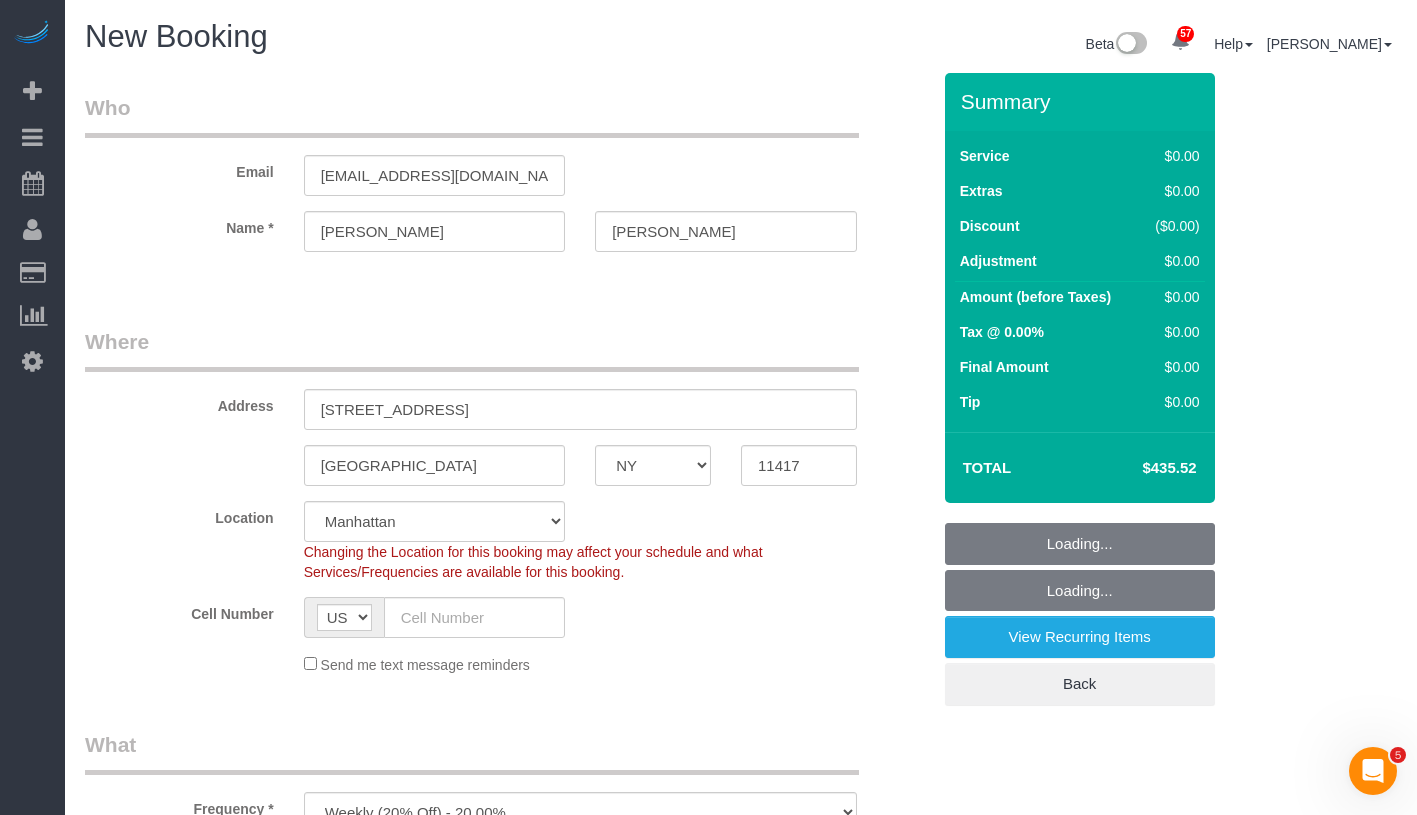 select on "object:2465" 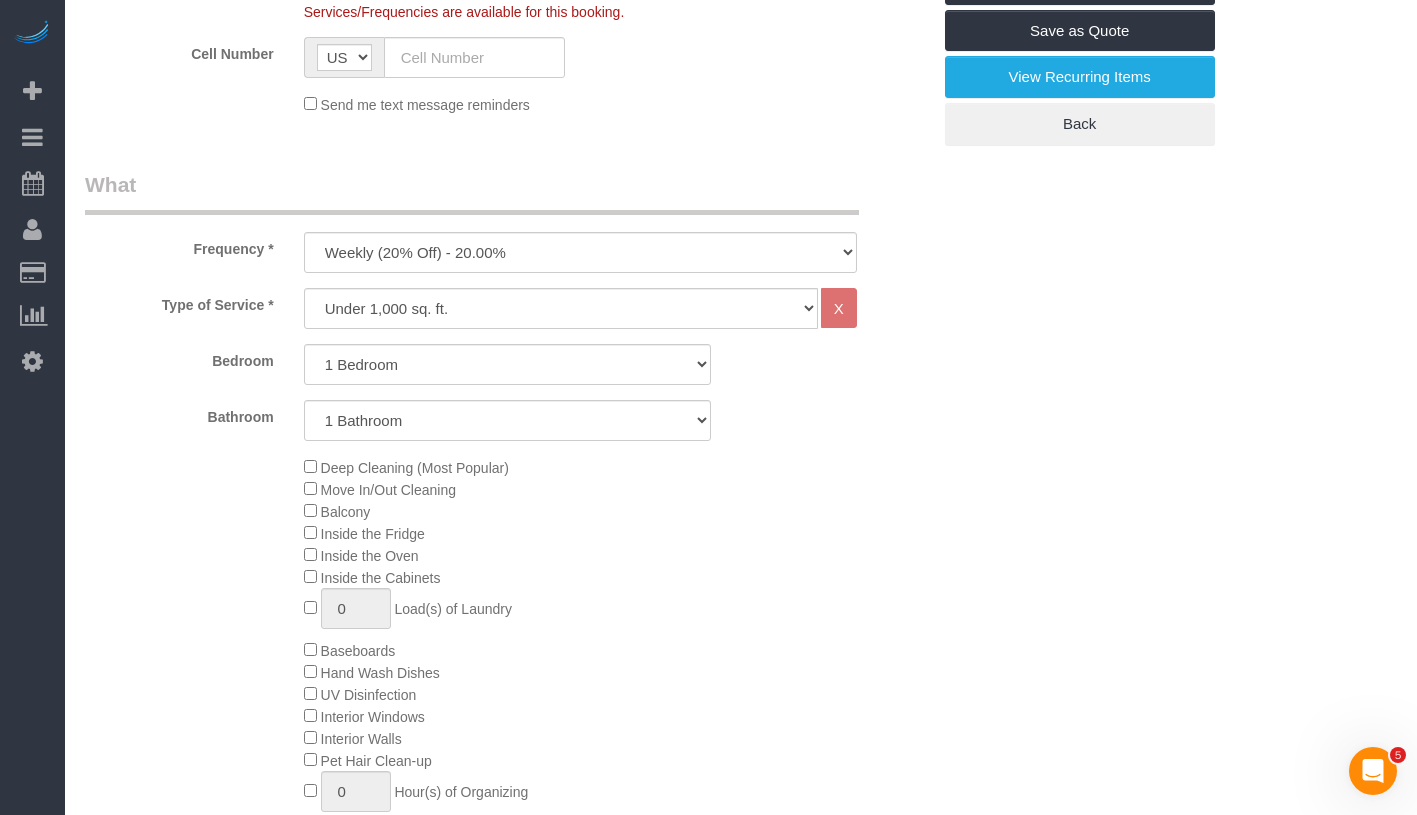 scroll, scrollTop: 573, scrollLeft: 0, axis: vertical 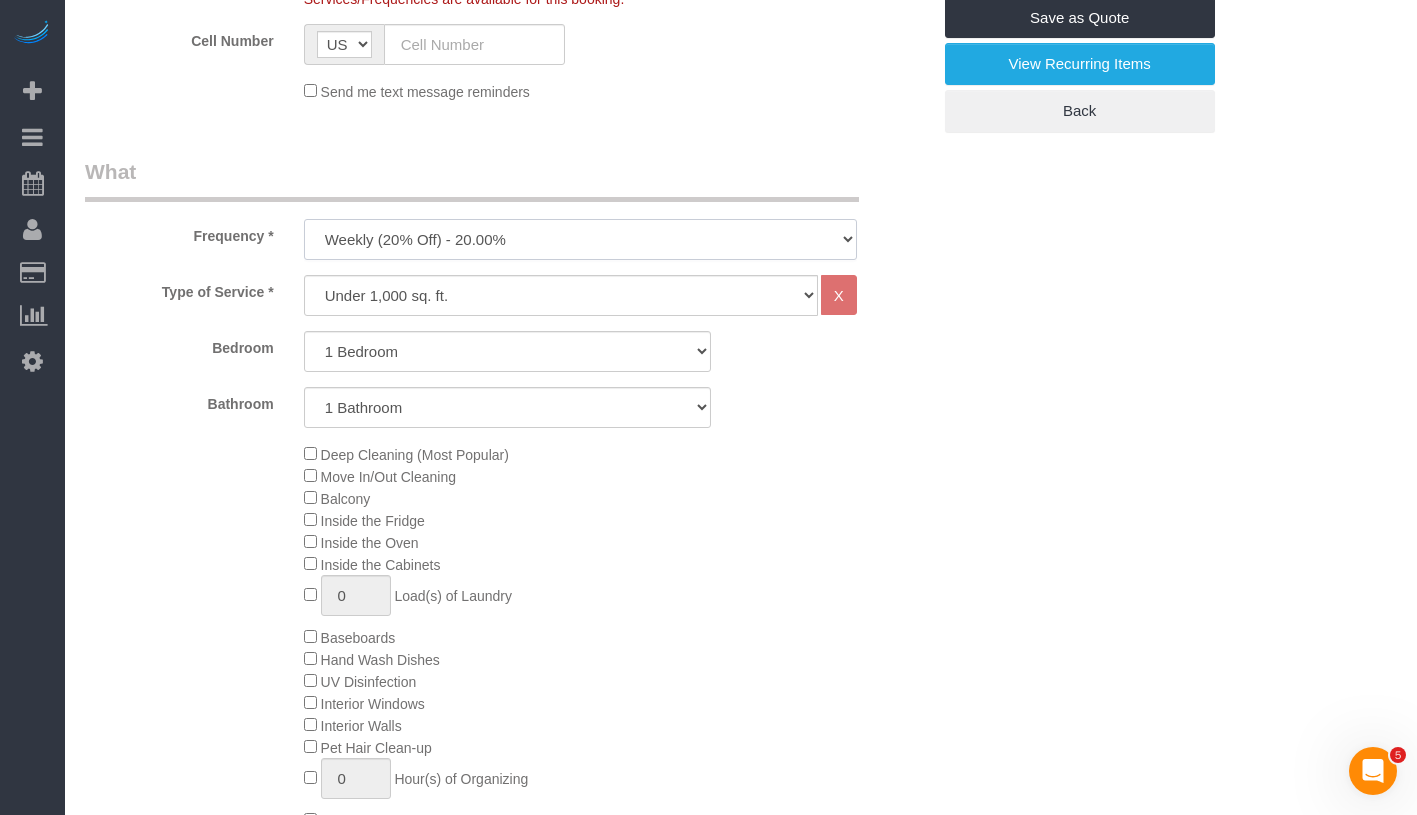 click on "One Time Weekly (20% Off) - 20.00% Every 2 Weeks (15% Off) - 15.00% Every 4 Weeks (10% Off) - 10.00%" at bounding box center (580, 239) 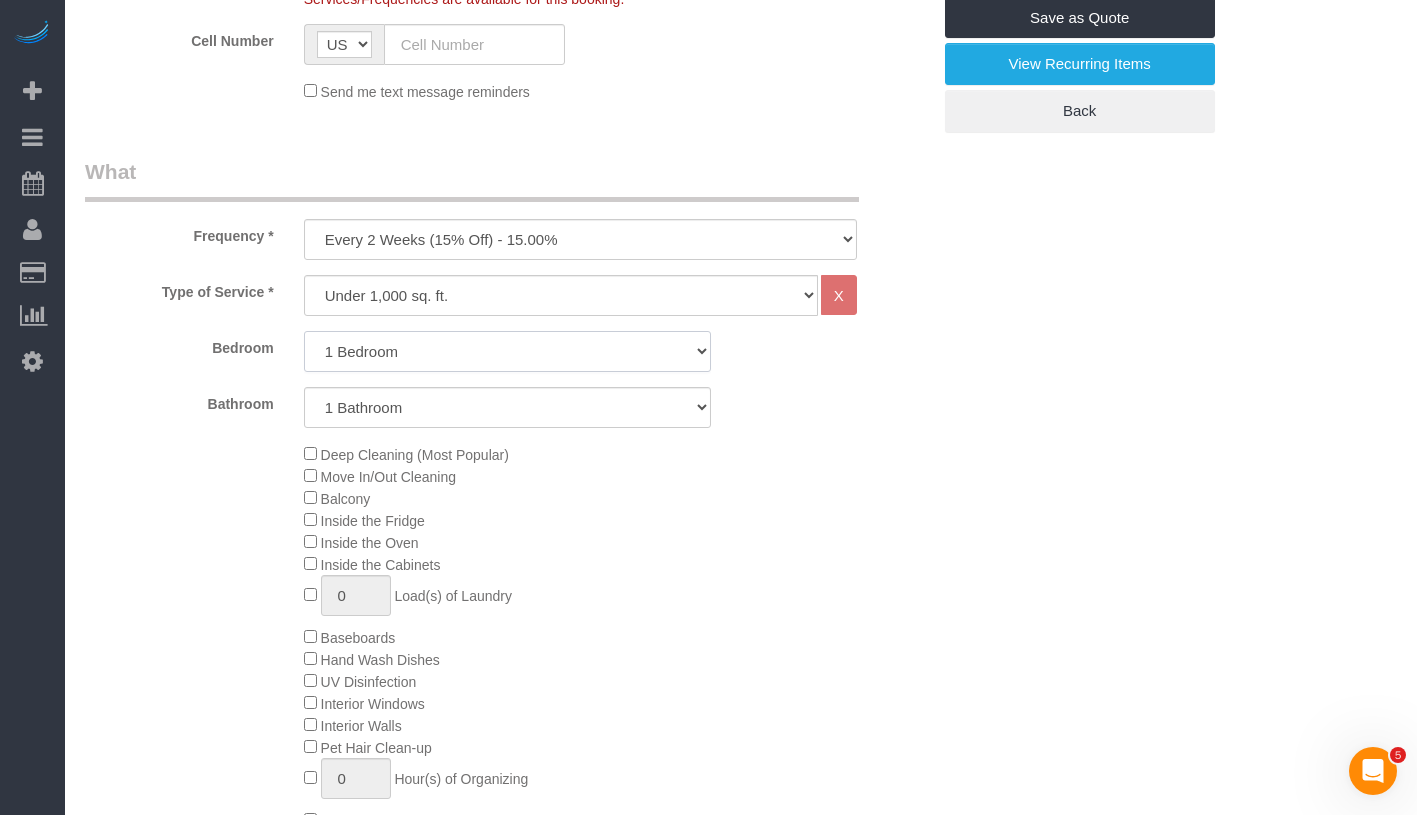 click on "Studio
1 Bedroom
2 Bedrooms
3 Bedrooms" 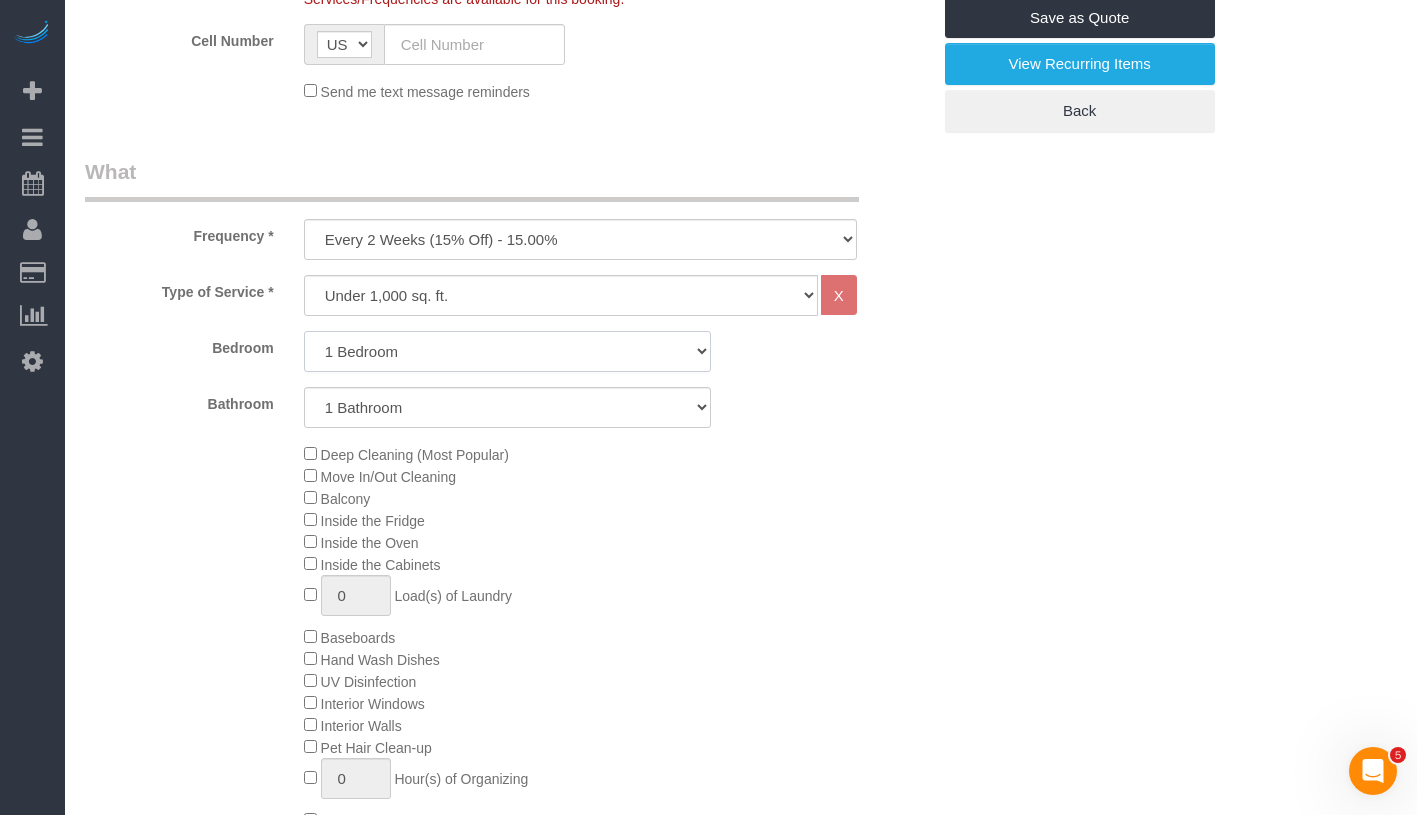 select on "0" 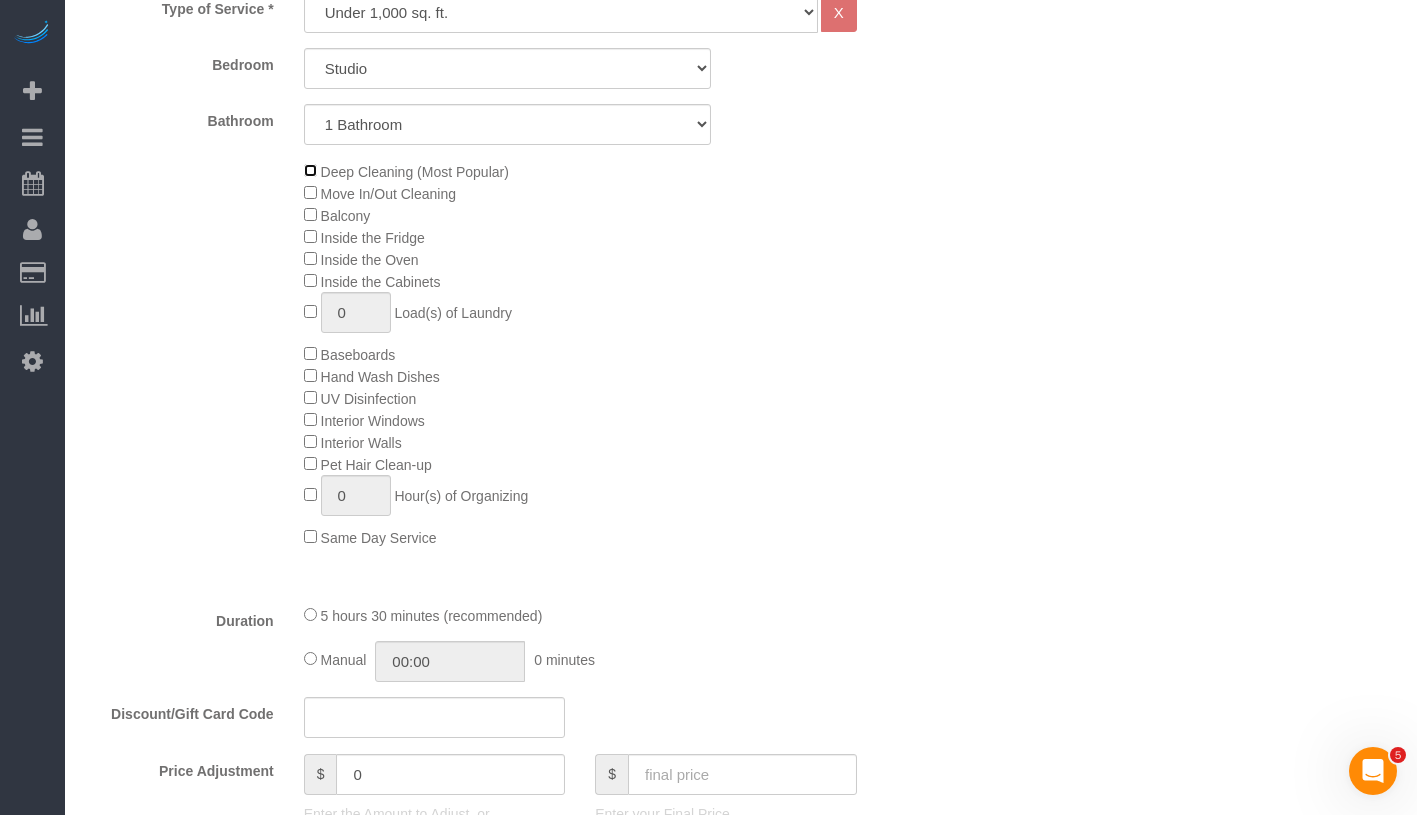 scroll, scrollTop: 1000, scrollLeft: 0, axis: vertical 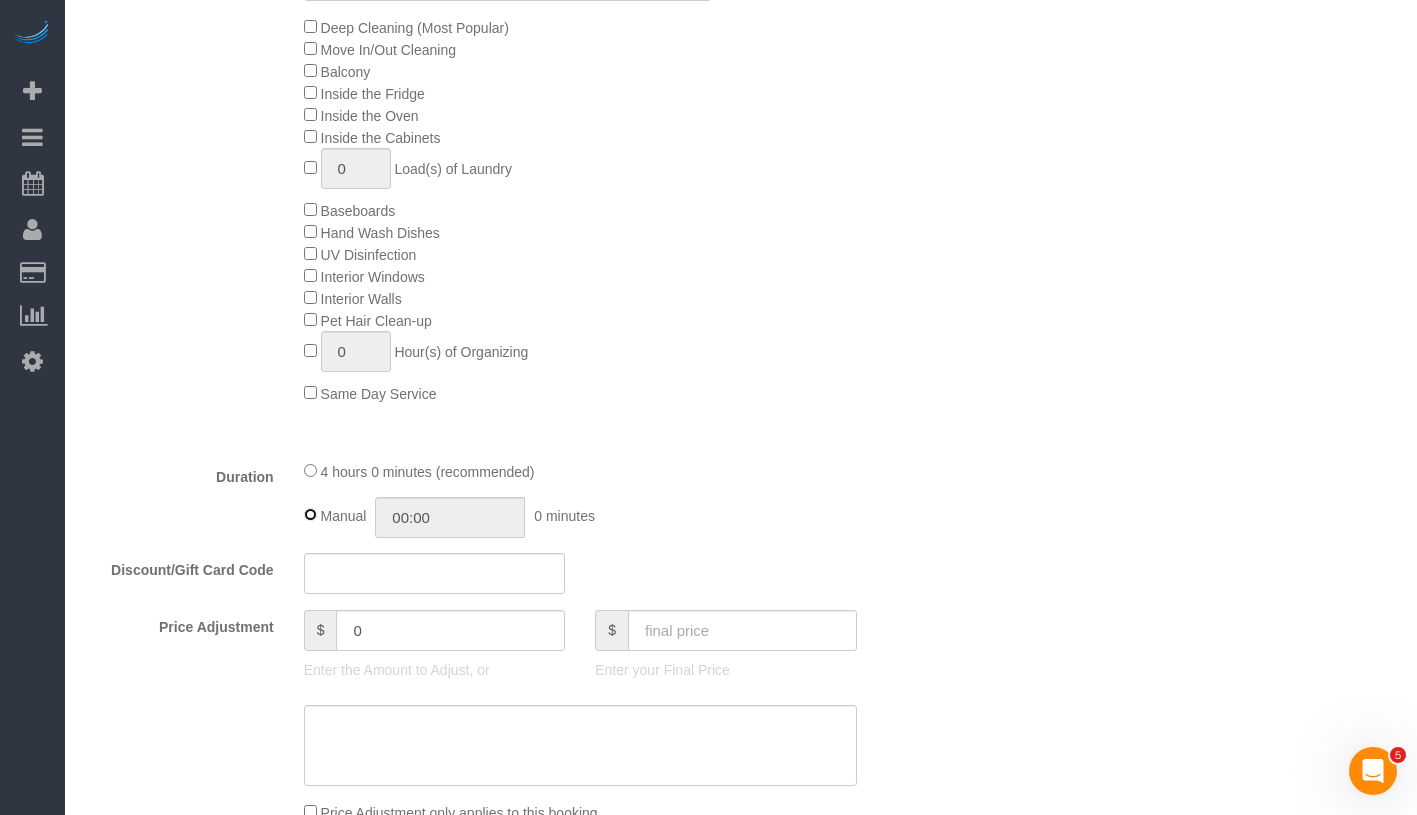 type on "04:00" 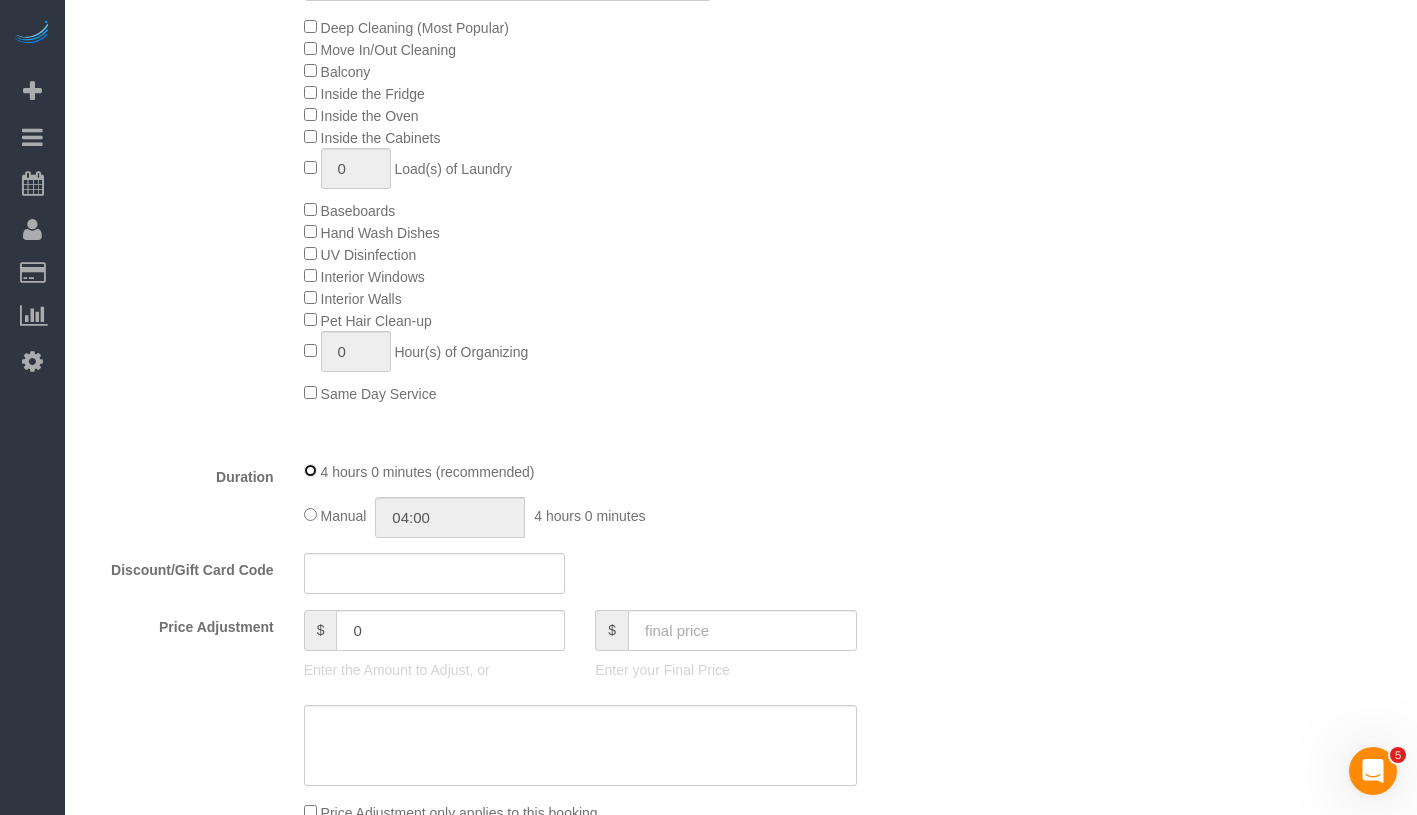 scroll, scrollTop: 569, scrollLeft: 0, axis: vertical 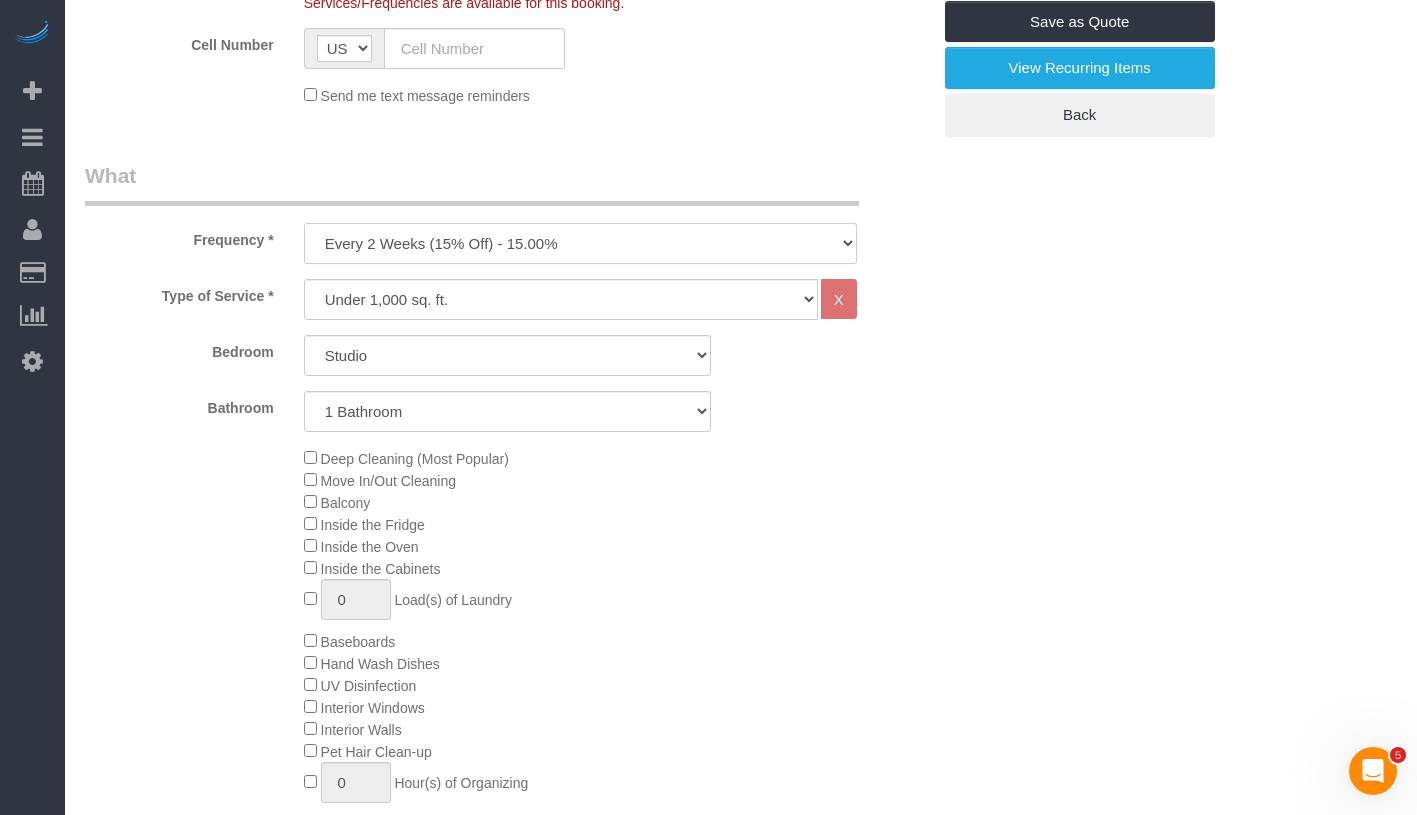 click on "One Time Weekly (20% Off) - 20.00% Every 2 Weeks (15% Off) - 15.00% Every 4 Weeks (10% Off) - 10.00%" at bounding box center [580, 243] 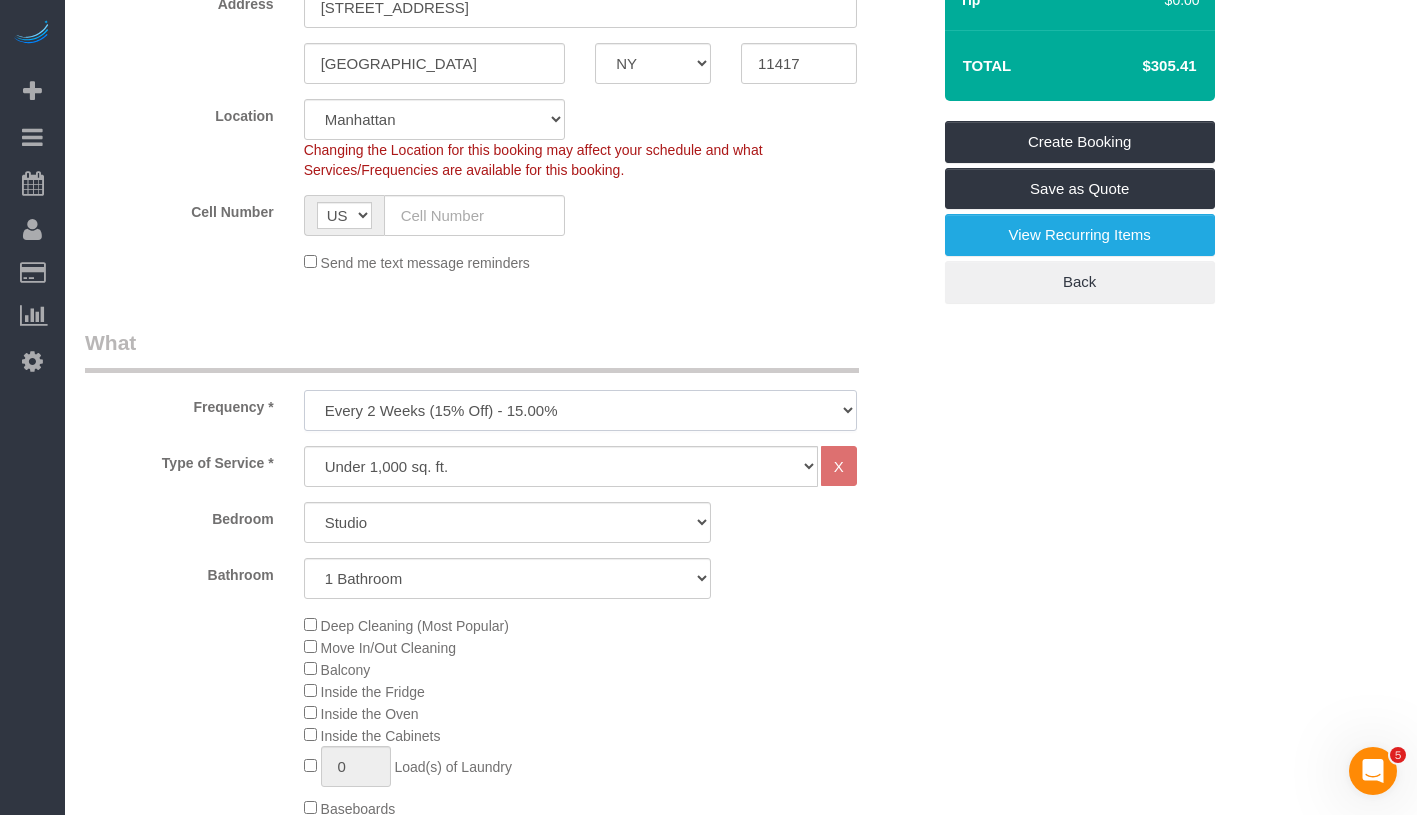 scroll, scrollTop: 607, scrollLeft: 0, axis: vertical 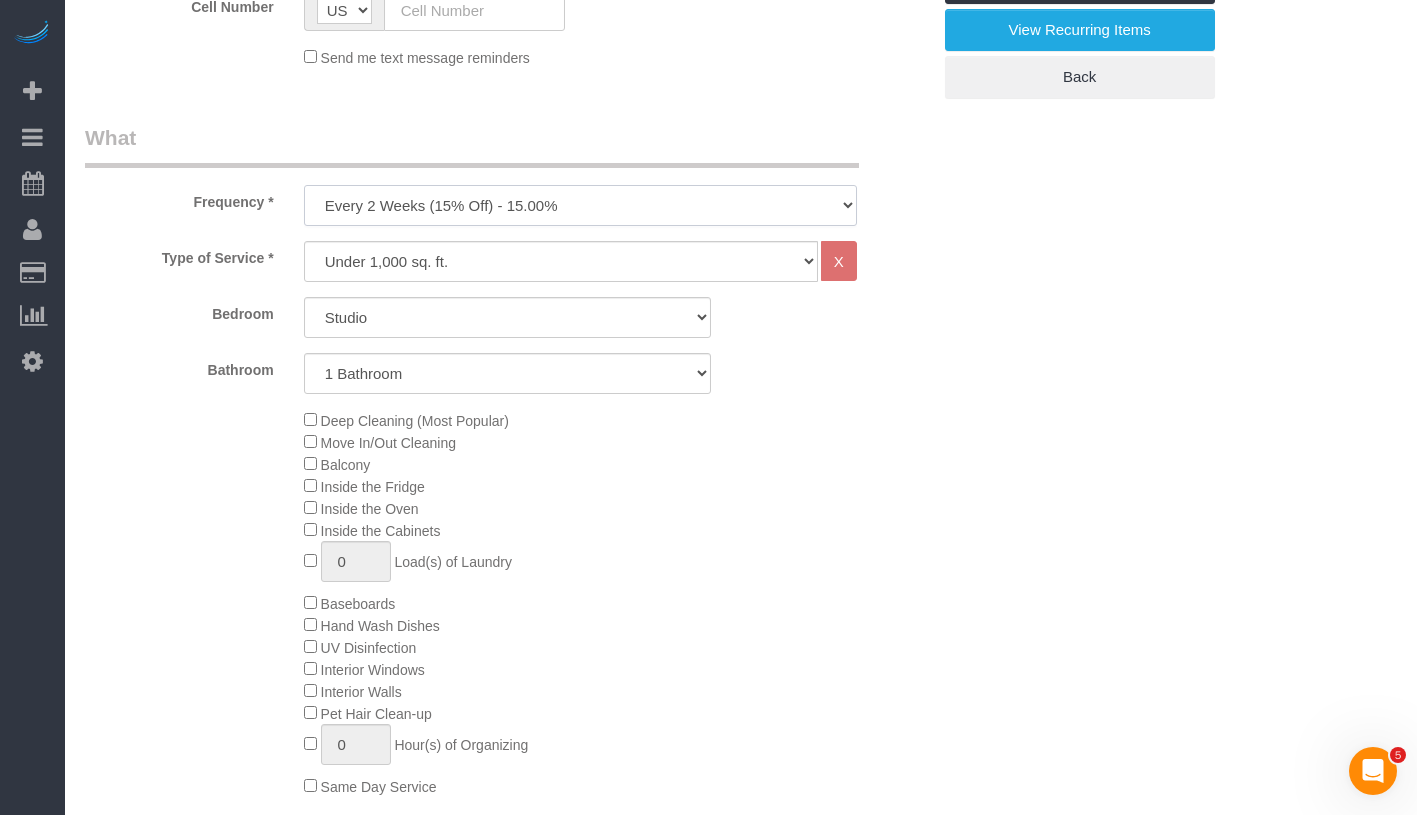 click on "One Time Weekly (20% Off) - 20.00% Every 2 Weeks (15% Off) - 15.00% Every 4 Weeks (10% Off) - 10.00%" at bounding box center [580, 205] 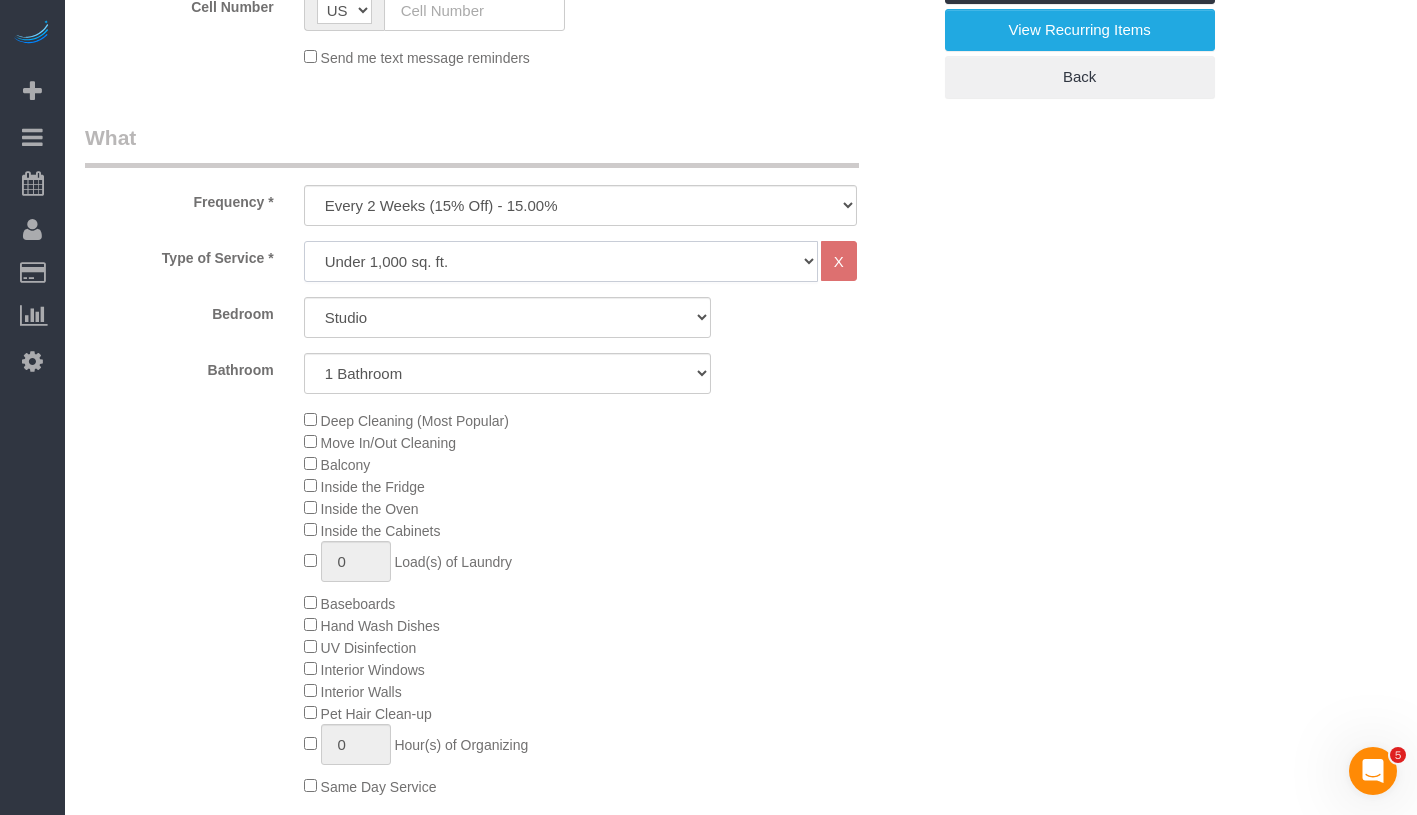 click on "Under 1,000 sq. ft. 1,001 - 1,500 sq. ft. 1,500+ sq. ft. Custom Cleaning Office Cleaning Airbnb Cleaning Post Construction Cleaning RE-CLEAN Hourly Rate - 8.0 Hourly Rate - 7.5 Late Cancellation - Invoice Purposes Hourly Rate (30% OFF) Bungalow Living Hello Alfred - Standard Cleaning Hello Alfred - Hourly Rate TULU - Standard Cleaning TULU - Hourly Rate Hourly Rate (15% OFF) Hourly Rate (20% OFF) Hourly Rate (25% OFF) Hourly Rate (22.5% OFF) Charity Clean Outsite - Hourly Rate Floor Cleaning 100/hr 140/hr Upholstery Cleaning Hourly Rate (Comped Cleaning) Power Washing Carpet/Rug Cleaning Floor Cleaning Couch Cleaning" 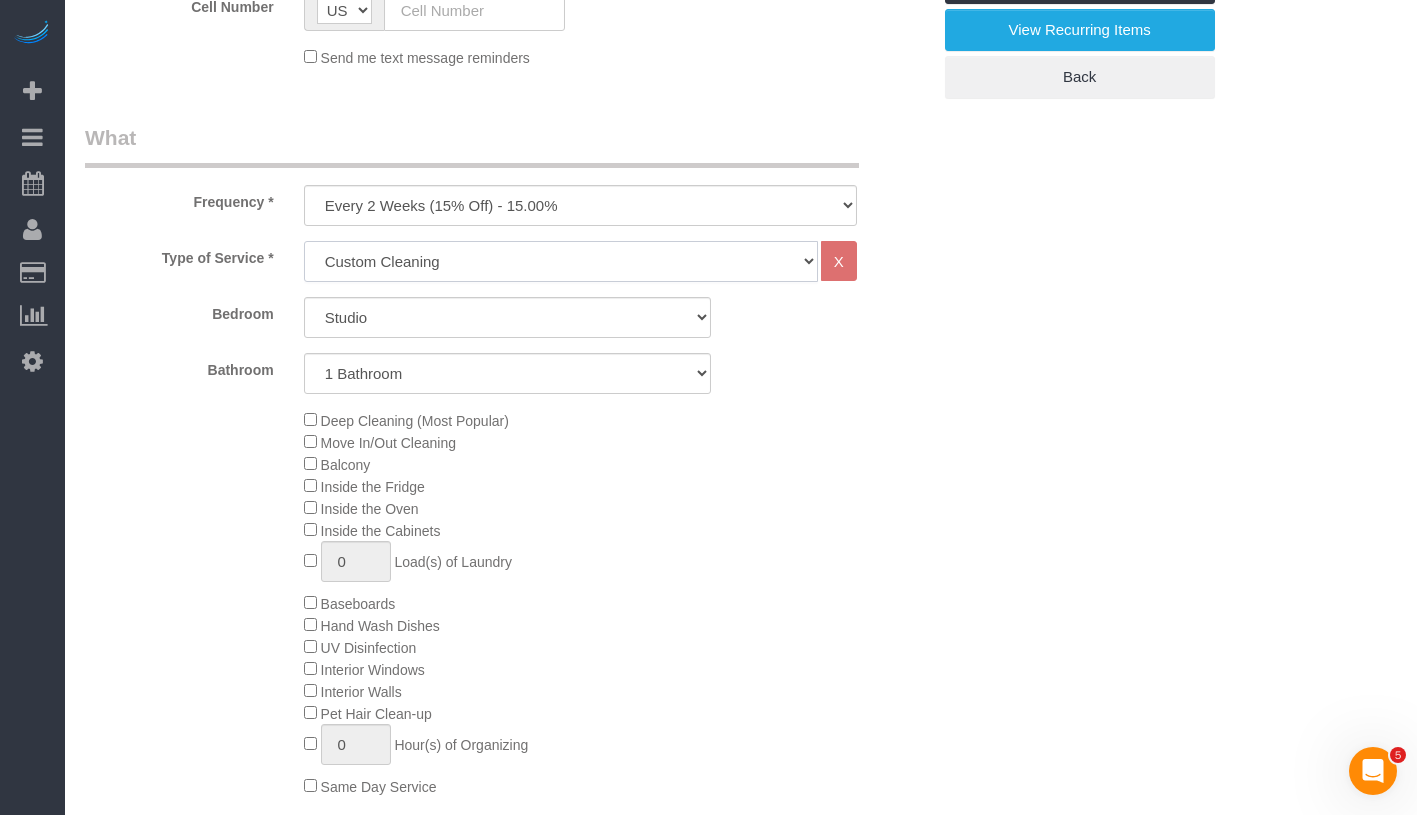 select on "1" 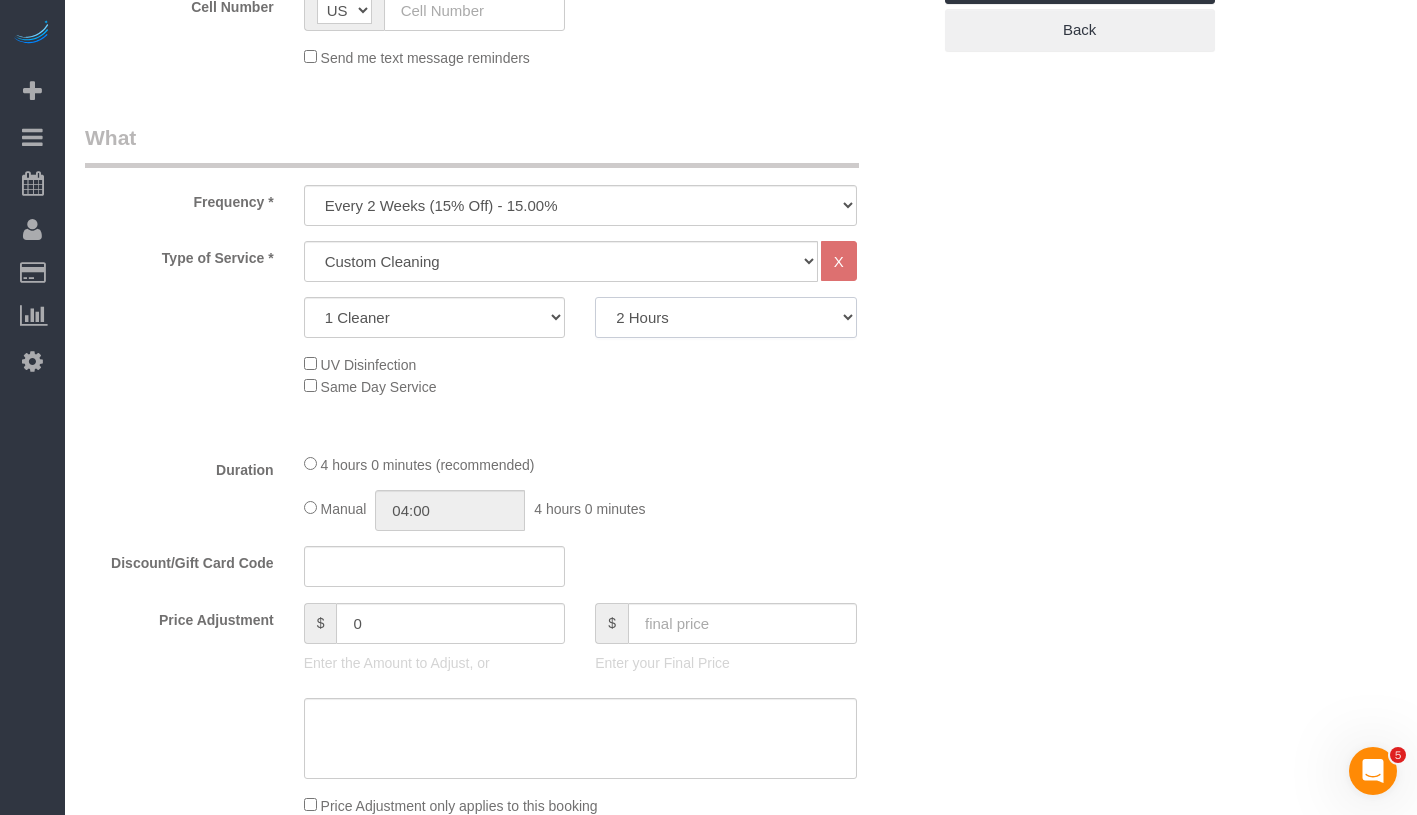 click on "2 Hours
2.5 Hours
3 Hours
3.5 Hours
4 Hours
4.5 Hours
5 Hours
5.5 Hours
6 Hours
6.5 Hours
7 Hours
7.5 Hours
8 Hours
8.5 Hours
9 Hours
9.5 Hours
10 Hours
10.5 Hours
11 Hours
11.5 Hours
12 Hours
12.5 Hours
13 Hours
13.5 Hours
14 Hours
14.5 Hours
15 Hours
15.5 Hours
16 Hours
16.5 Hours" 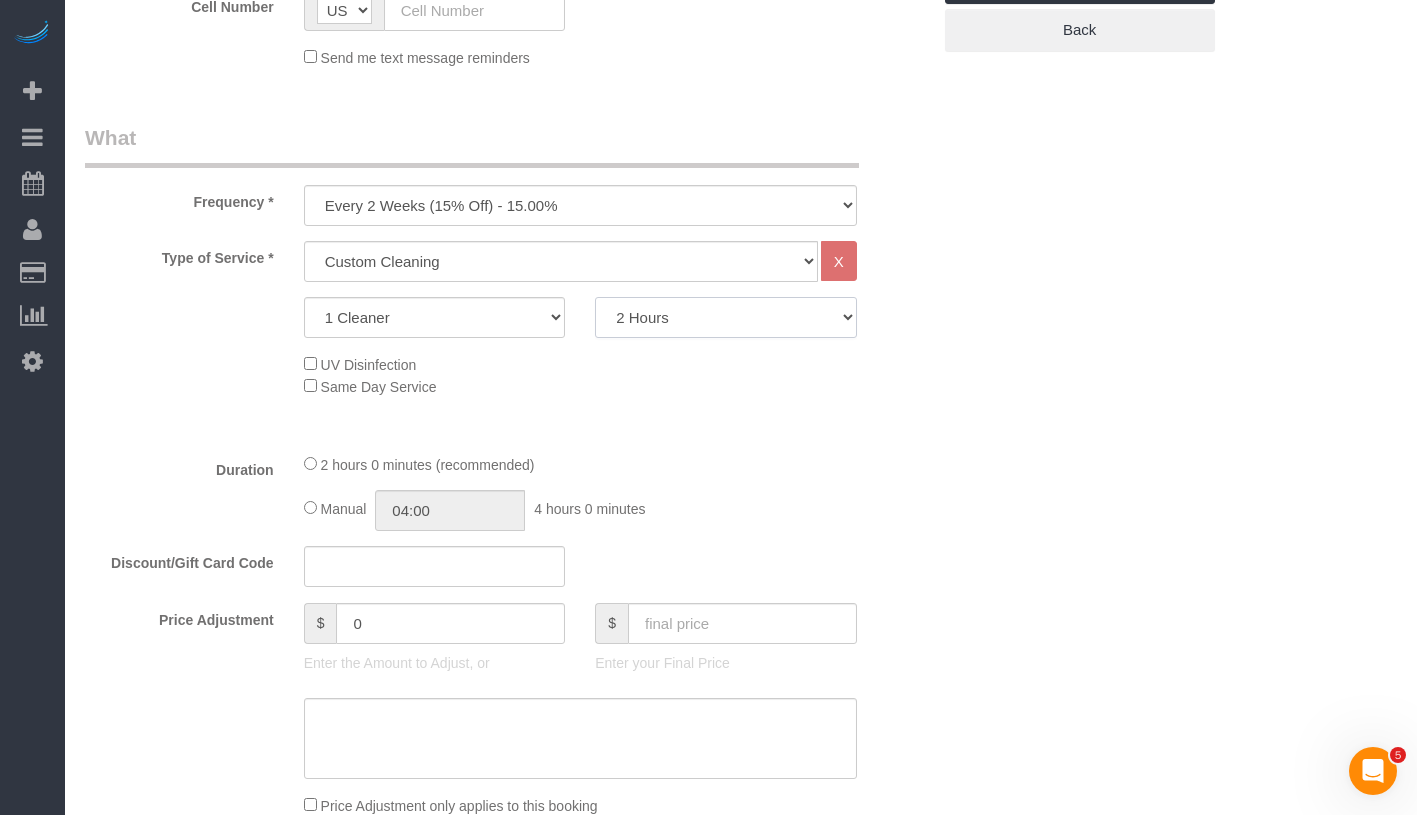 select on "240" 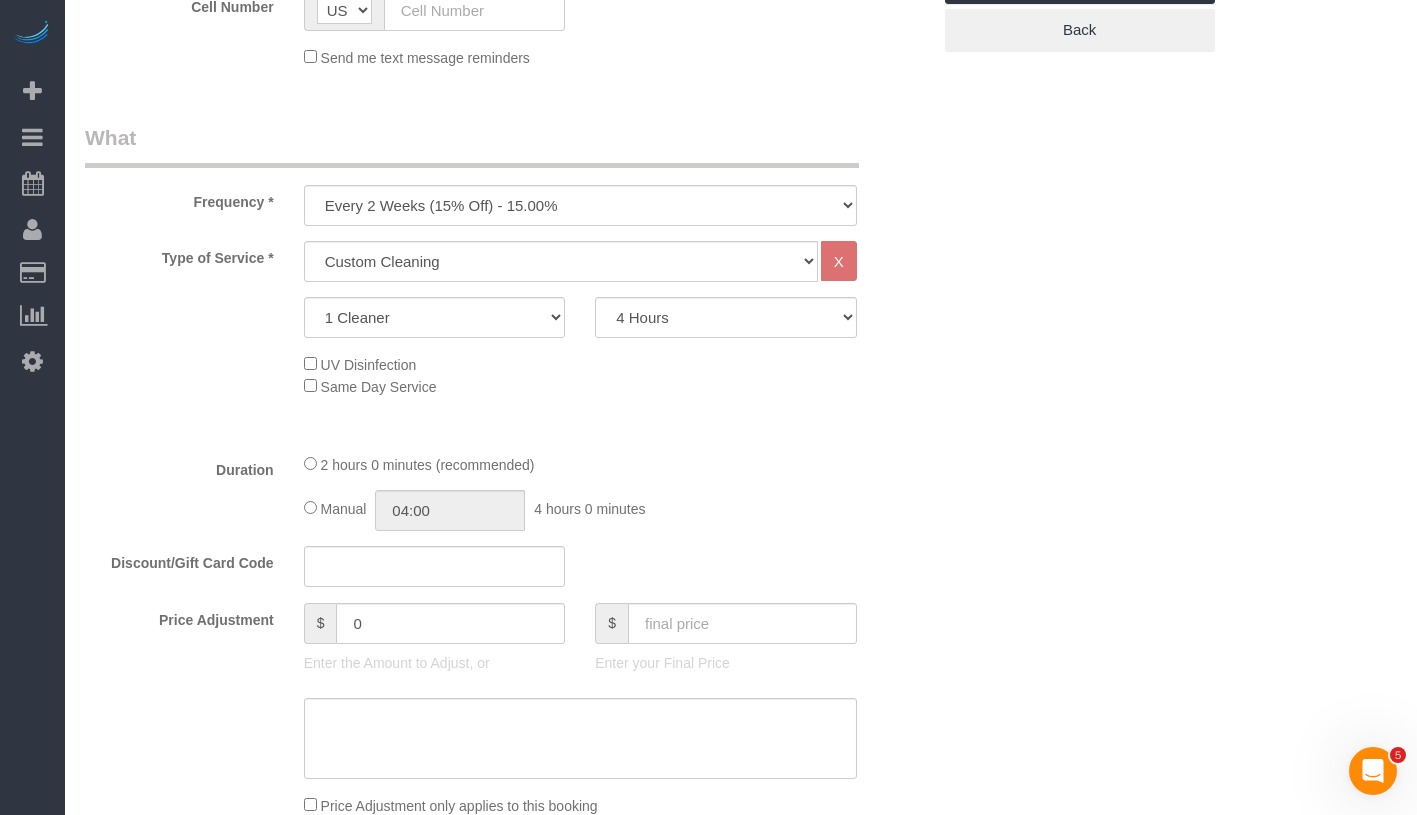 click on "1 Cleaner
2 Cleaners
3 Cleaners
4 Cleaners
5 Cleaners
2 Hours
2.5 Hours
3 Hours
3.5 Hours
4 Hours
4.5 Hours
5 Hours
5.5 Hours
6 Hours
6.5 Hours
7 Hours
7.5 Hours
8 Hours
8.5 Hours
9 Hours
9.5 Hours
10 Hours
10.5 Hours
11 Hours
11.5 Hours
12 Hours
12.5 Hours
13 Hours" 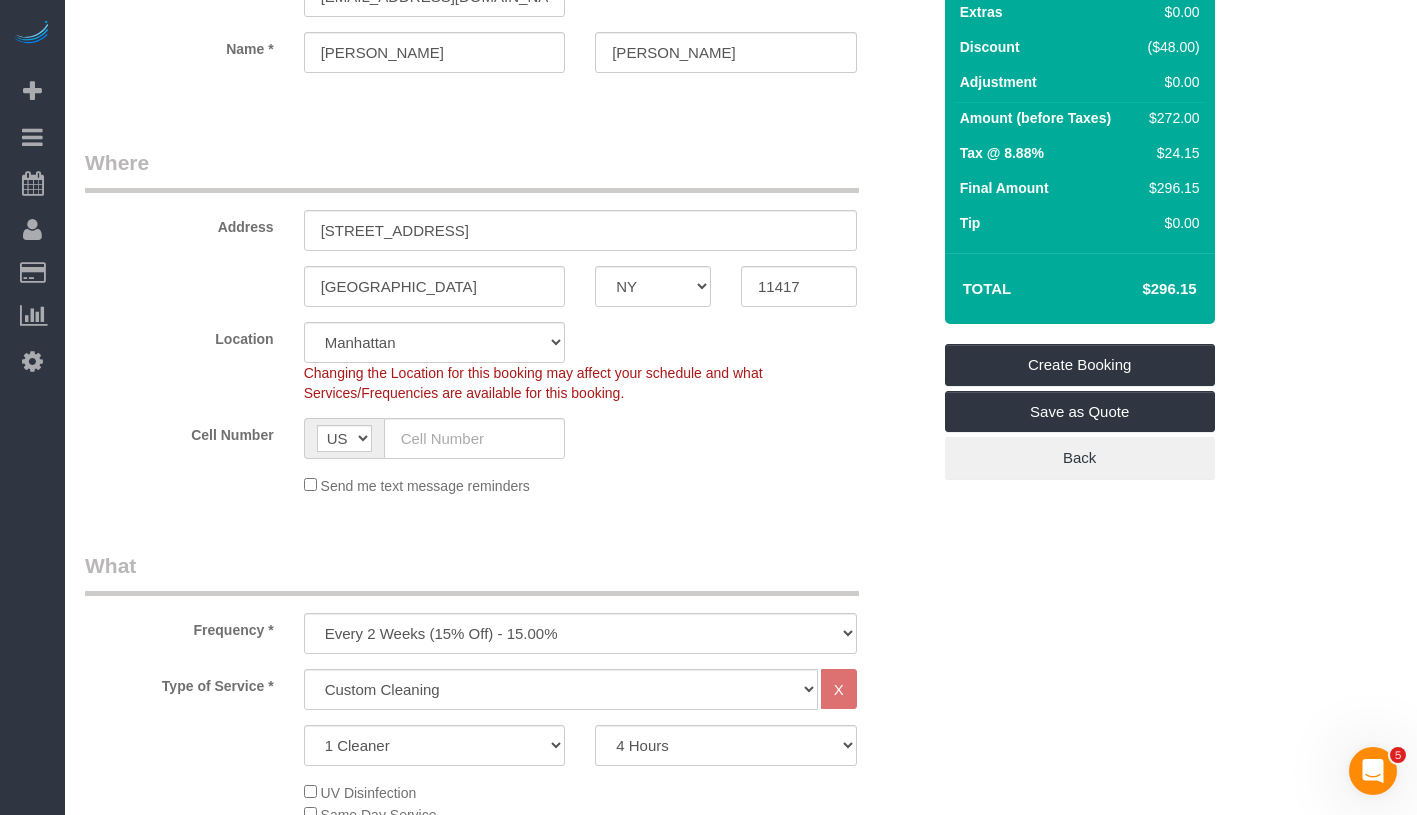 scroll, scrollTop: 144, scrollLeft: 0, axis: vertical 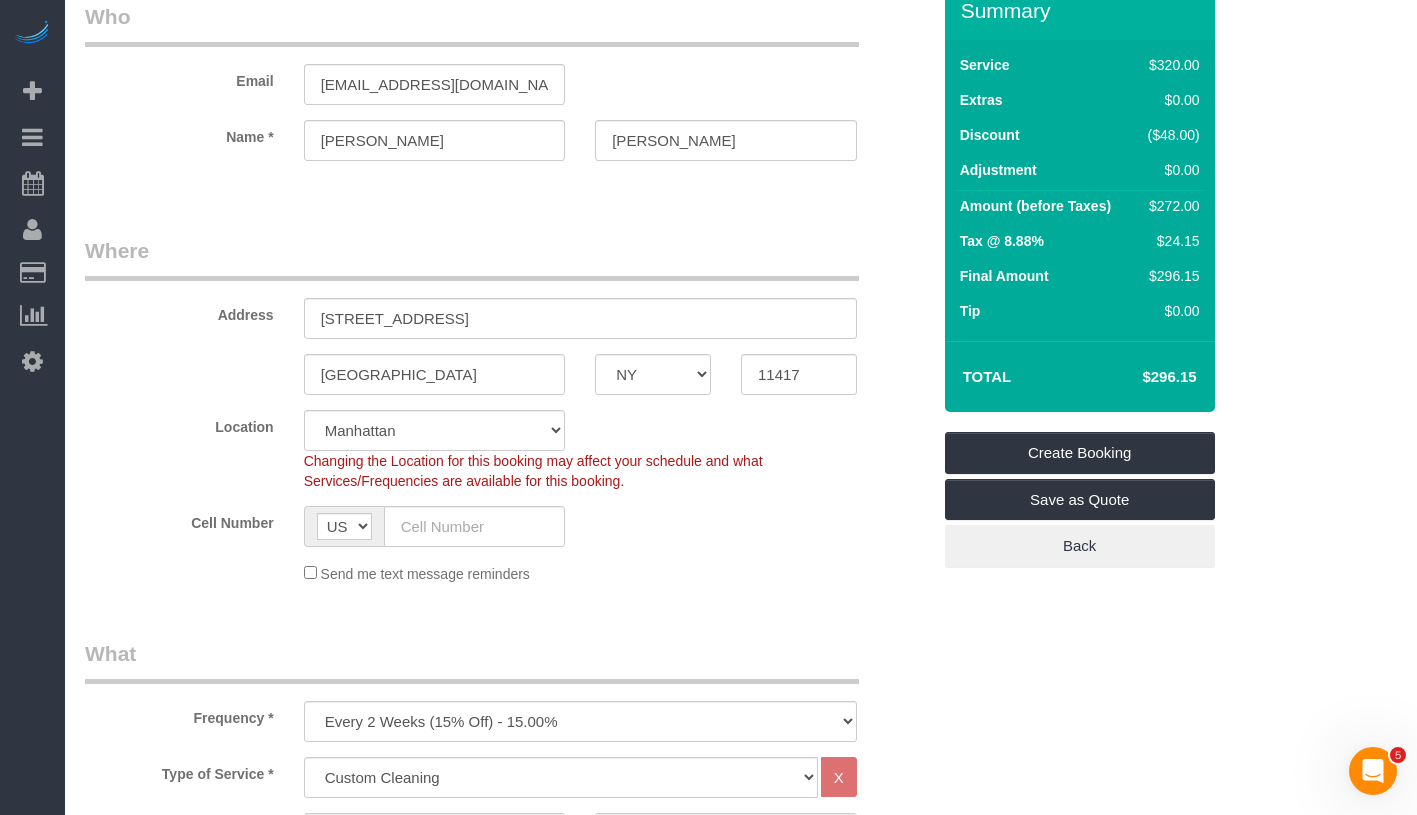 drag, startPoint x: 1131, startPoint y: 384, endPoint x: 1228, endPoint y: 374, distance: 97.5141 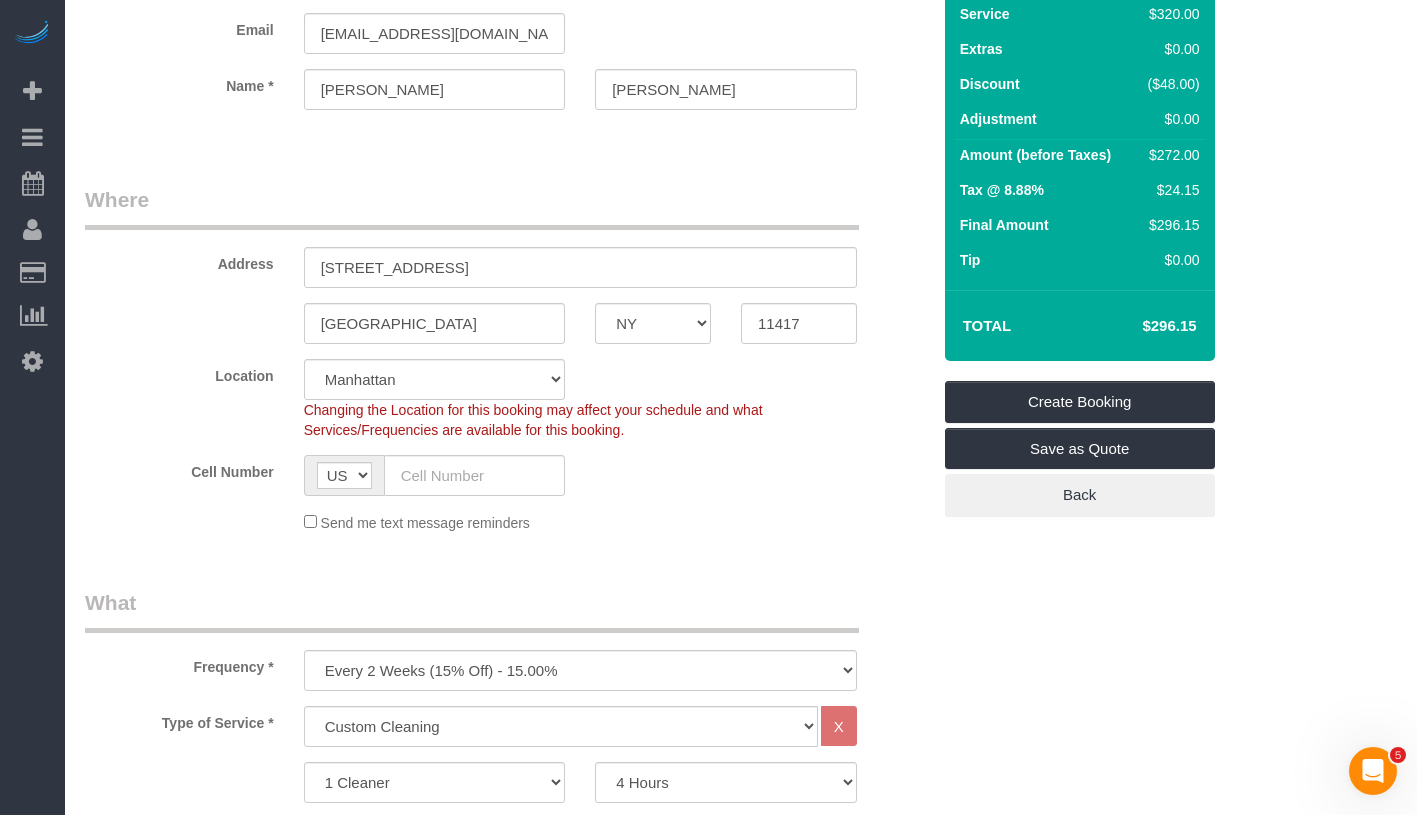 scroll, scrollTop: 109, scrollLeft: 0, axis: vertical 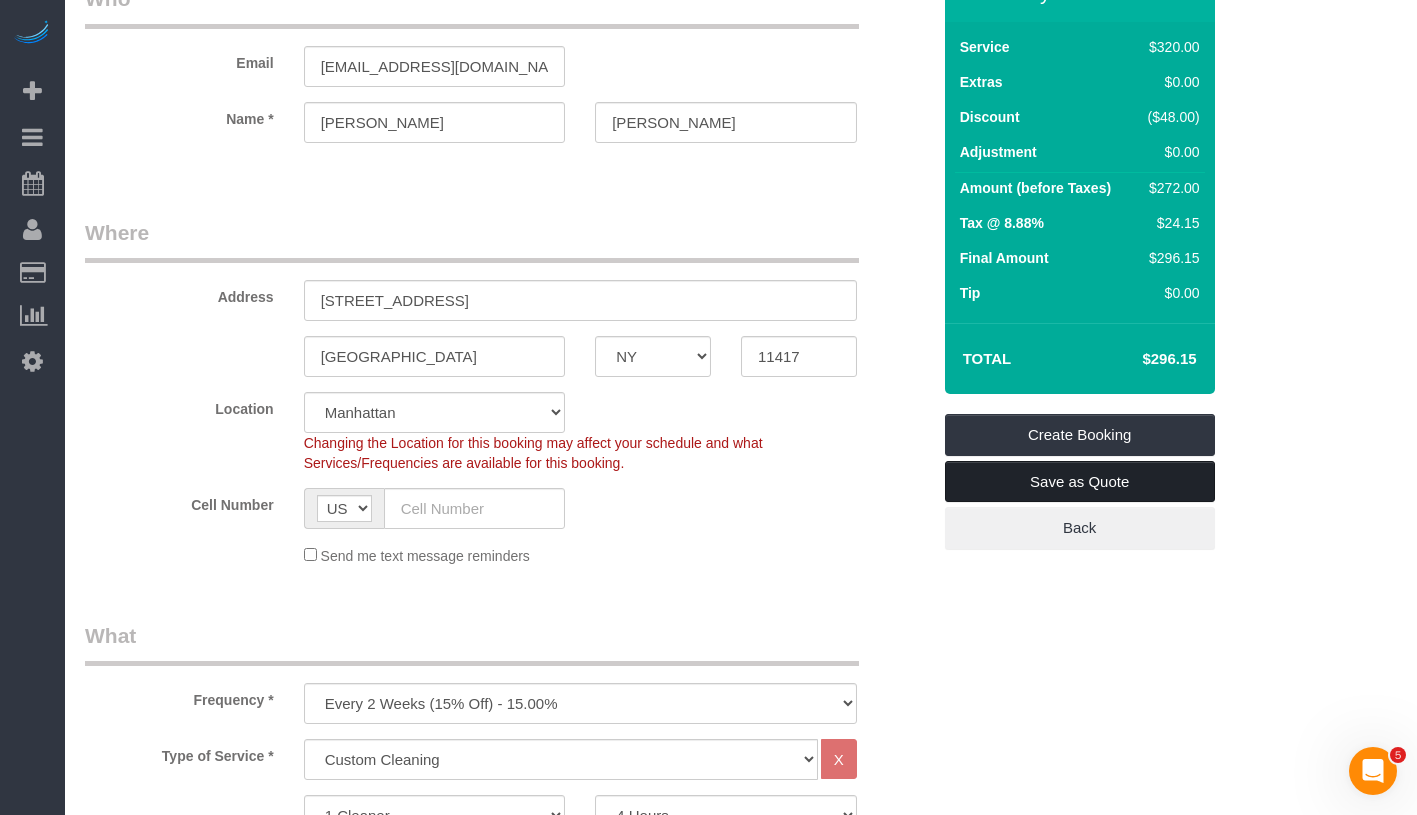 click on "Save as Quote" at bounding box center [1080, 482] 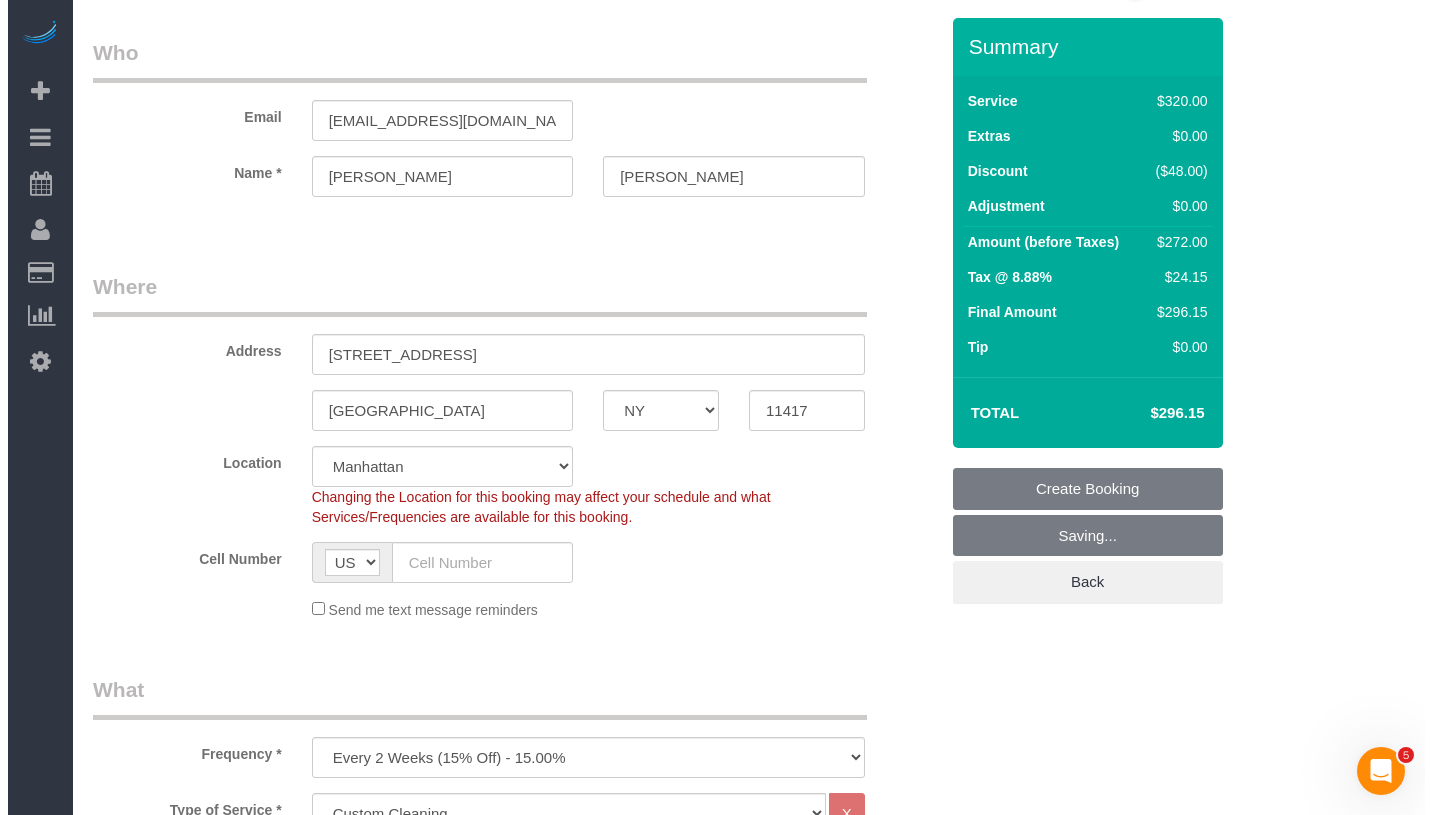 scroll, scrollTop: 0, scrollLeft: 0, axis: both 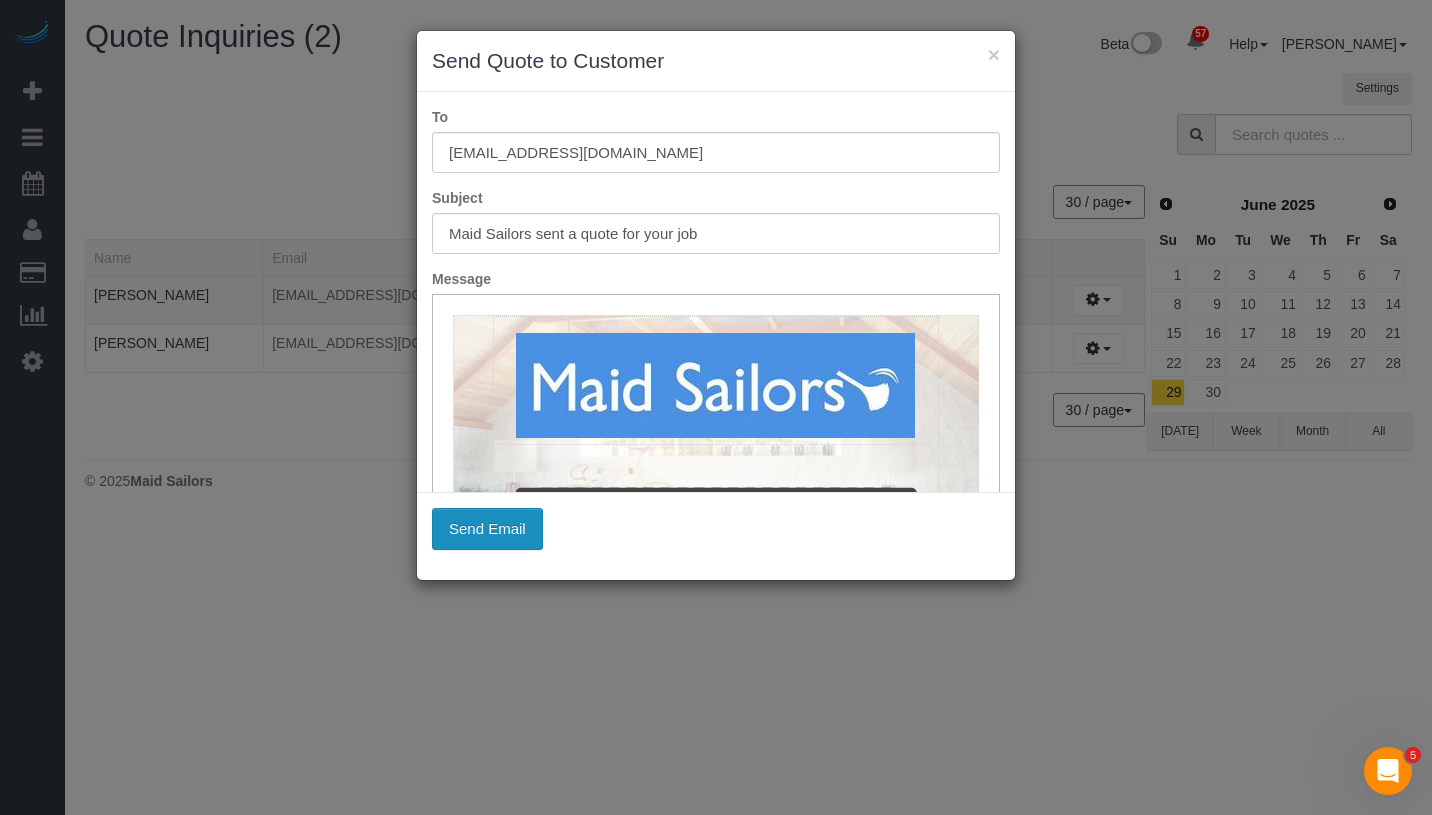 click on "Send Email" at bounding box center (487, 529) 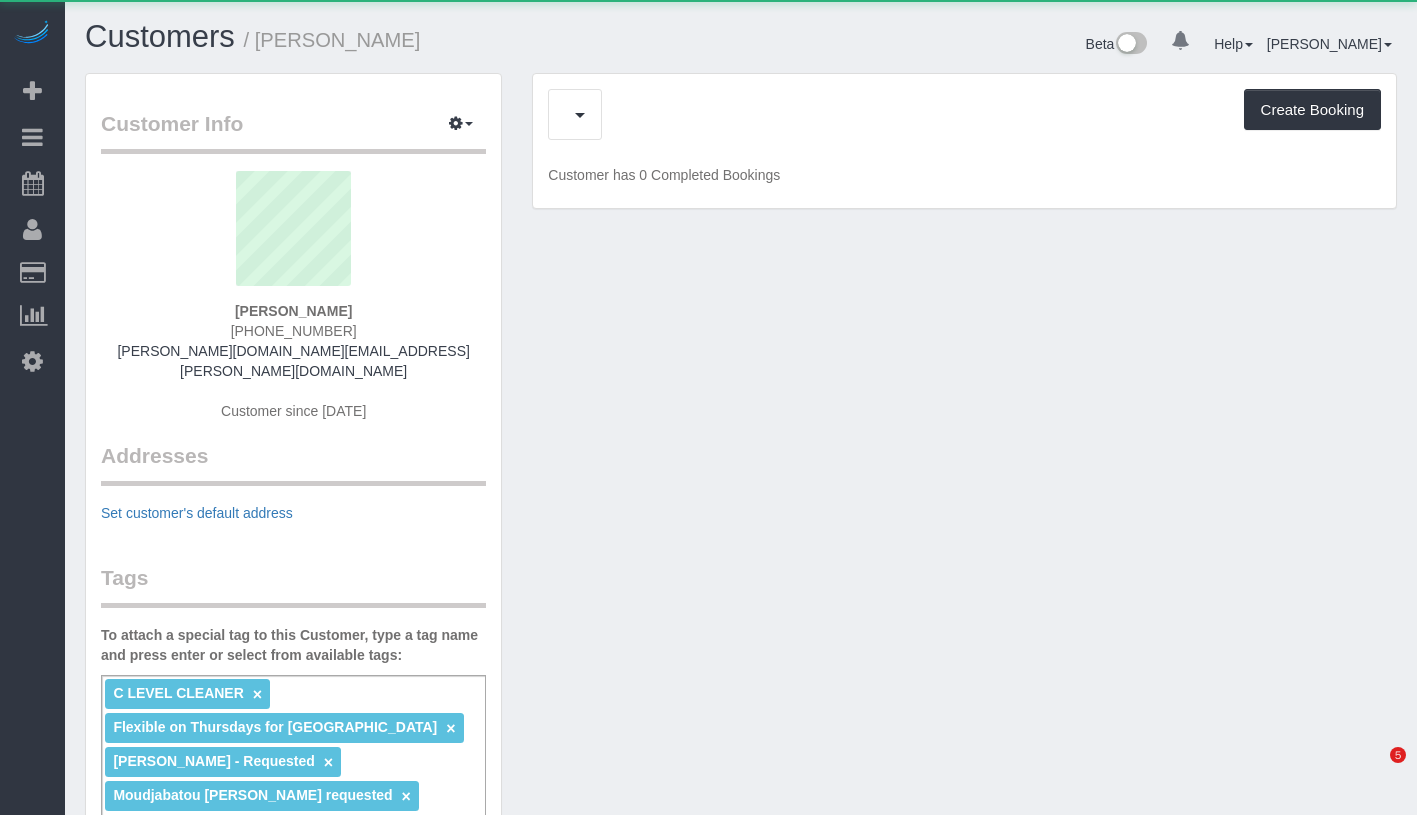 scroll, scrollTop: 0, scrollLeft: 0, axis: both 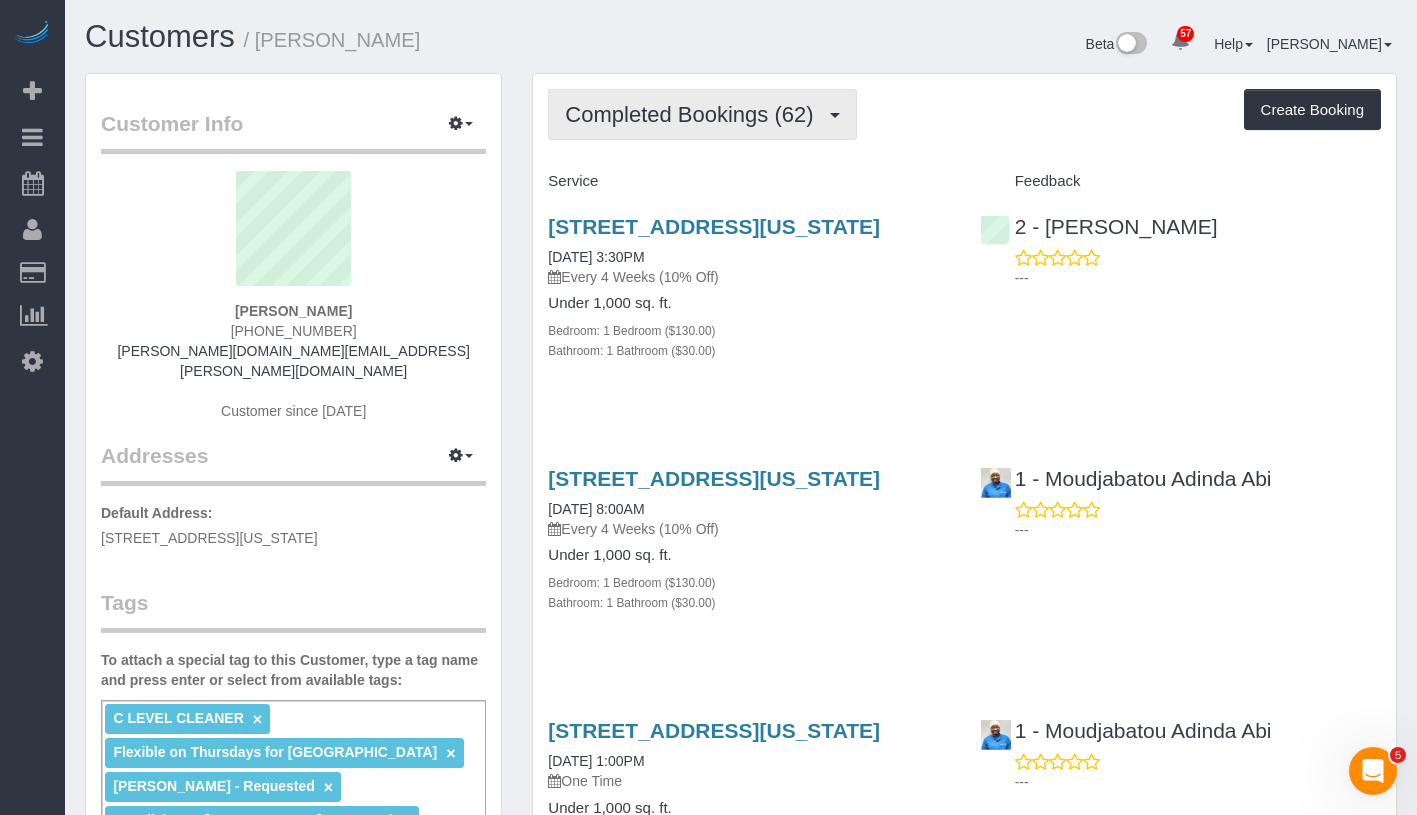 click on "Completed Bookings (62)" at bounding box center (702, 114) 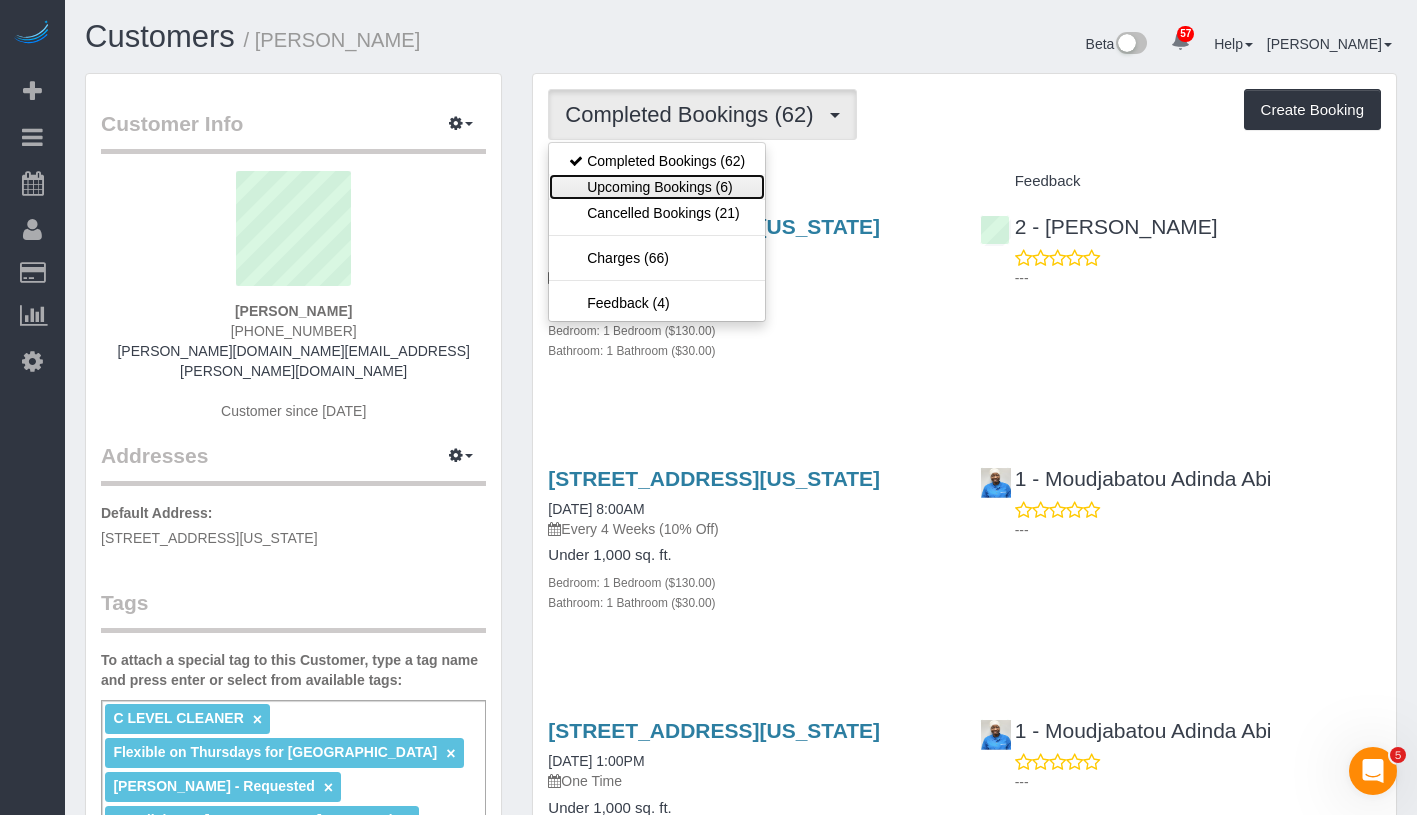 click on "Upcoming Bookings (6)" at bounding box center (657, 187) 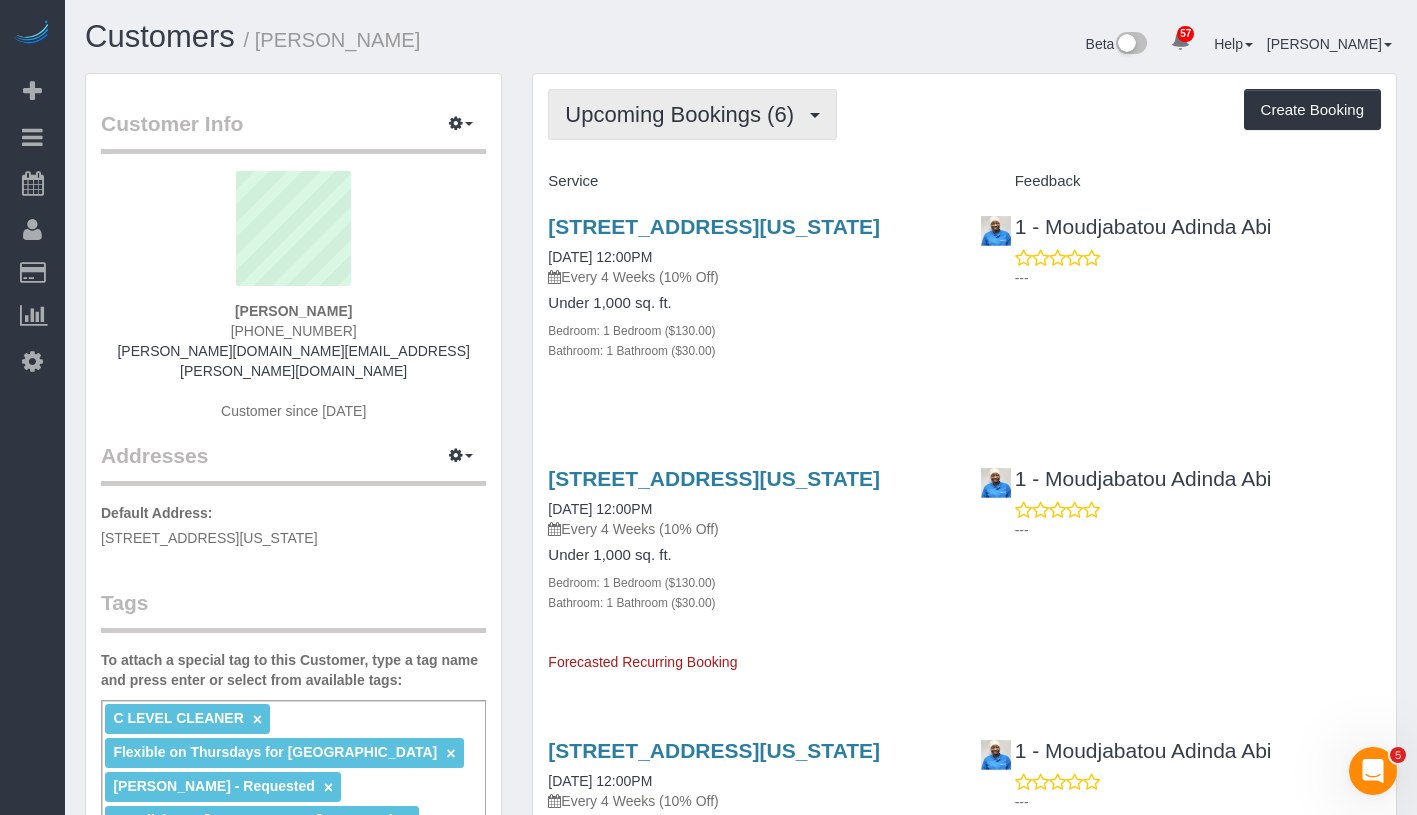 click on "Upcoming Bookings (6)" at bounding box center [684, 114] 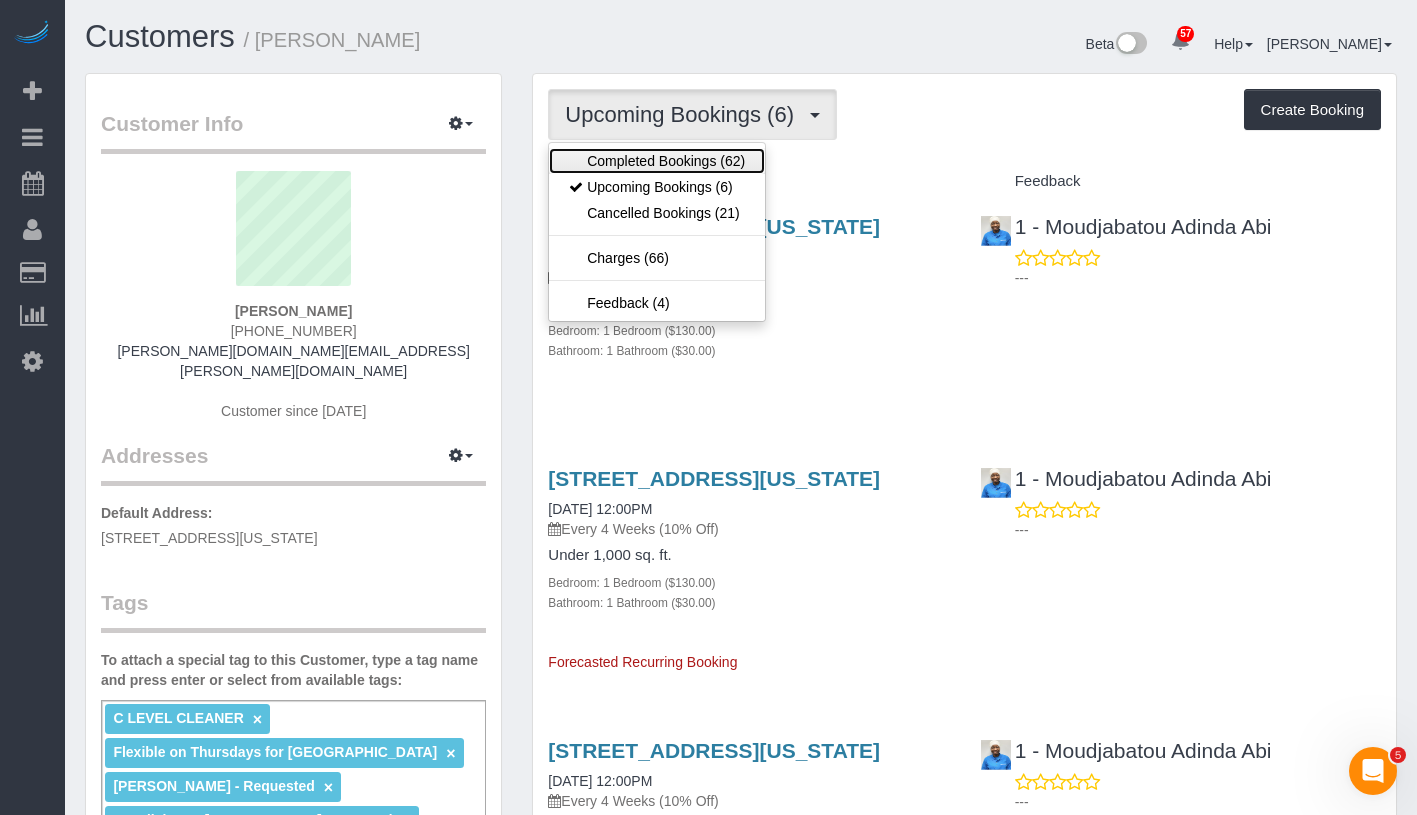 click on "Completed Bookings (62)" at bounding box center [657, 161] 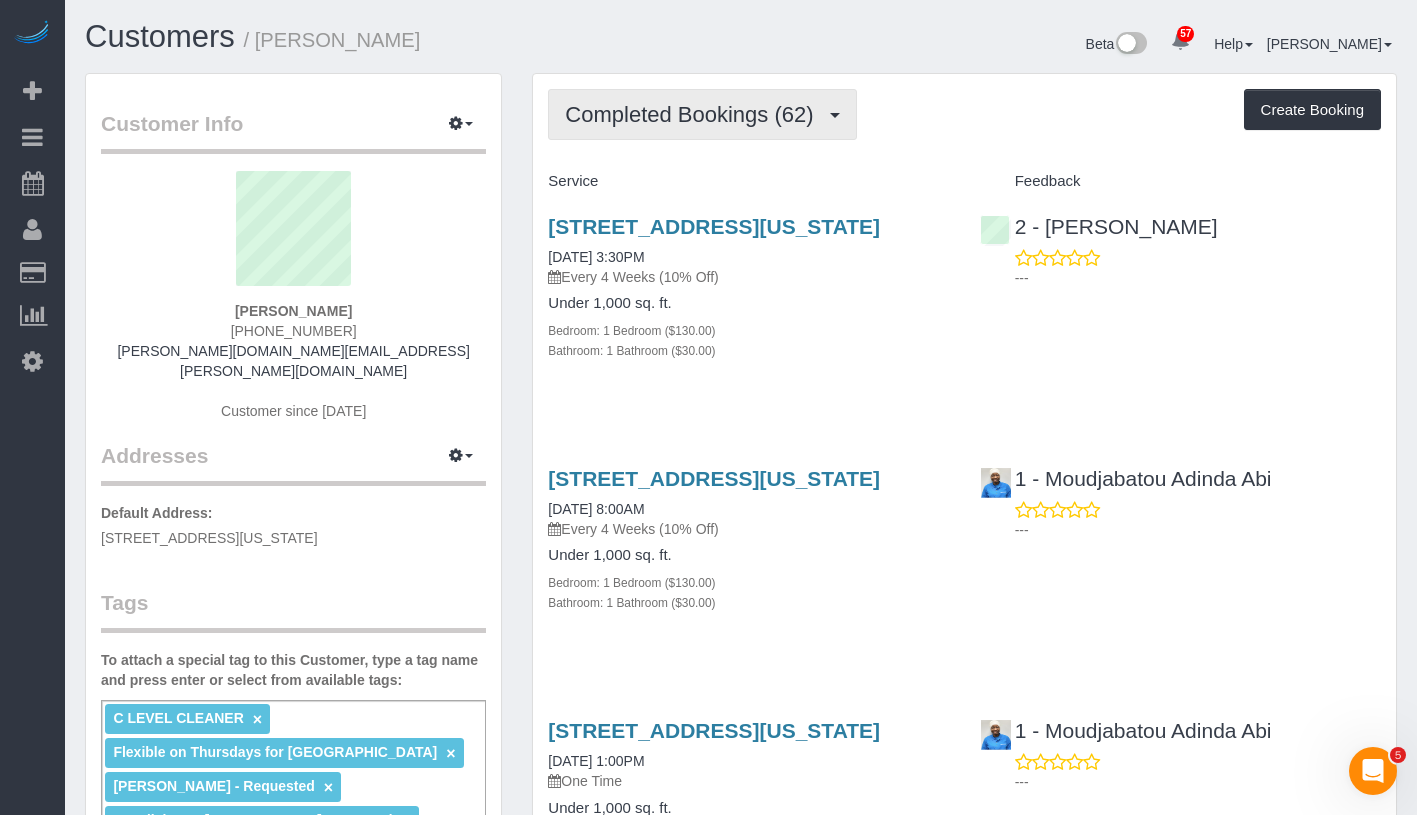 click on "Completed Bookings (62)" at bounding box center [694, 114] 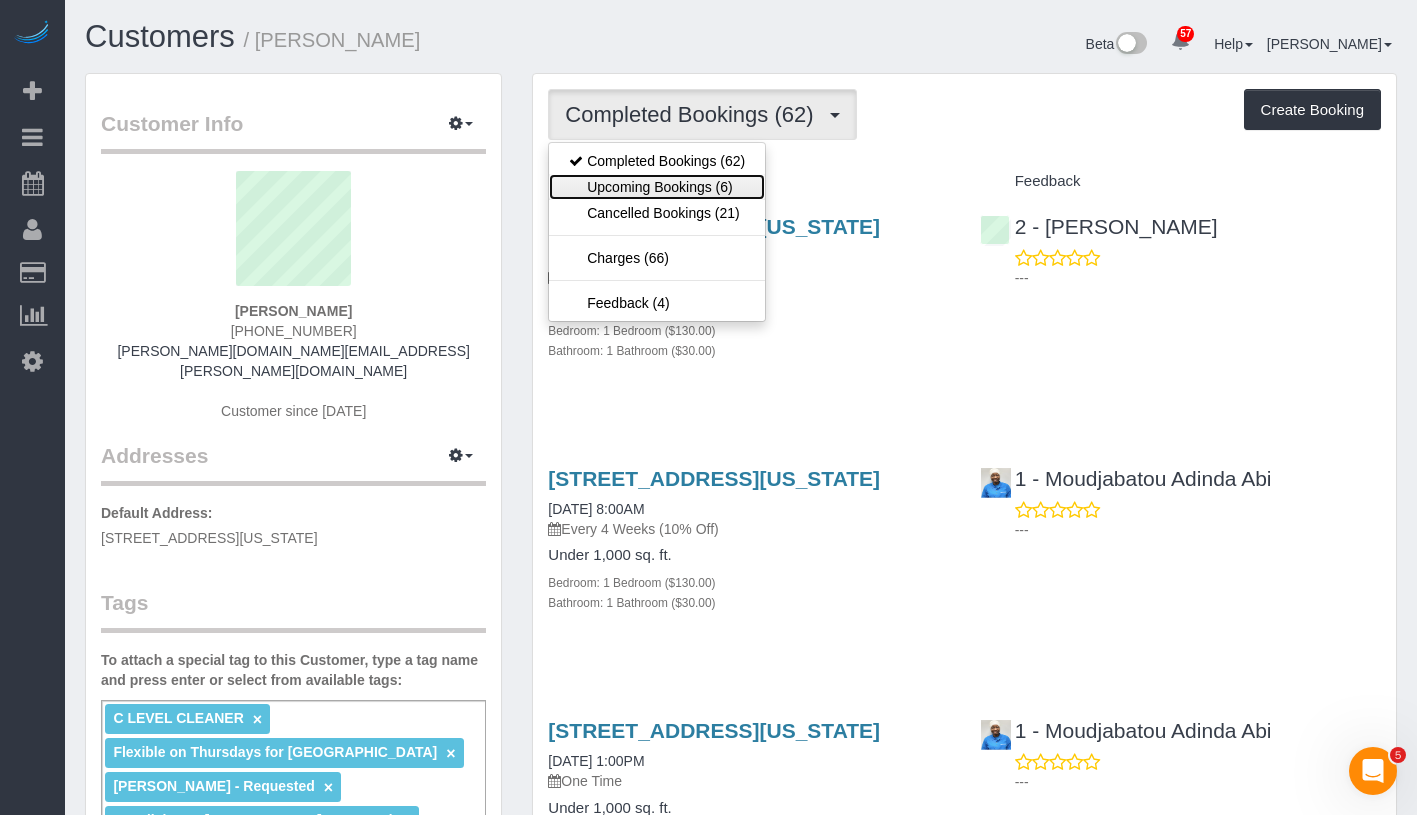 click on "Upcoming Bookings (6)" at bounding box center [657, 187] 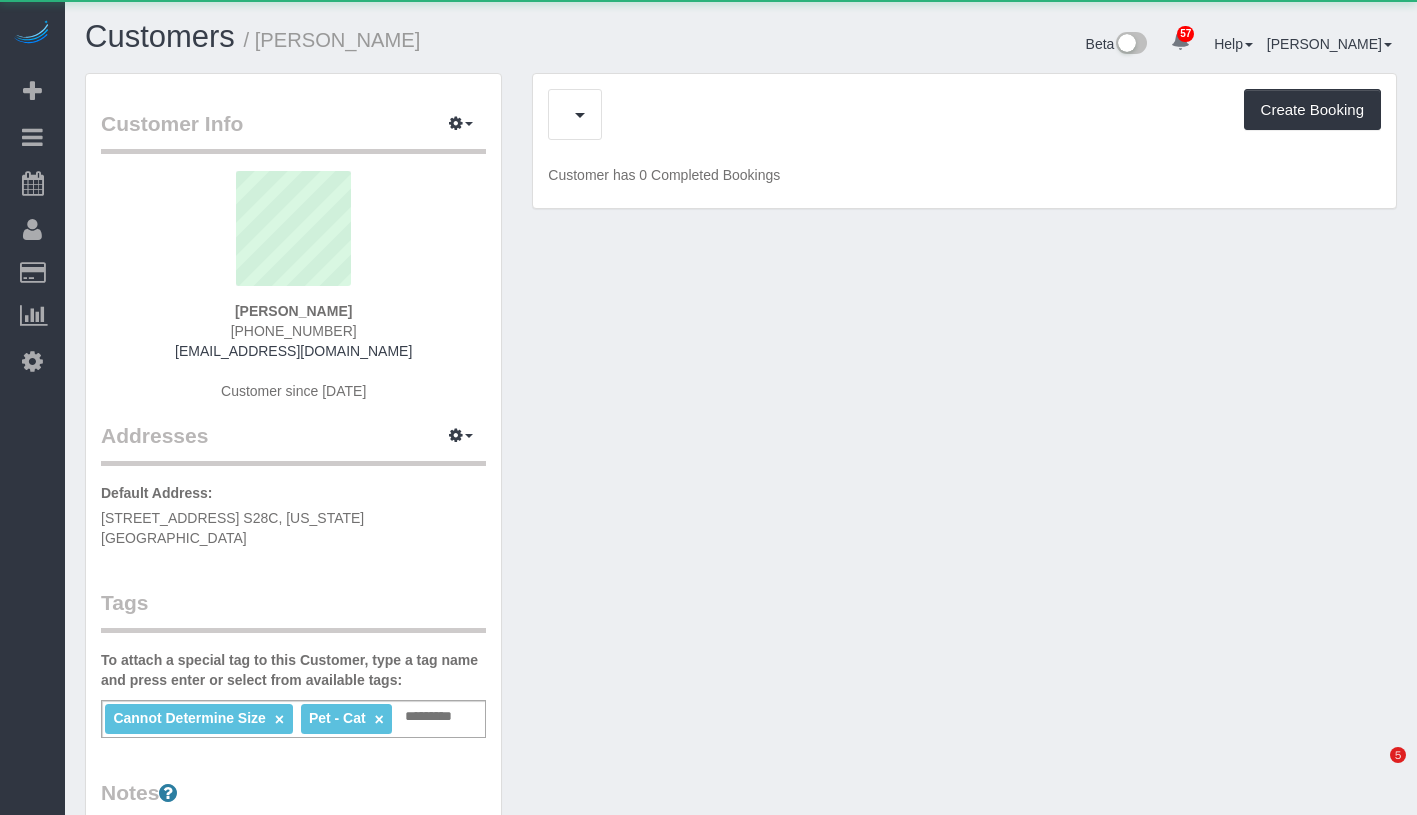 scroll, scrollTop: 0, scrollLeft: 0, axis: both 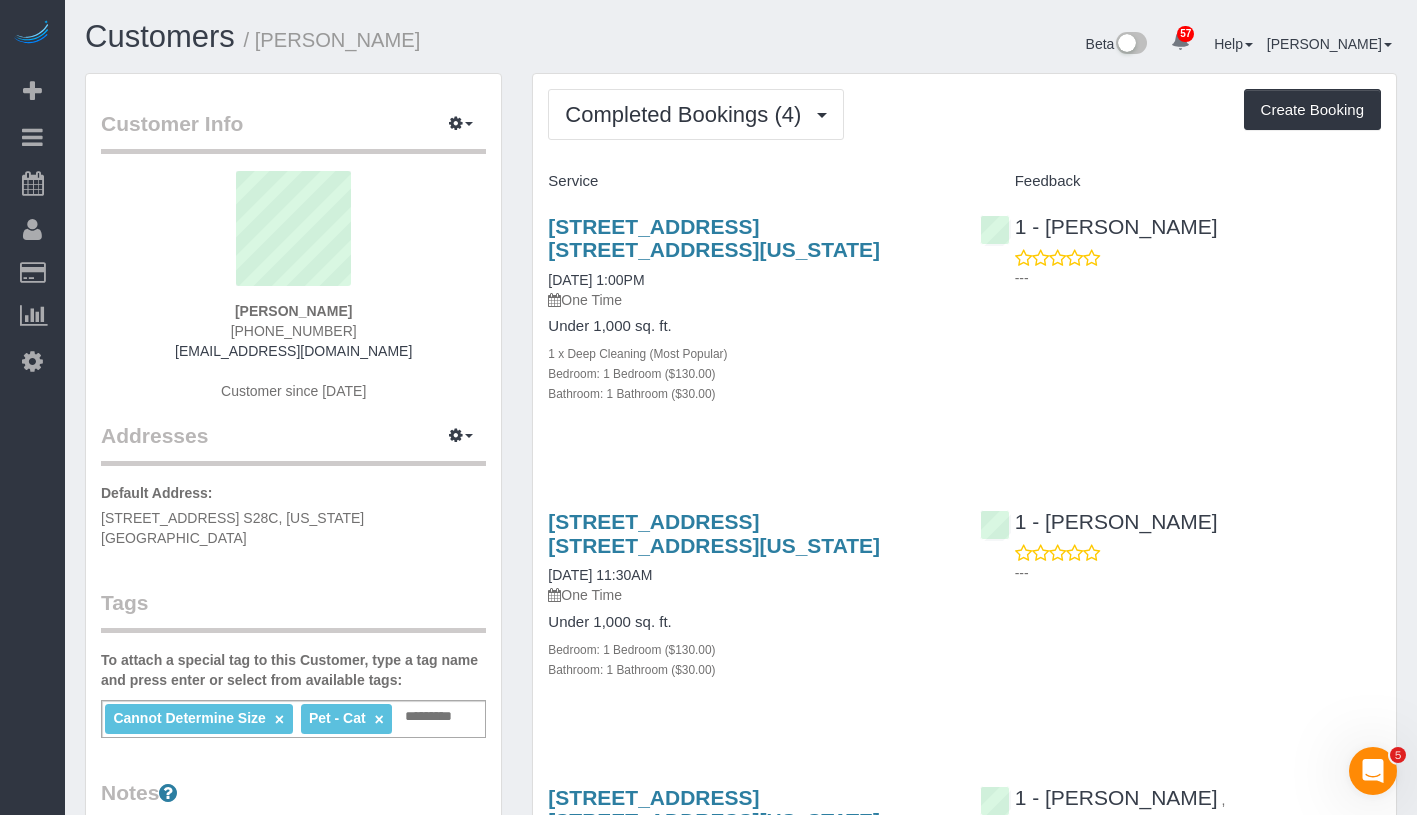 click on "Completed Bookings (4)
Completed Bookings (4)
Upcoming Bookings (1)
Cancelled Bookings (0)
Charges (5)
Feedback (1)
Create Booking
Service
Feedback" at bounding box center [964, 724] 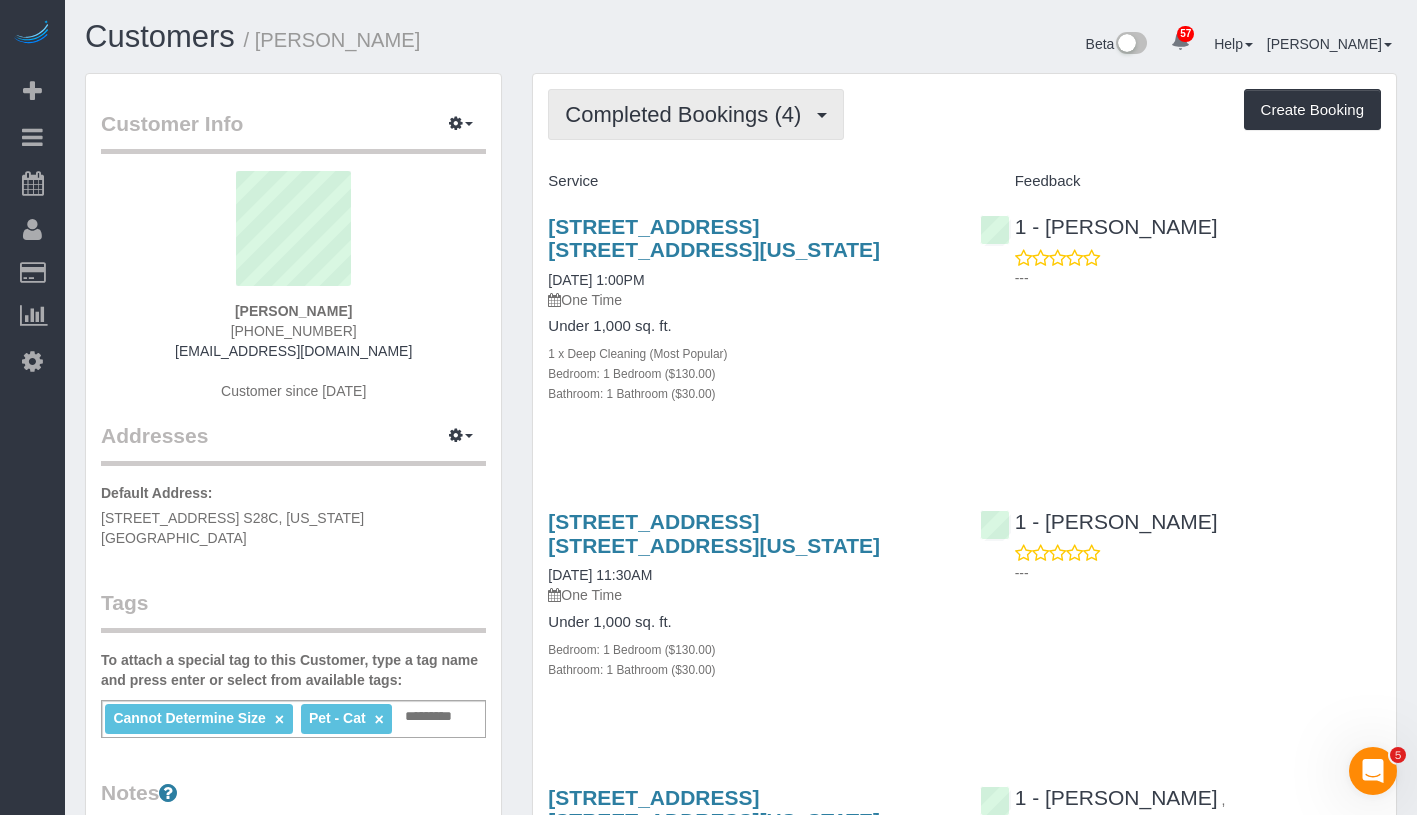 click on "Completed Bookings (4)" at bounding box center [688, 114] 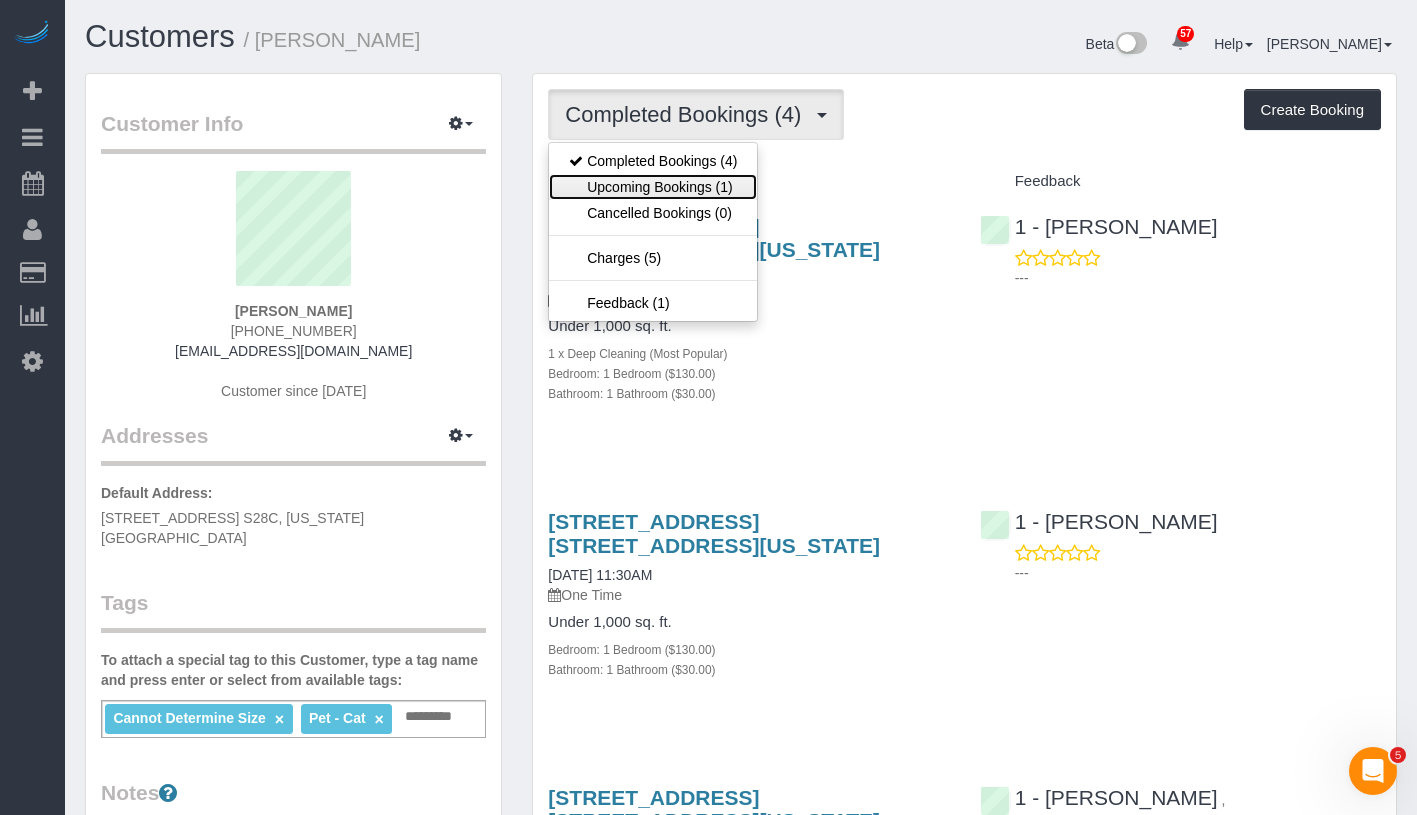 click on "Upcoming Bookings (1)" at bounding box center [653, 187] 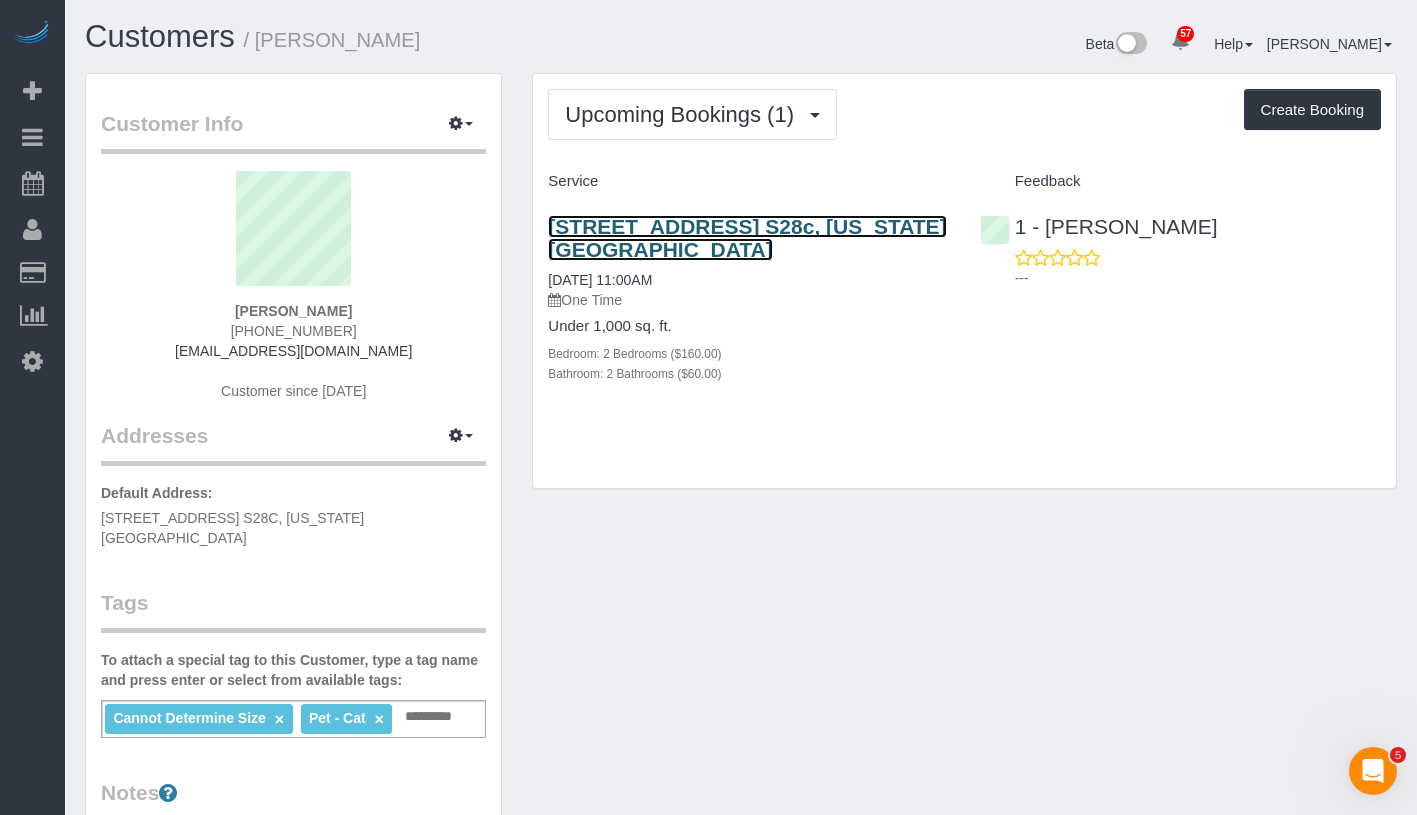 click on "[STREET_ADDRESS] S28c, [US_STATE][GEOGRAPHIC_DATA]" at bounding box center [747, 238] 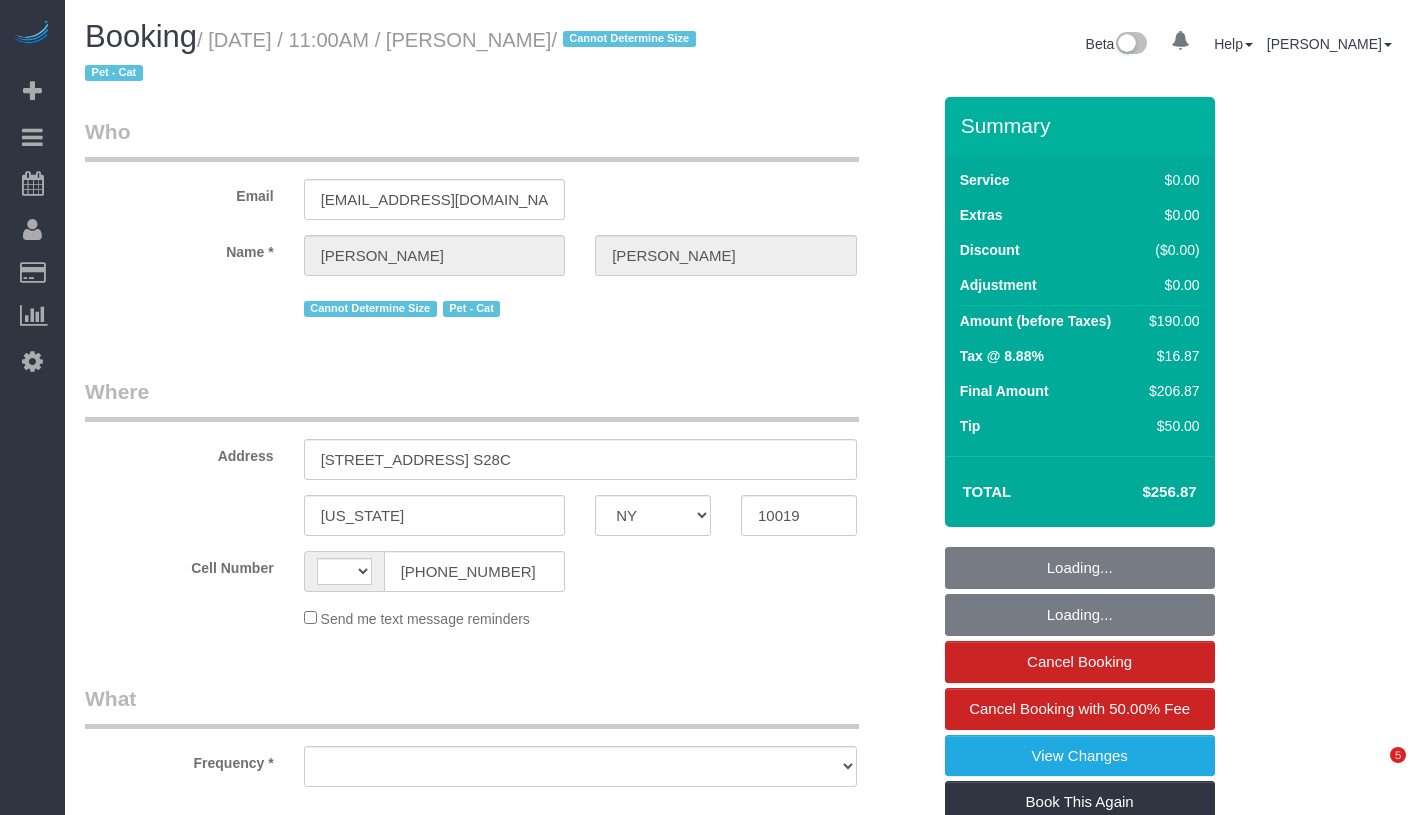 select on "NY" 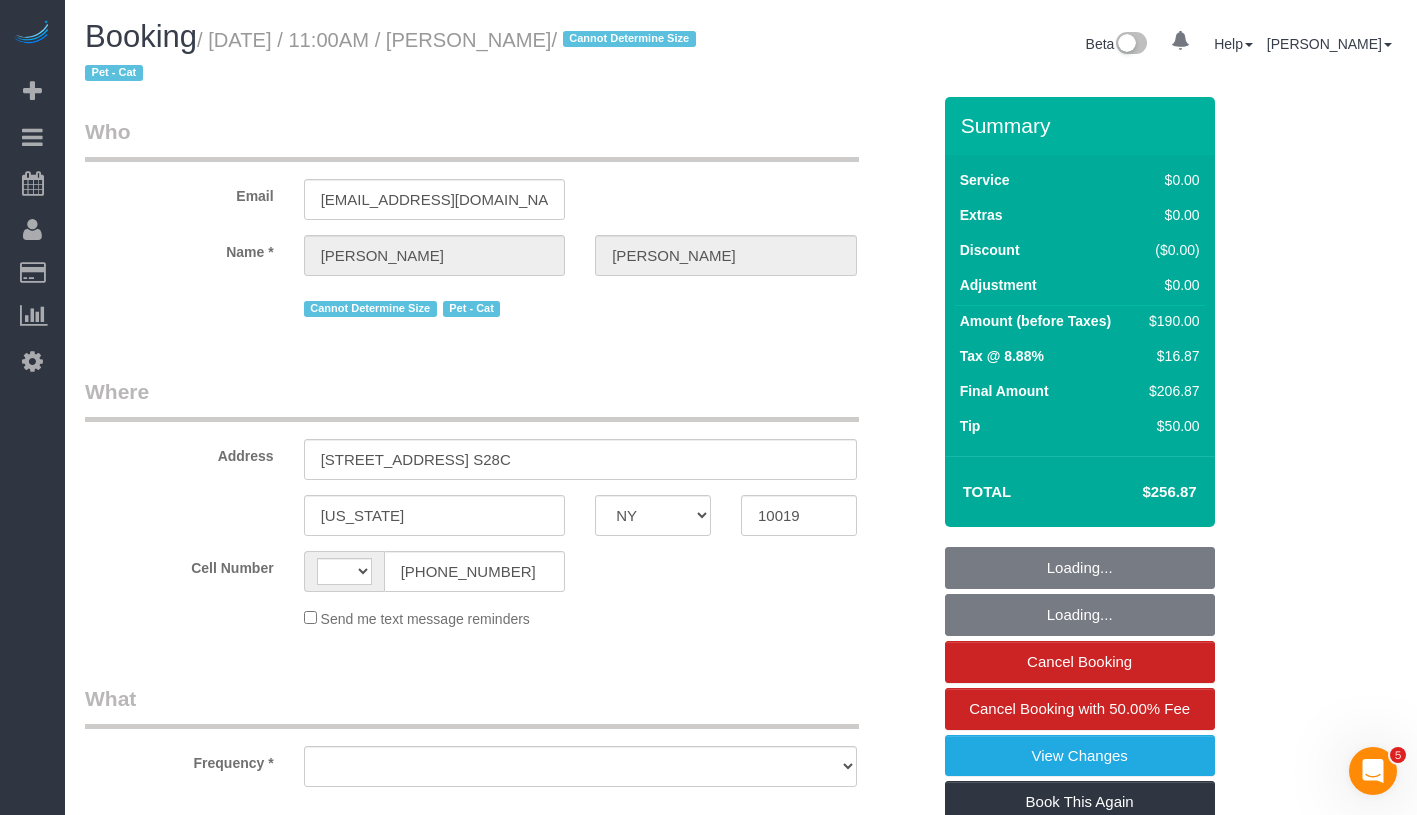 scroll, scrollTop: 0, scrollLeft: 0, axis: both 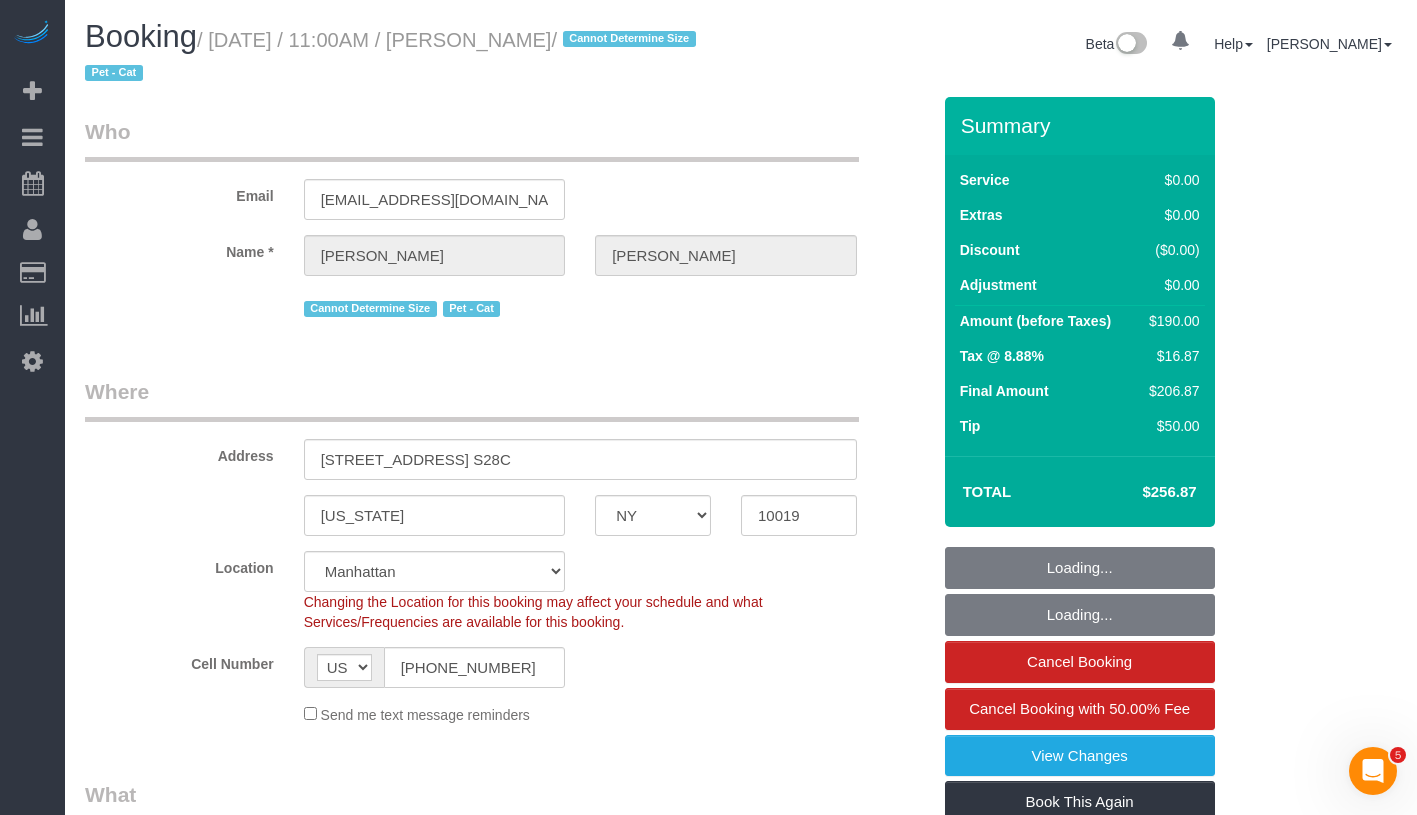 select on "object:829" 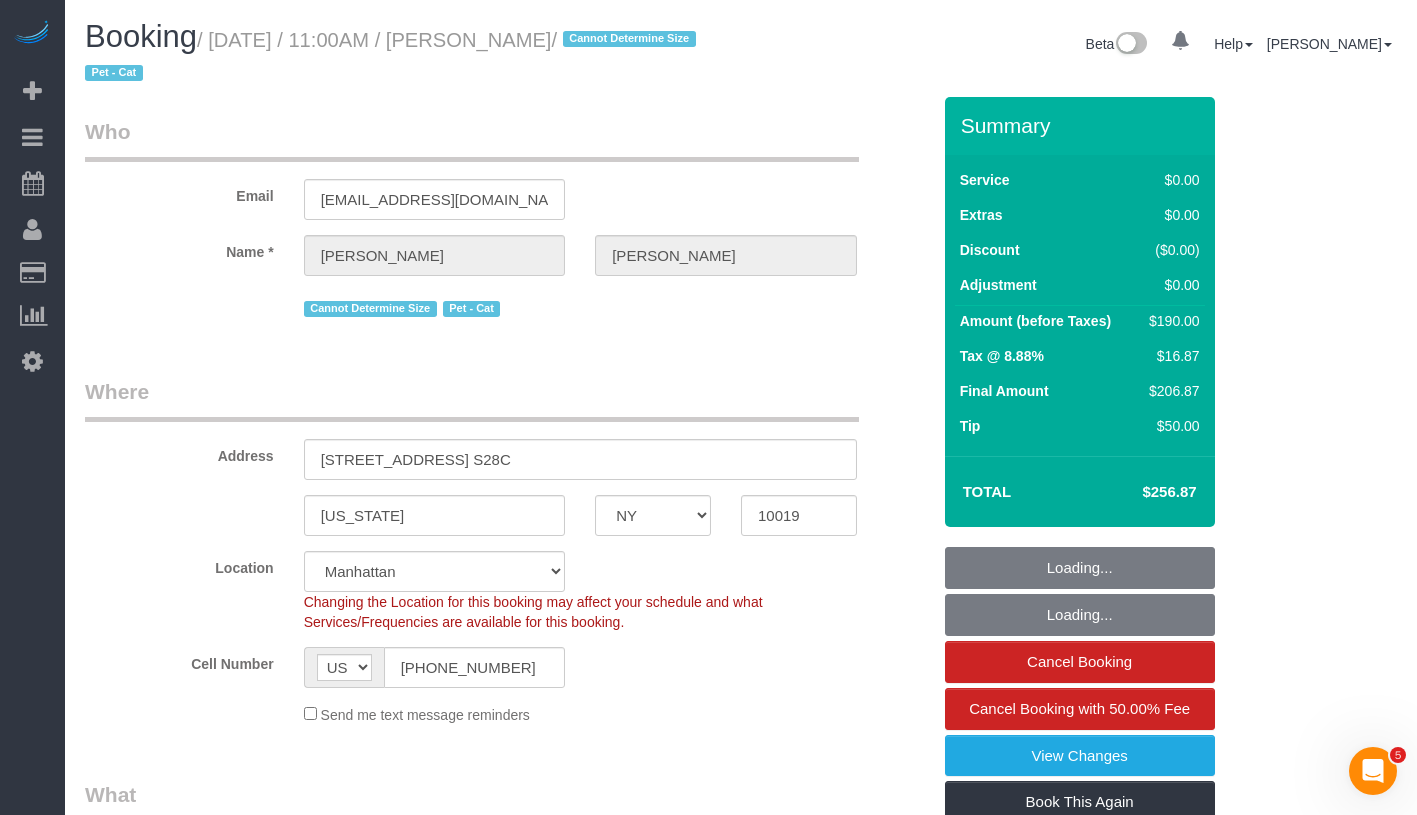 select on "string:stripe-pm_1Q73a44VGloSiKo7psF7GLEL" 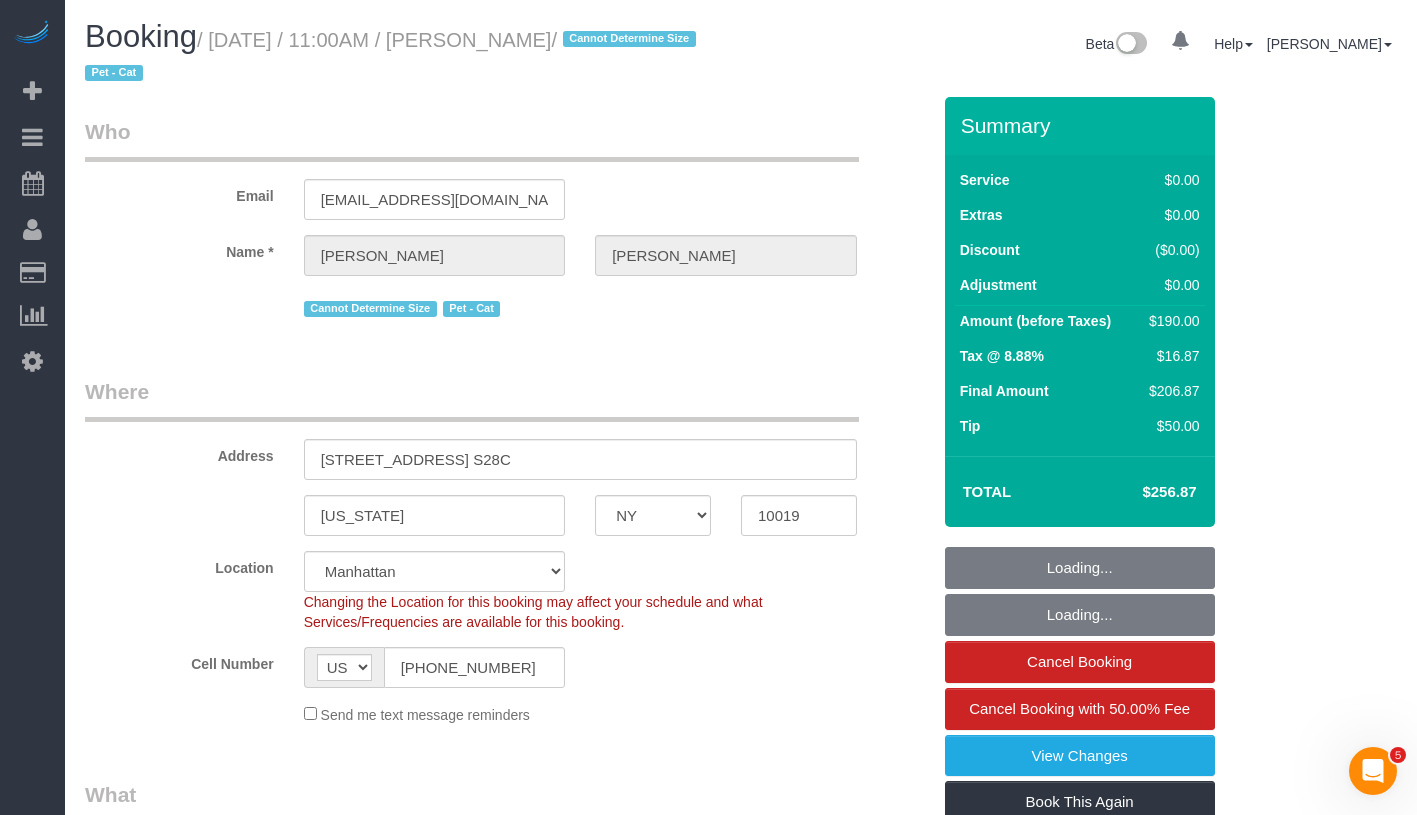 select on "spot1" 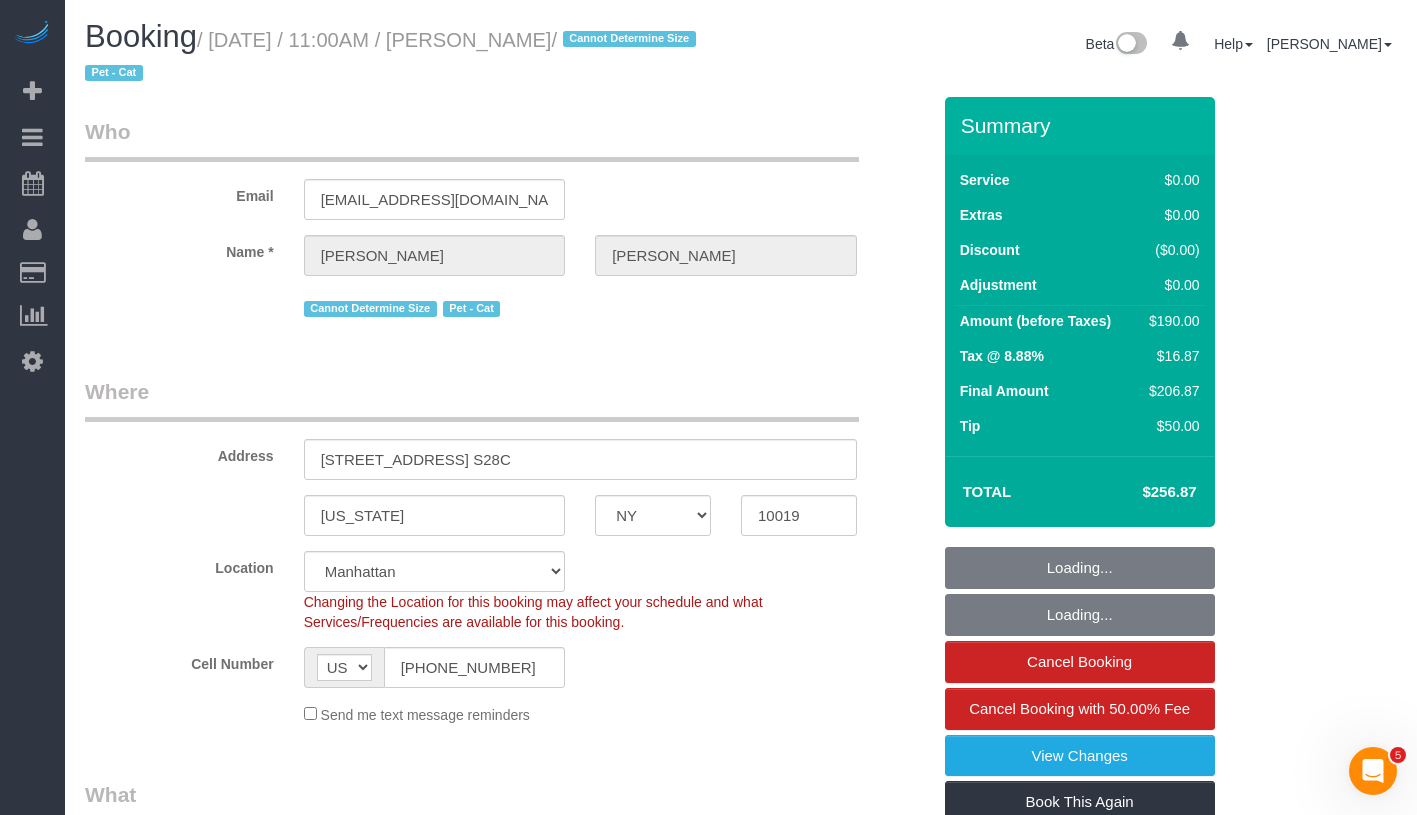 select on "number:58" 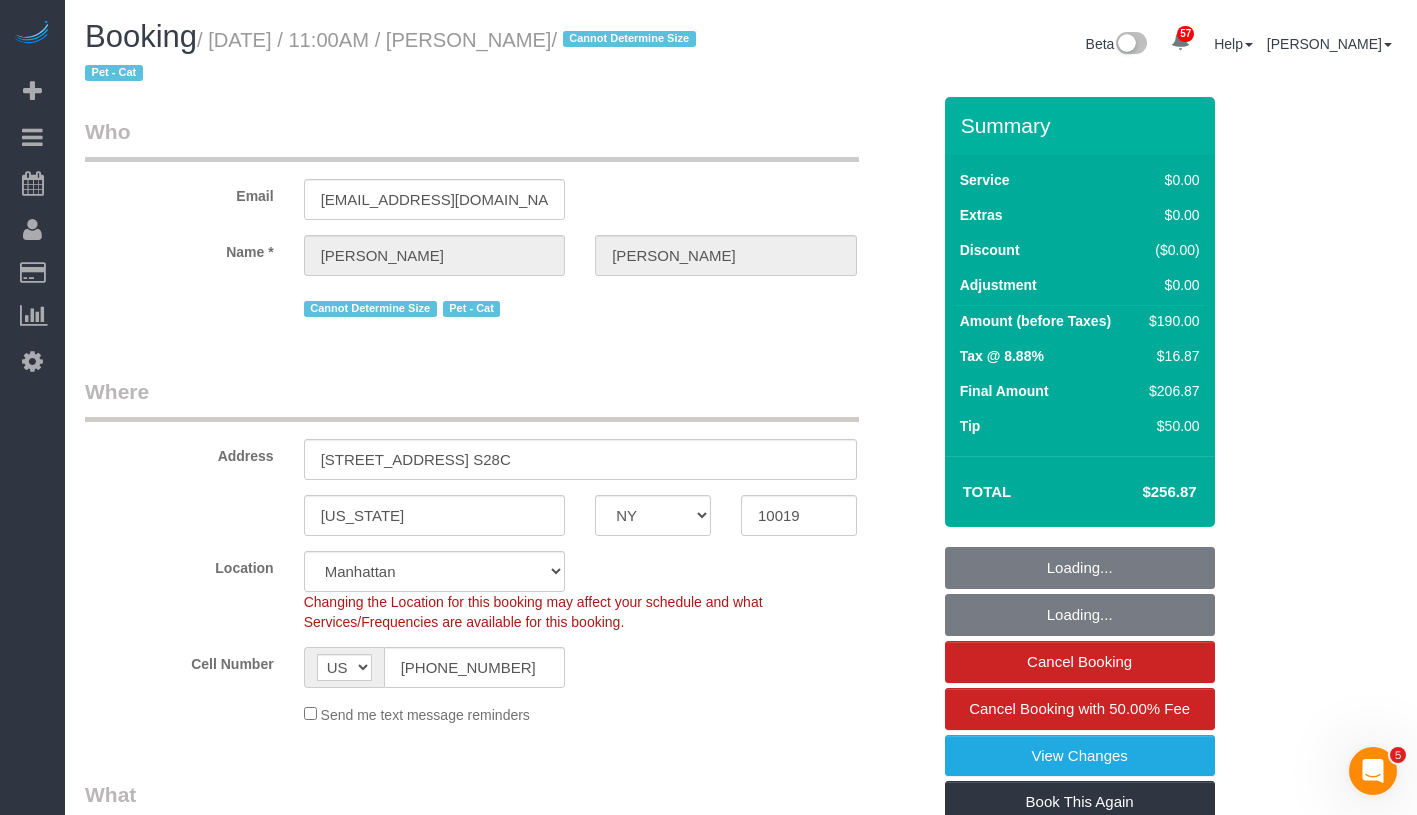 select on "2" 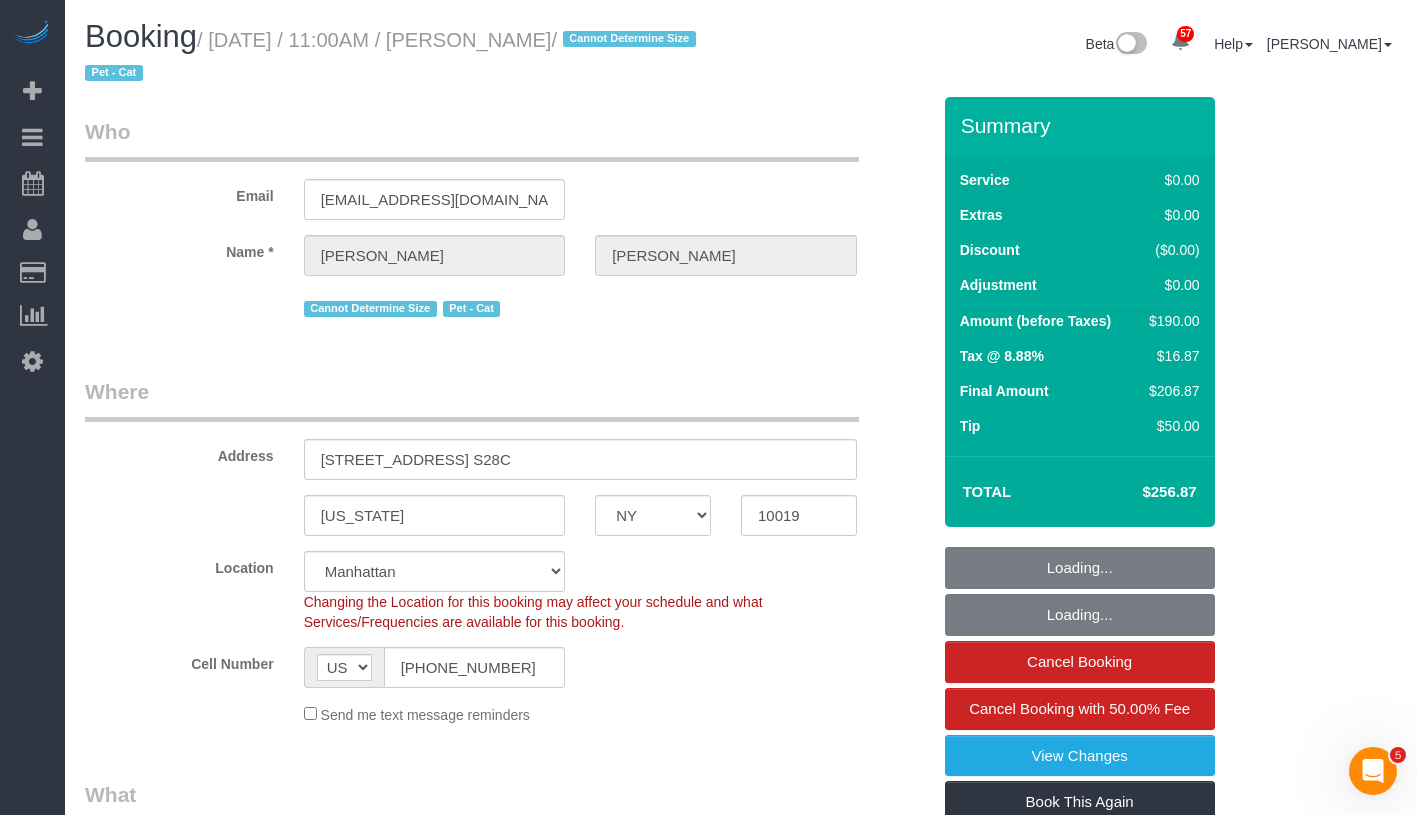 select on "2" 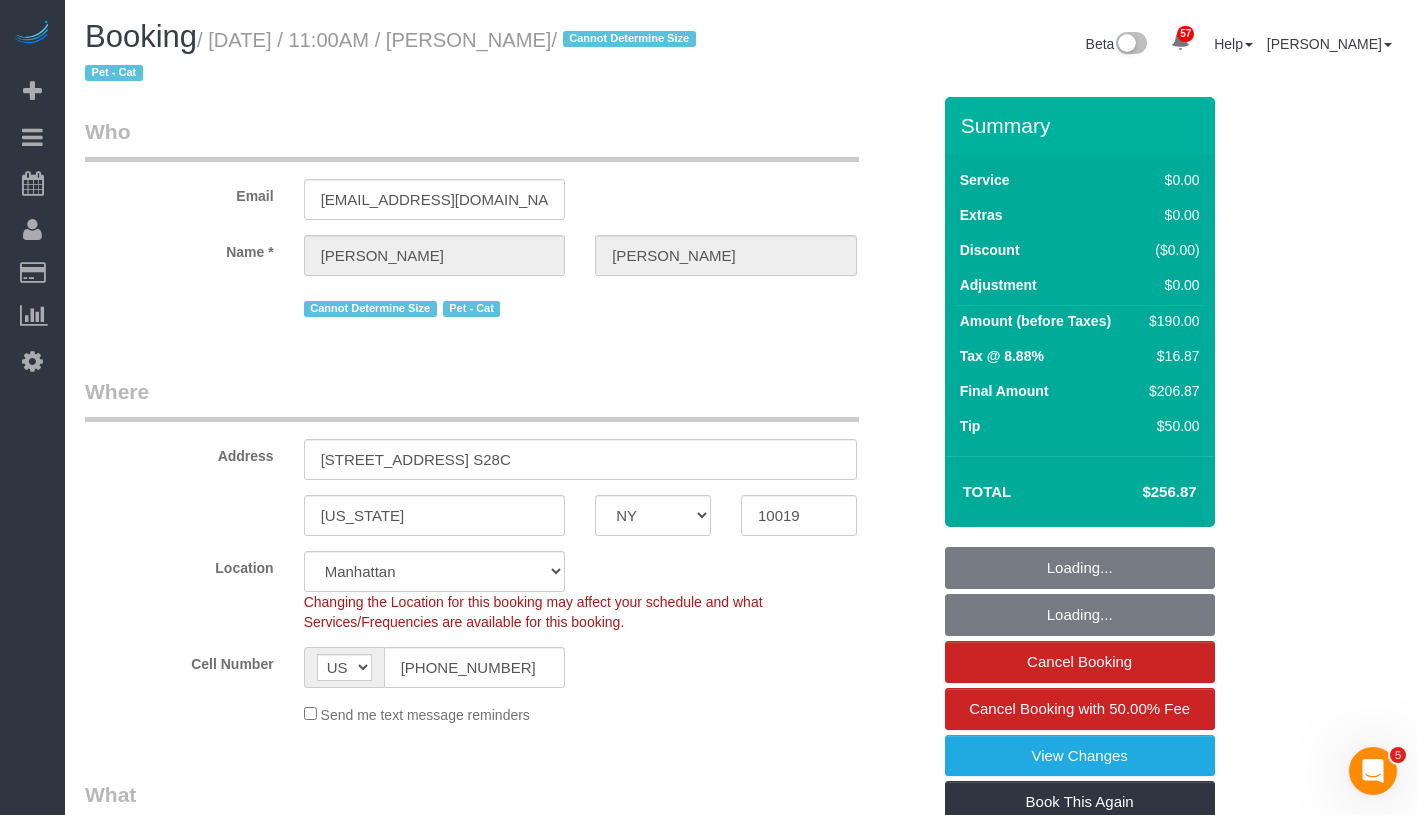 drag, startPoint x: 461, startPoint y: 47, endPoint x: 586, endPoint y: 42, distance: 125.09996 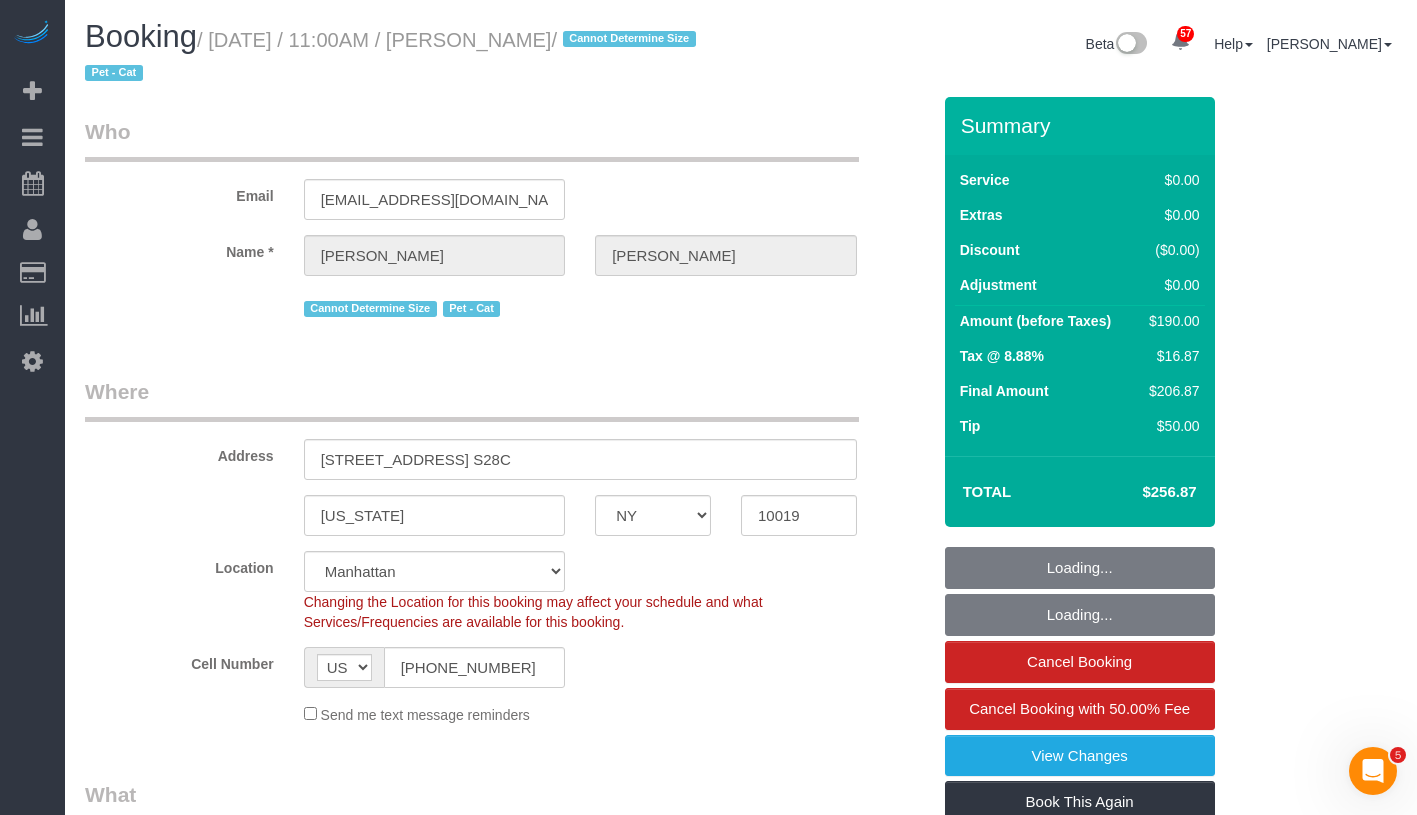 click on "/ July 01, 2025 / 11:00AM / Jackie Fugitt
/
Cannot Determine Size
Pet - Cat" at bounding box center [393, 57] 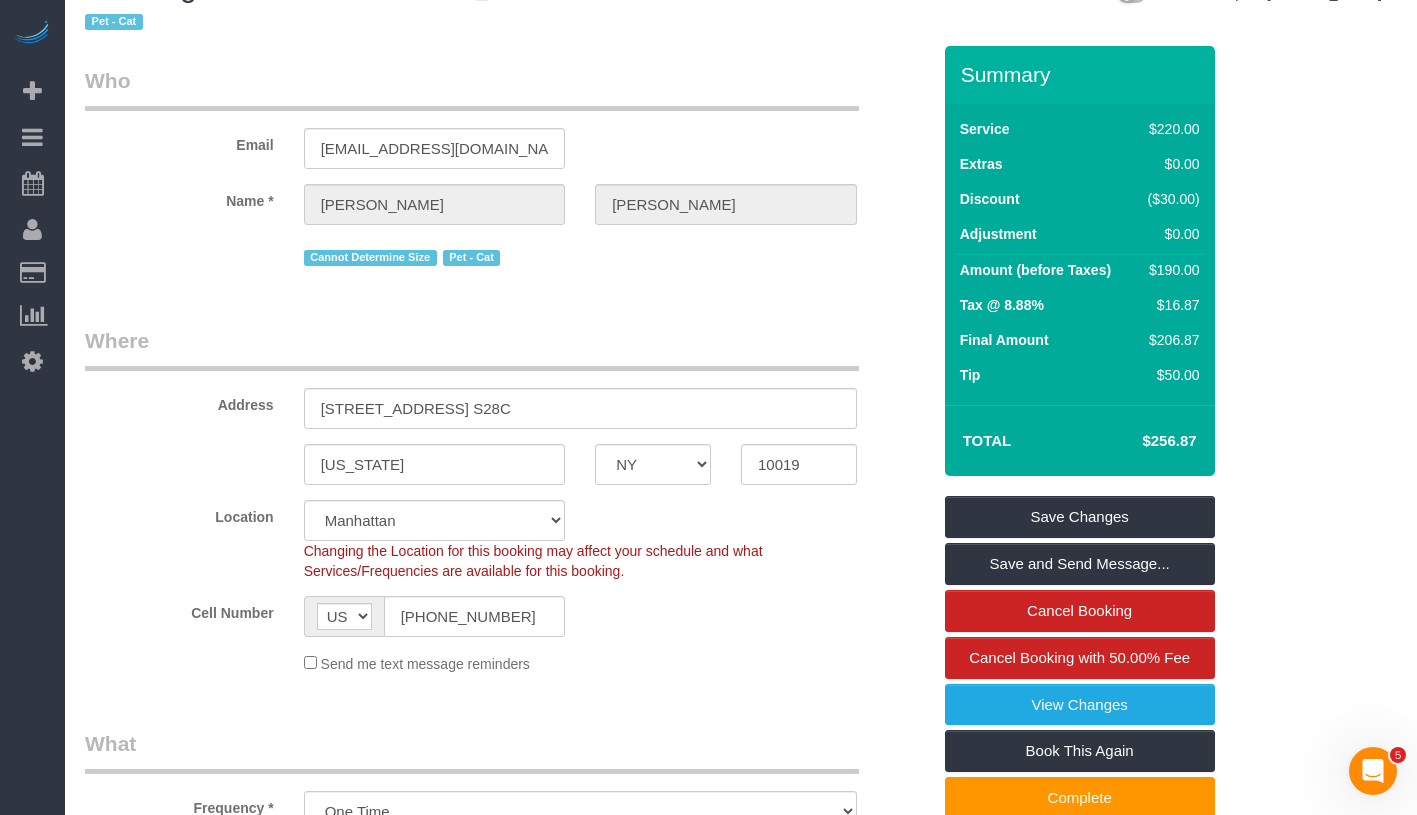 scroll, scrollTop: 0, scrollLeft: 0, axis: both 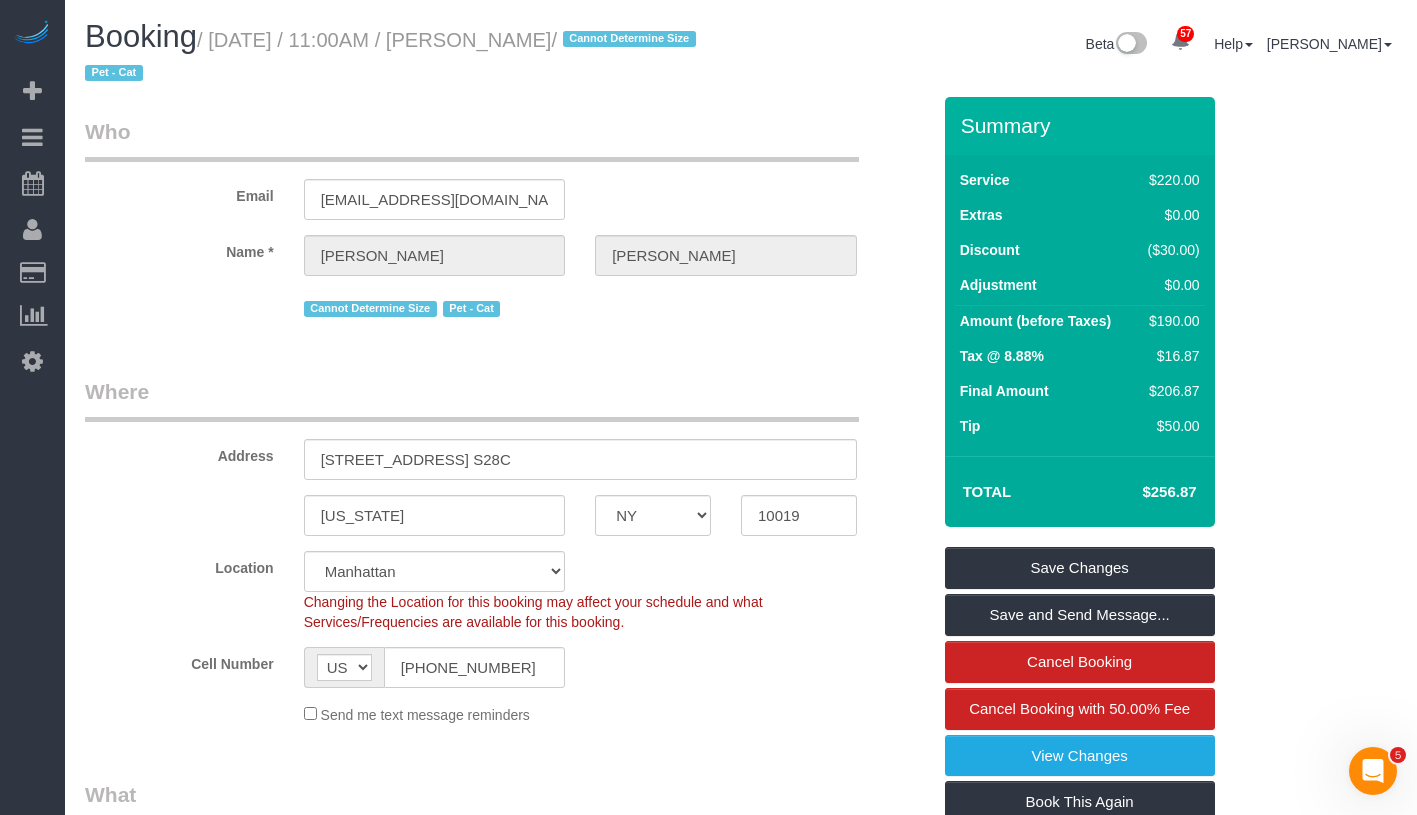 click on "/ July 01, 2025 / 11:00AM / Jackie Fugitt
/
Cannot Determine Size
Pet - Cat" at bounding box center [393, 57] 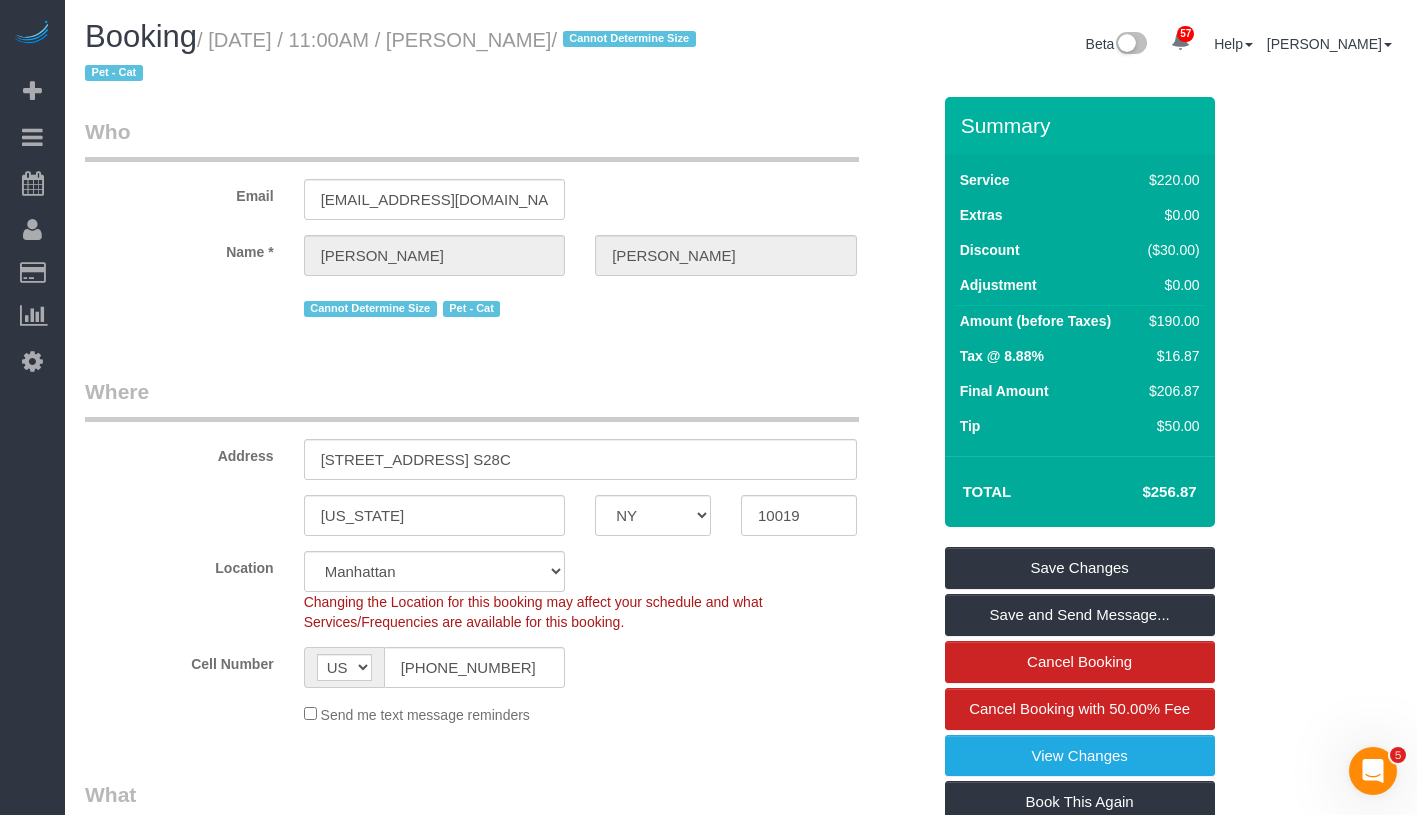 drag, startPoint x: 226, startPoint y: 42, endPoint x: 589, endPoint y: 44, distance: 363.00552 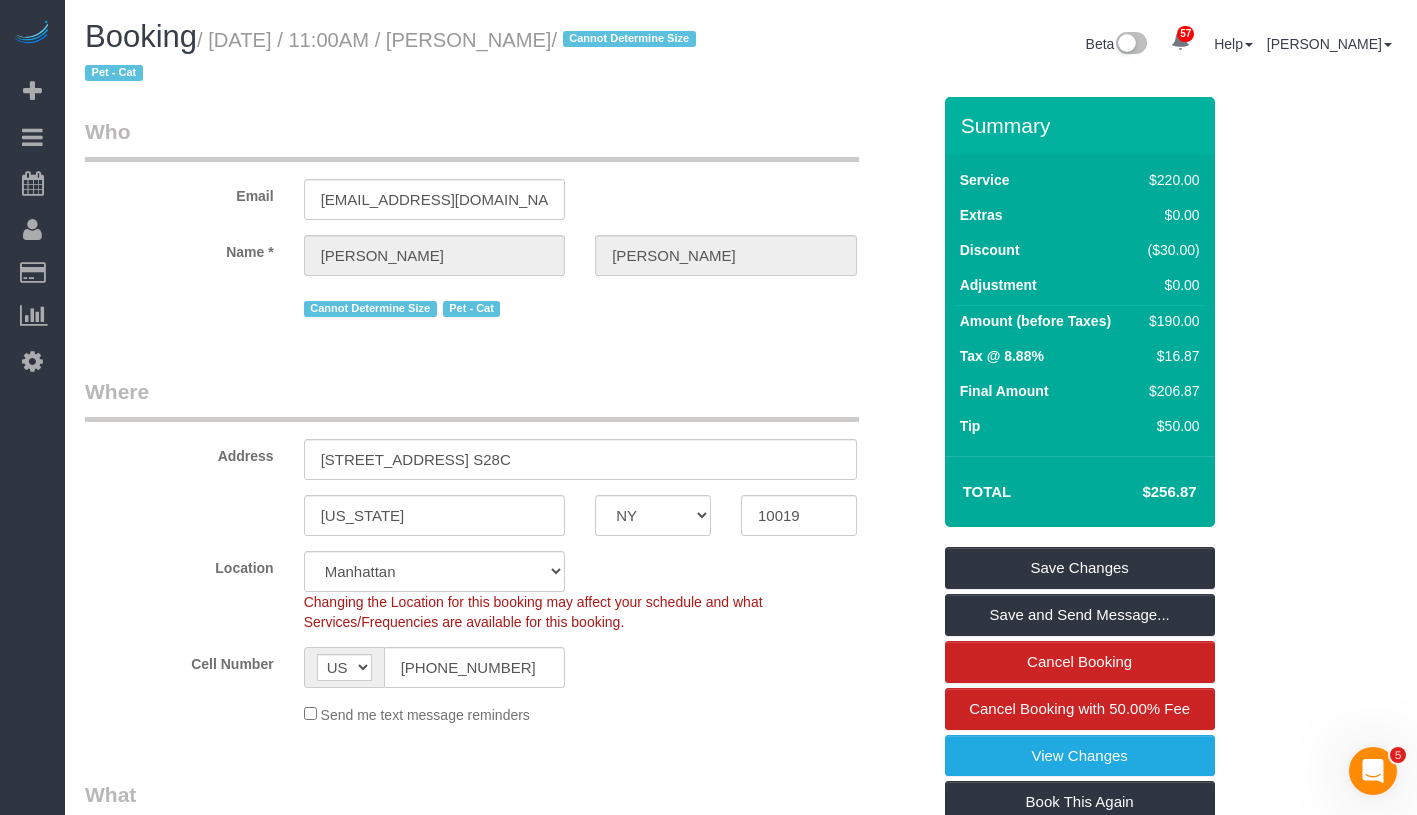 click on "Booking
/ July 01, 2025 / 11:00AM / Jackie Fugitt
/
Cannot Determine Size
Pet - Cat" at bounding box center (405, 54) 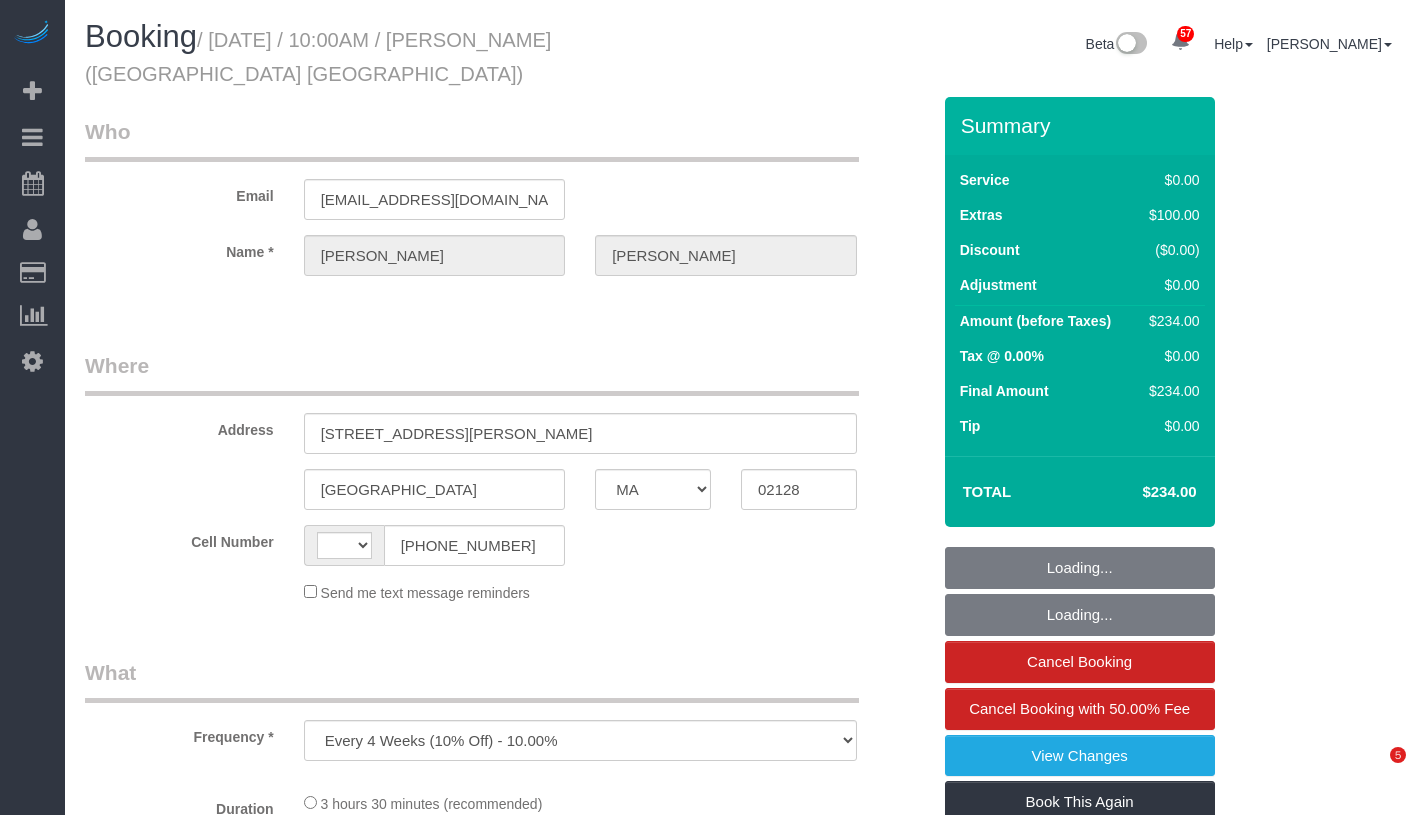 select on "MA" 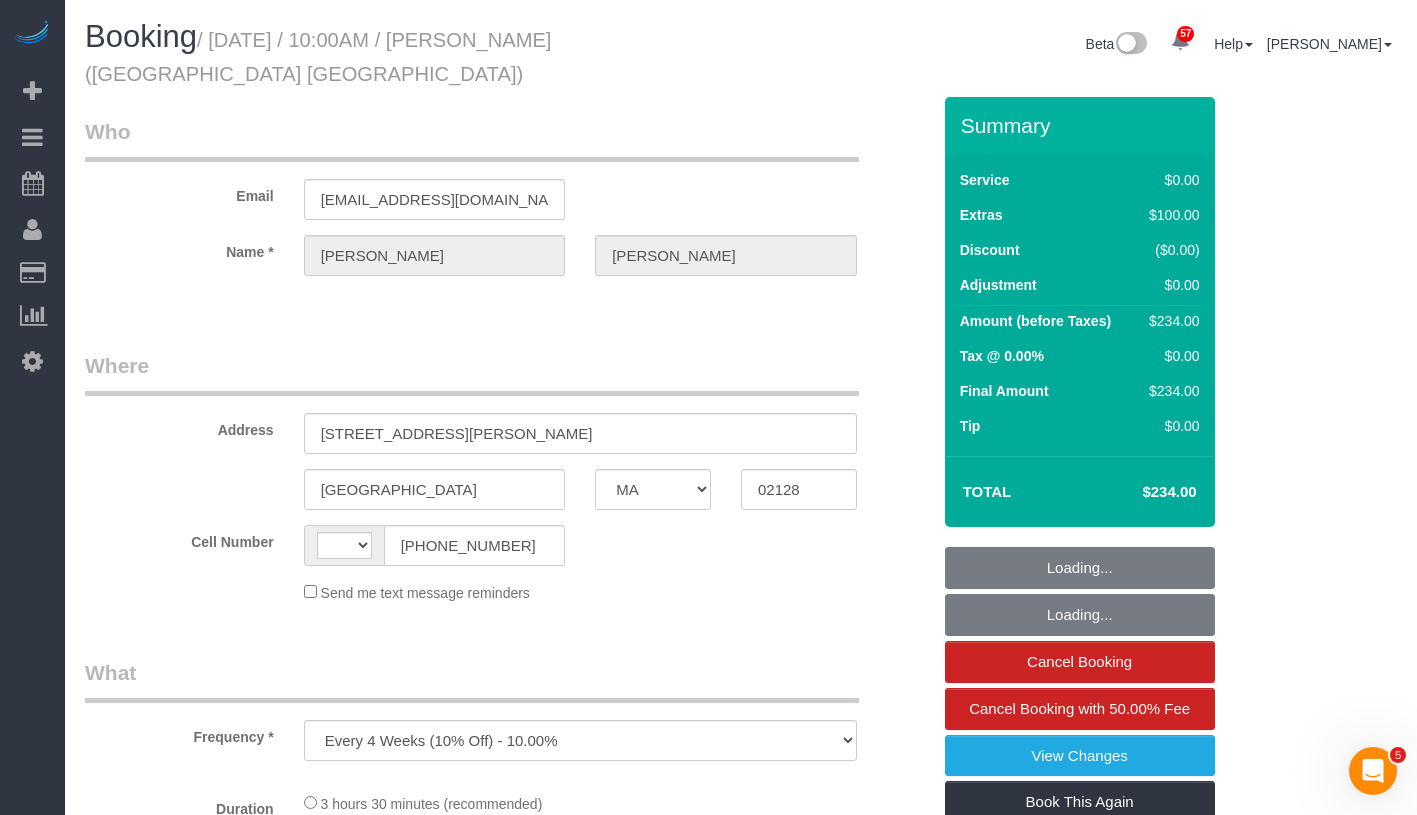 scroll, scrollTop: 0, scrollLeft: 0, axis: both 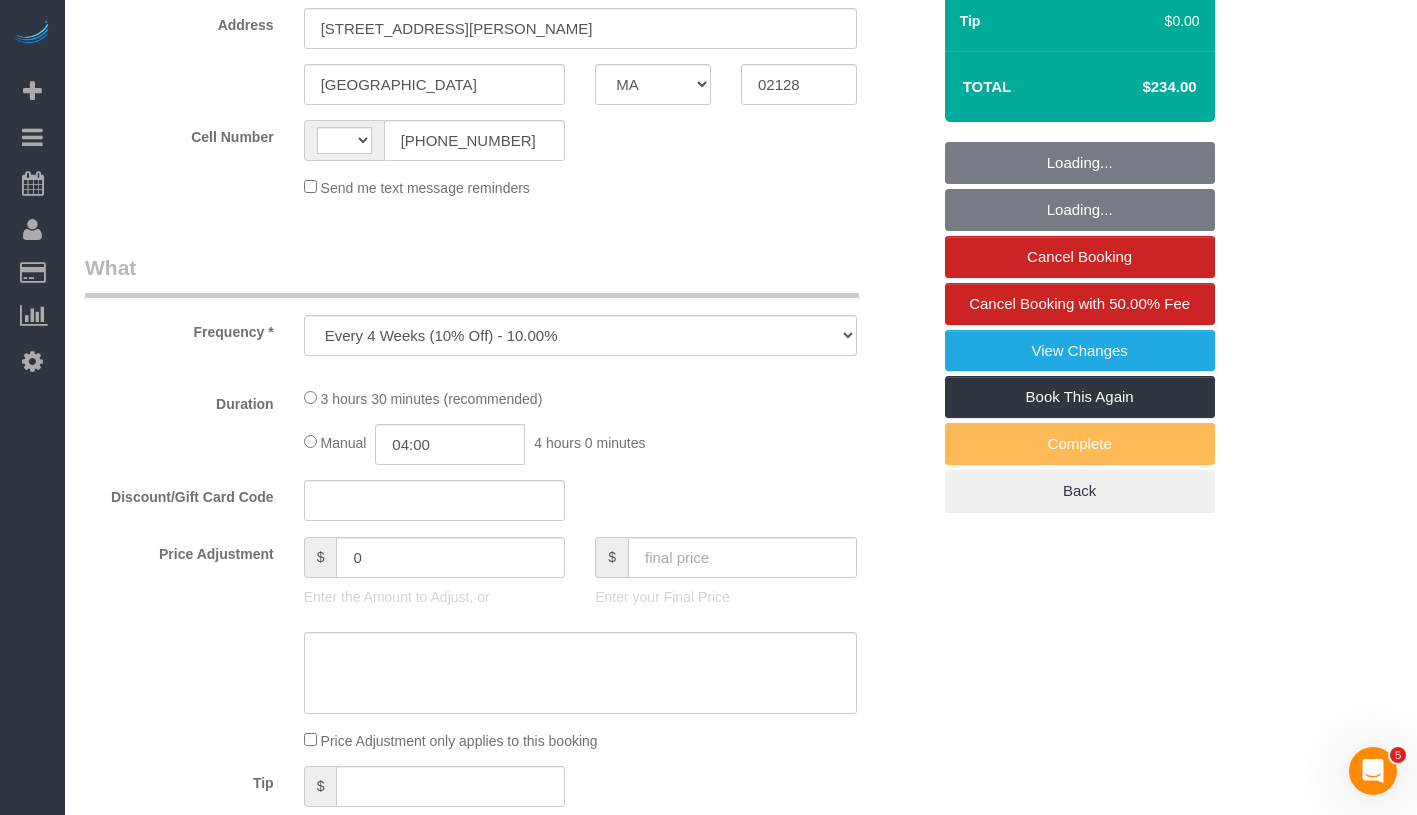 select on "string:[GEOGRAPHIC_DATA]" 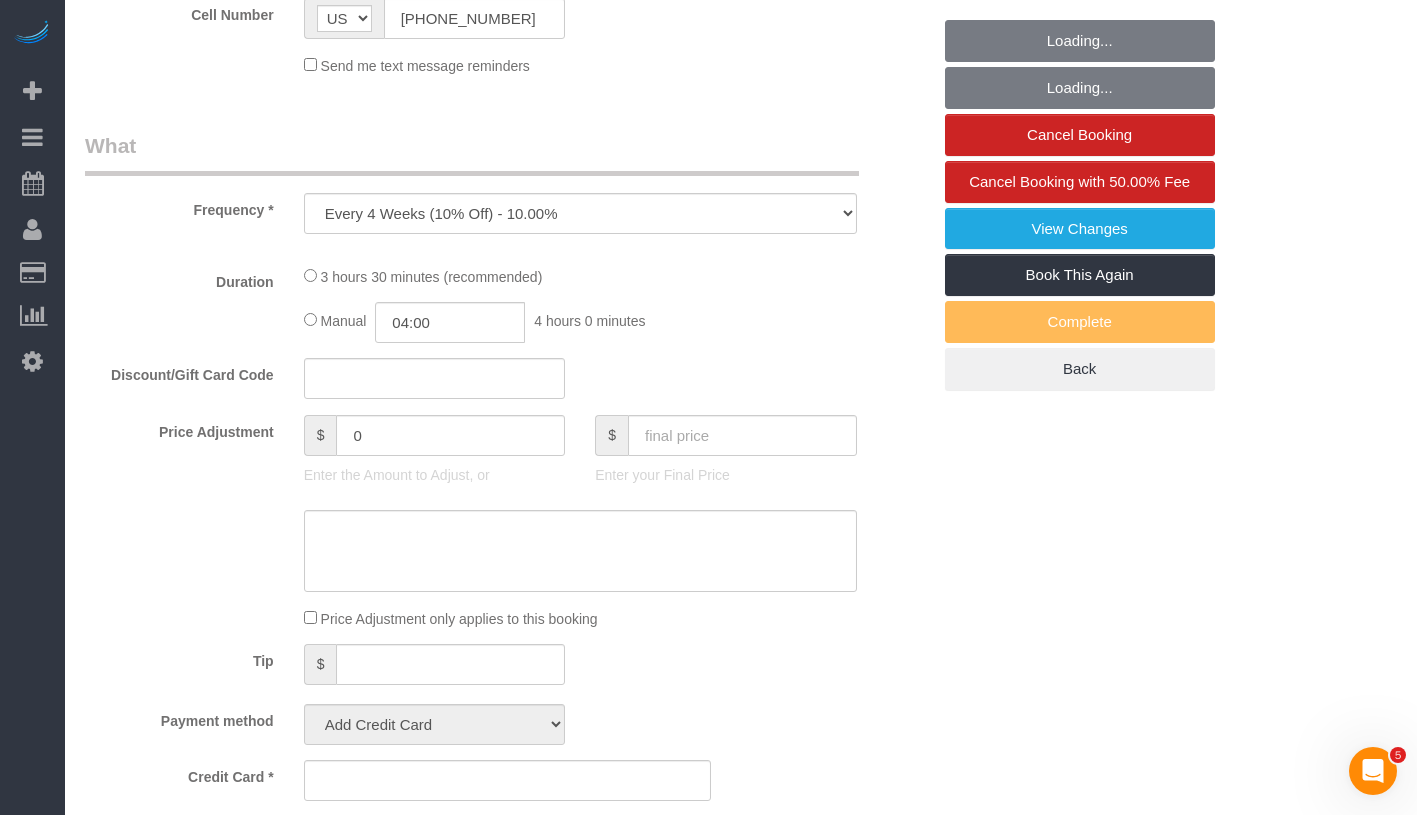 select on "1" 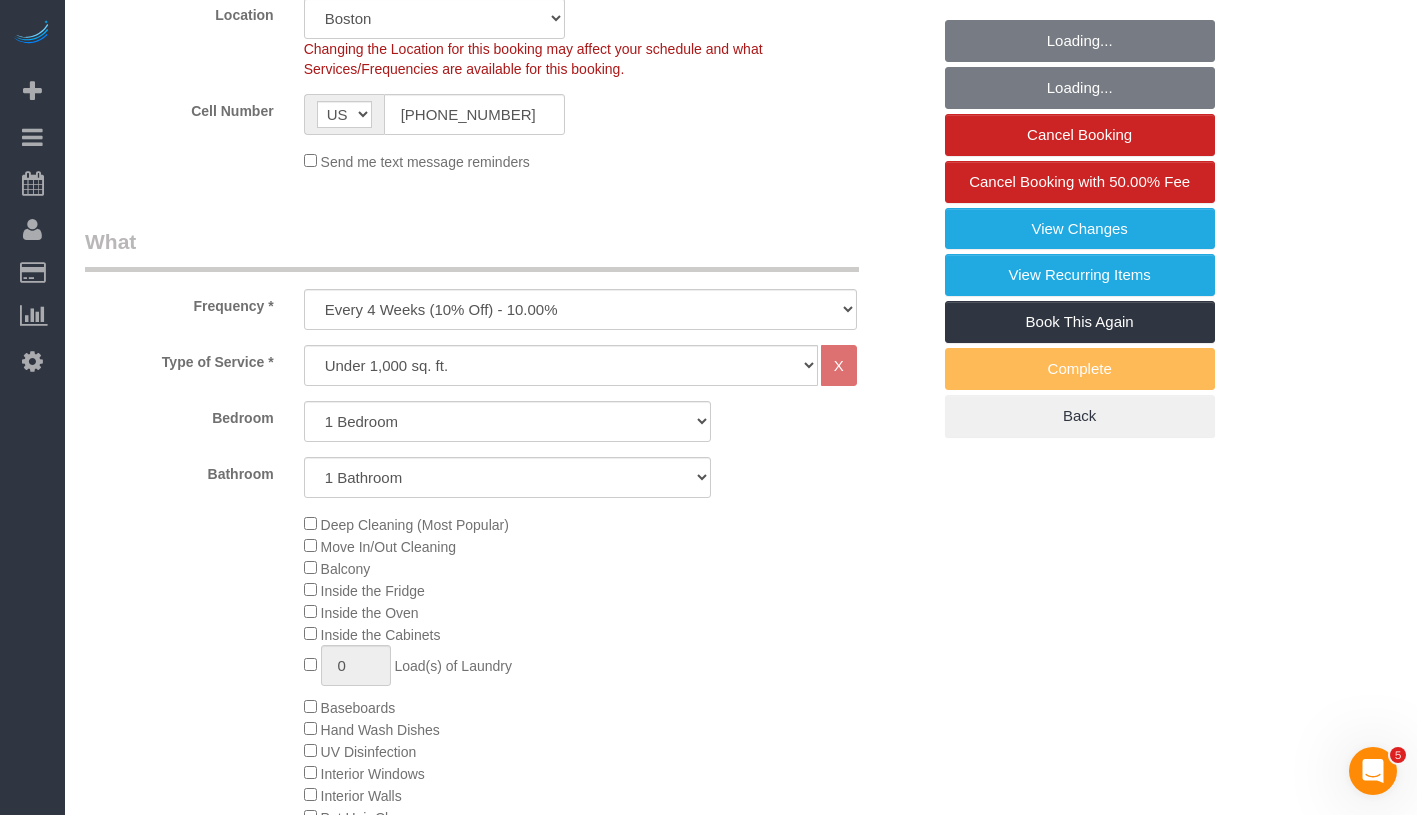 select on "string:stripe-pm_1RDHhd4VGloSiKo79xZZmJjb" 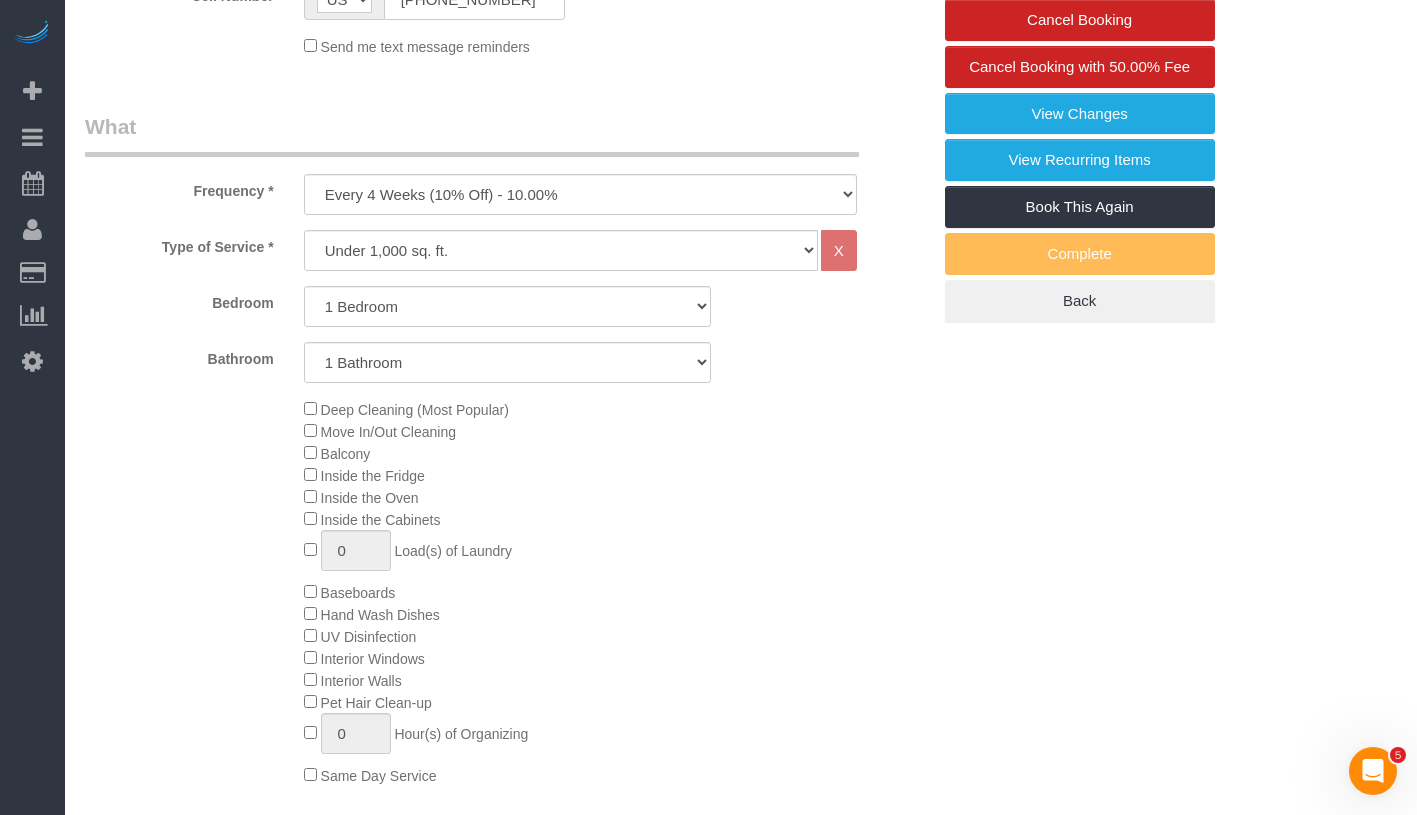 select on "object:1124" 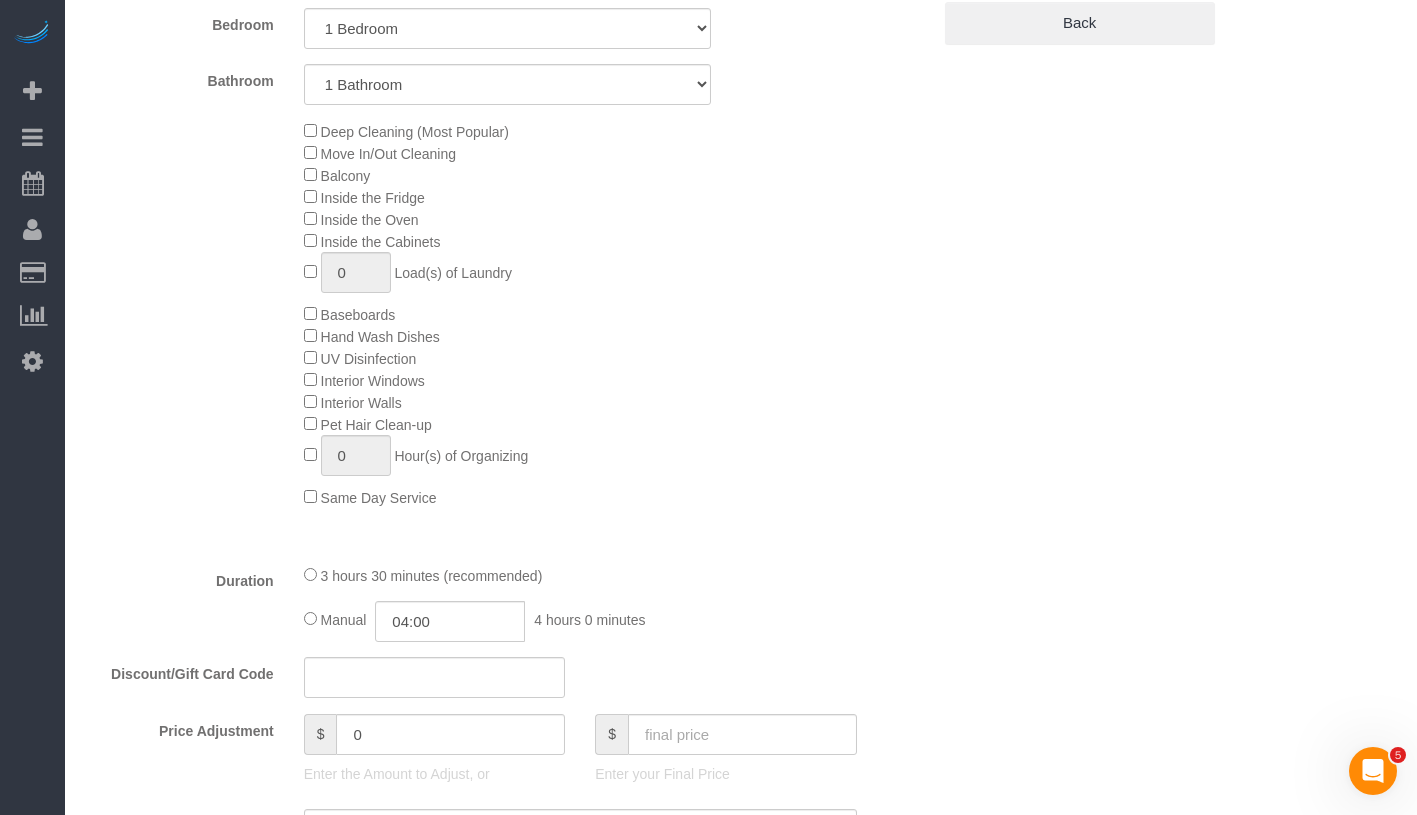 select on "1" 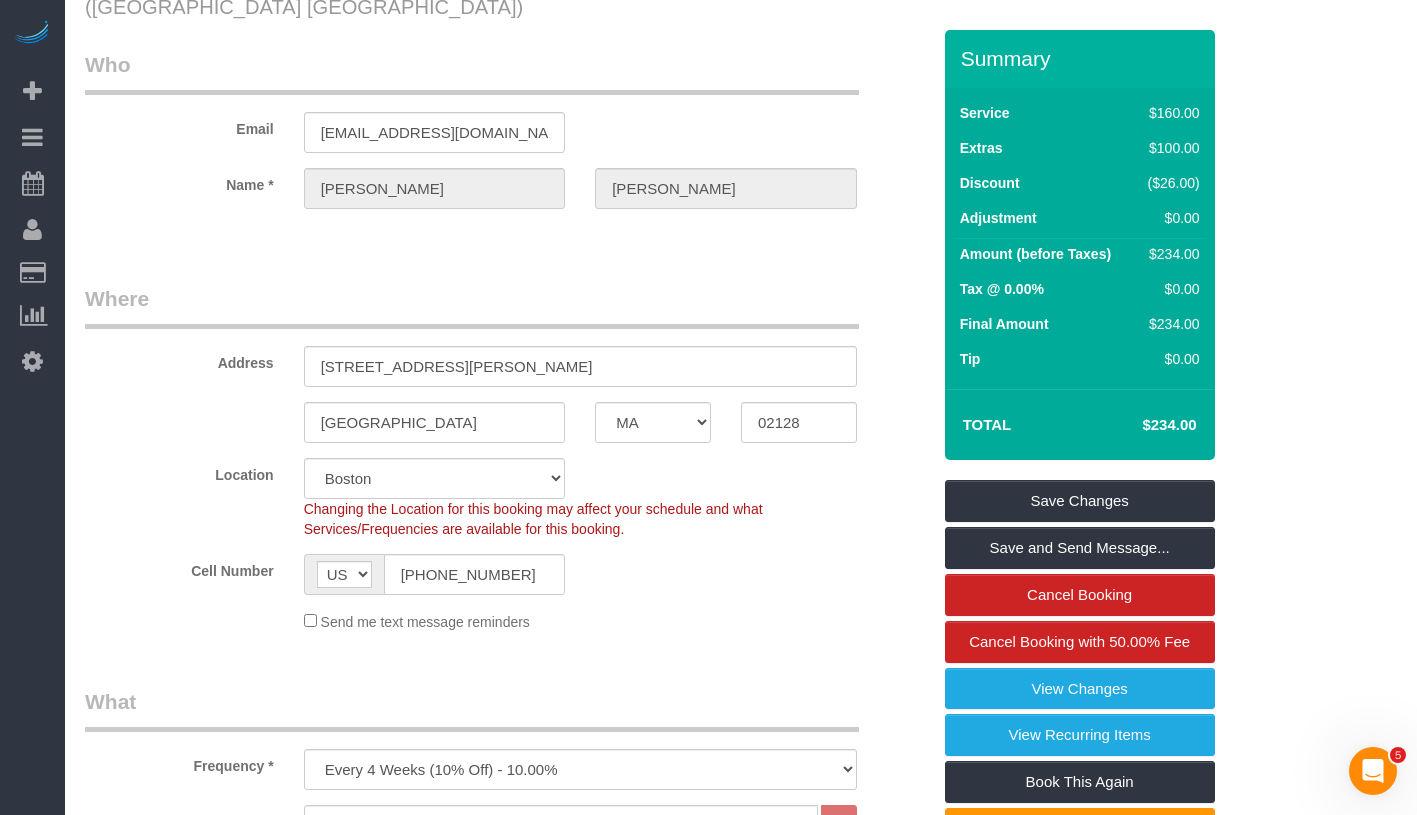 scroll, scrollTop: 0, scrollLeft: 0, axis: both 